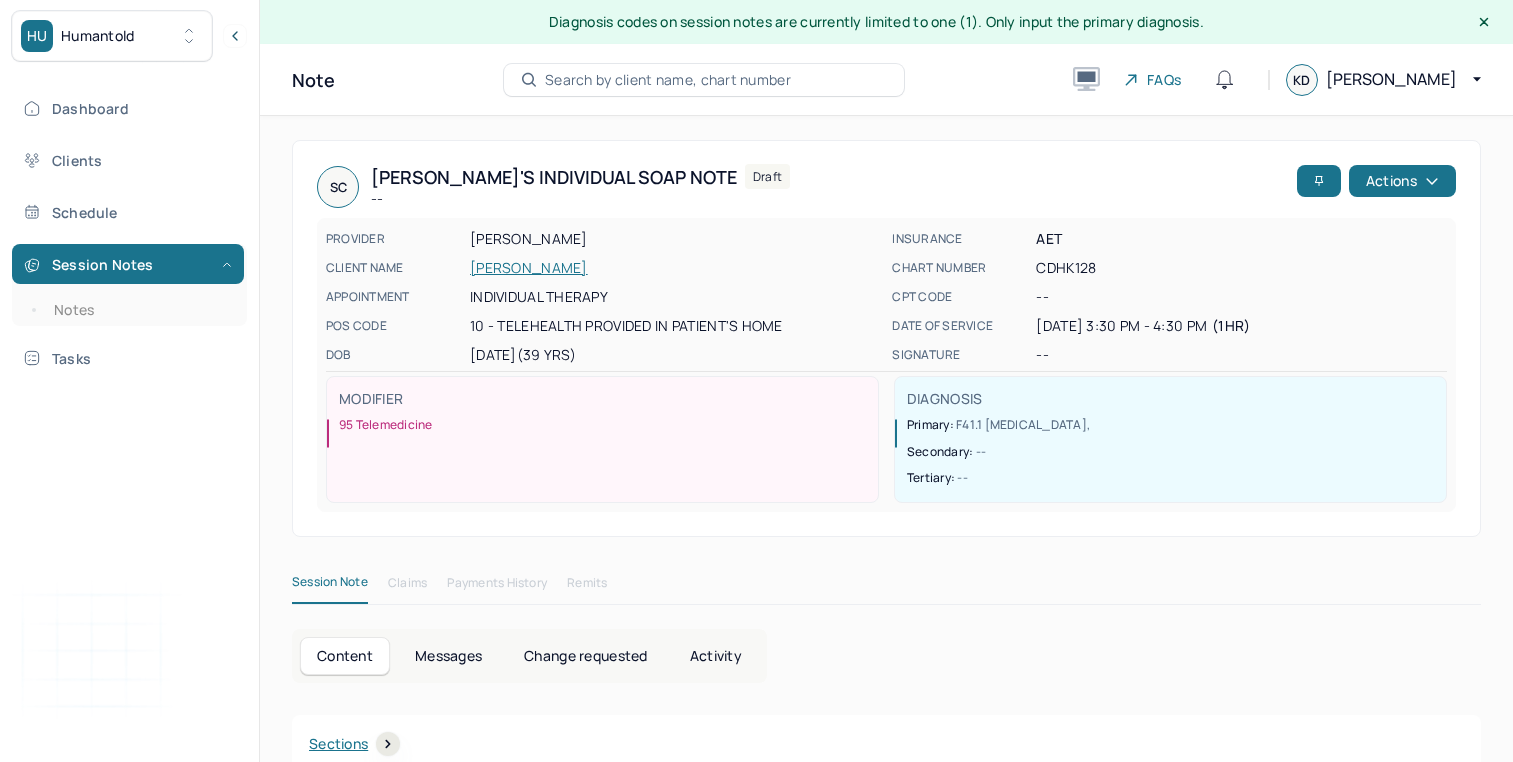 scroll, scrollTop: 8, scrollLeft: 0, axis: vertical 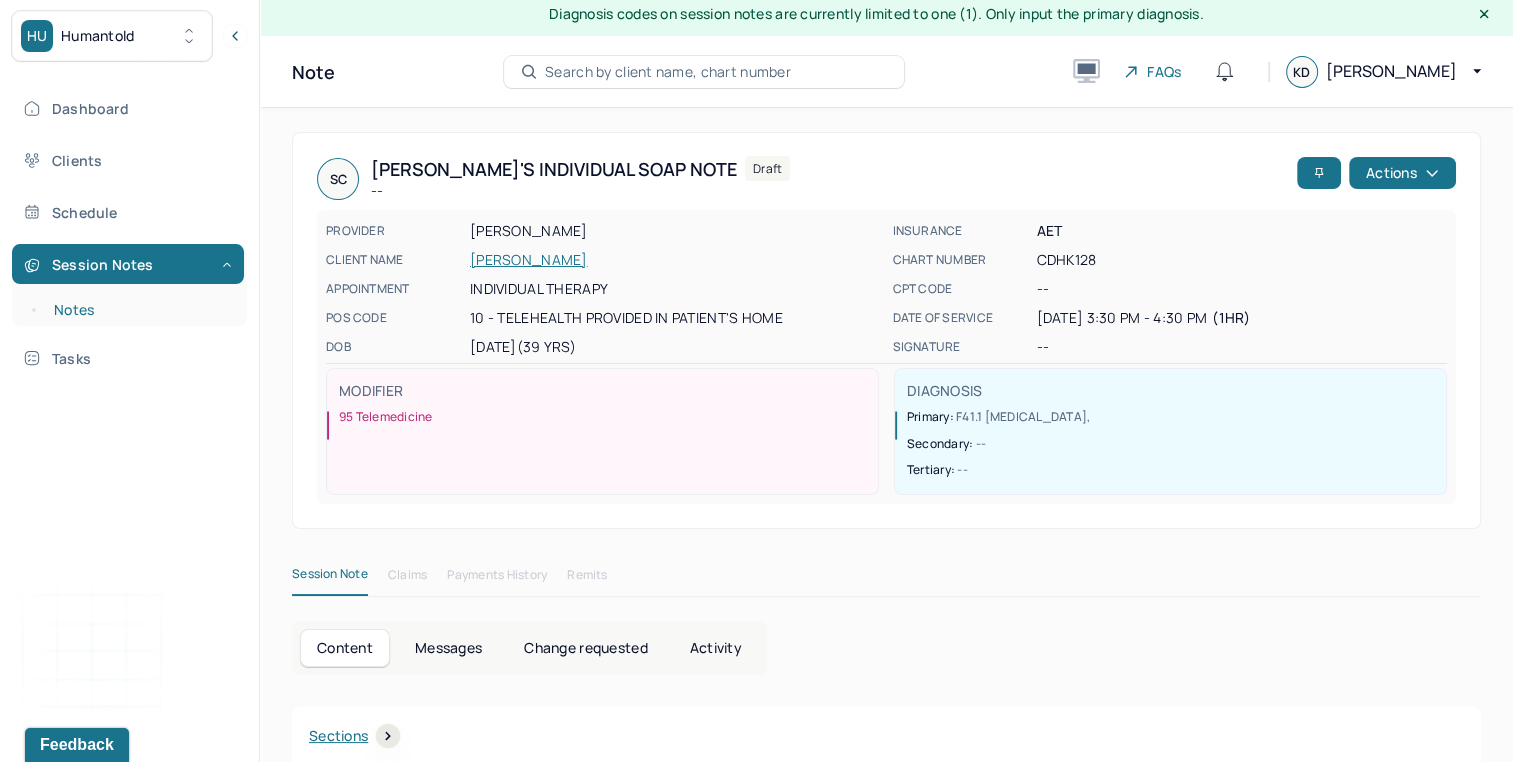 click on "Notes" at bounding box center (139, 310) 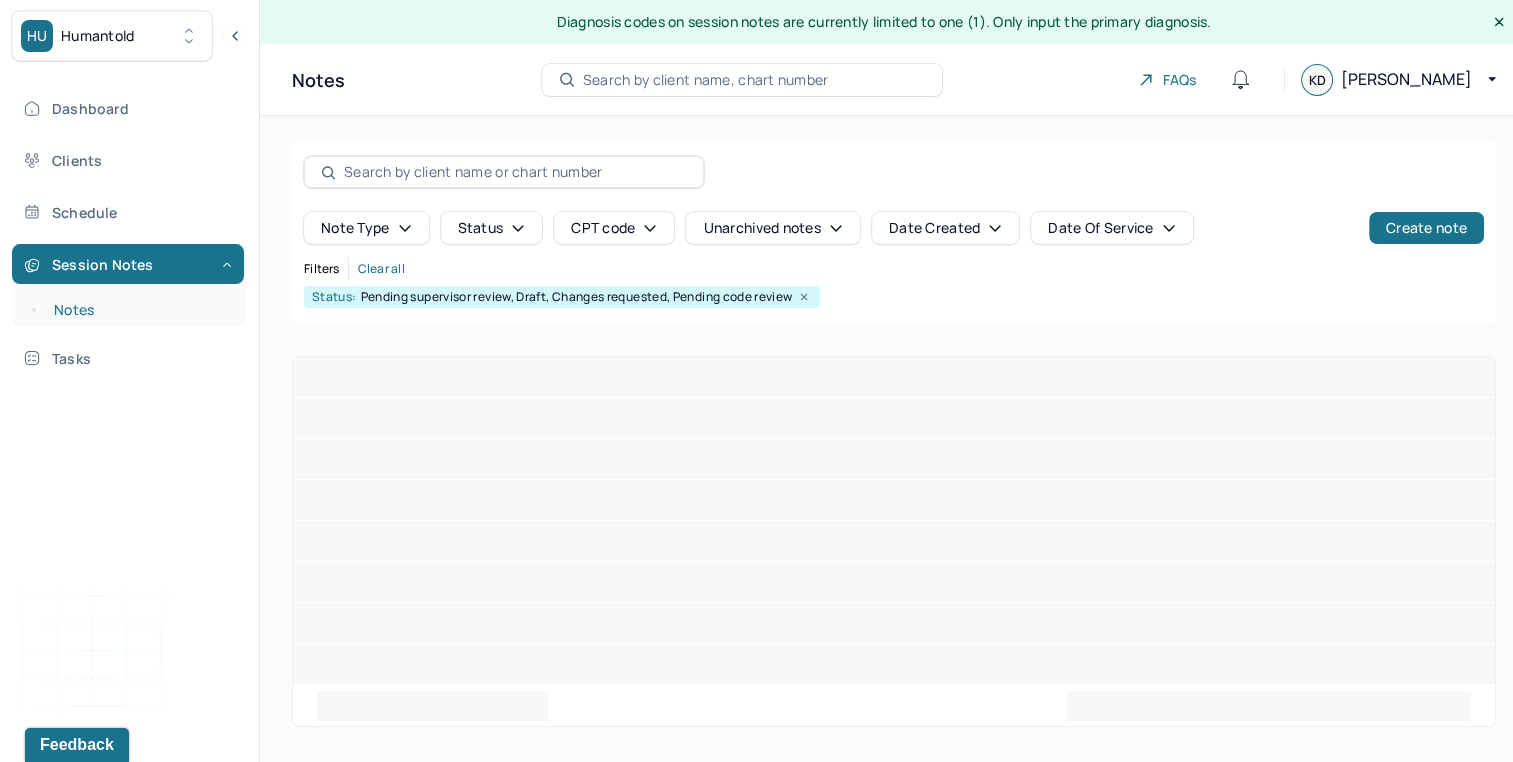 scroll, scrollTop: 0, scrollLeft: 0, axis: both 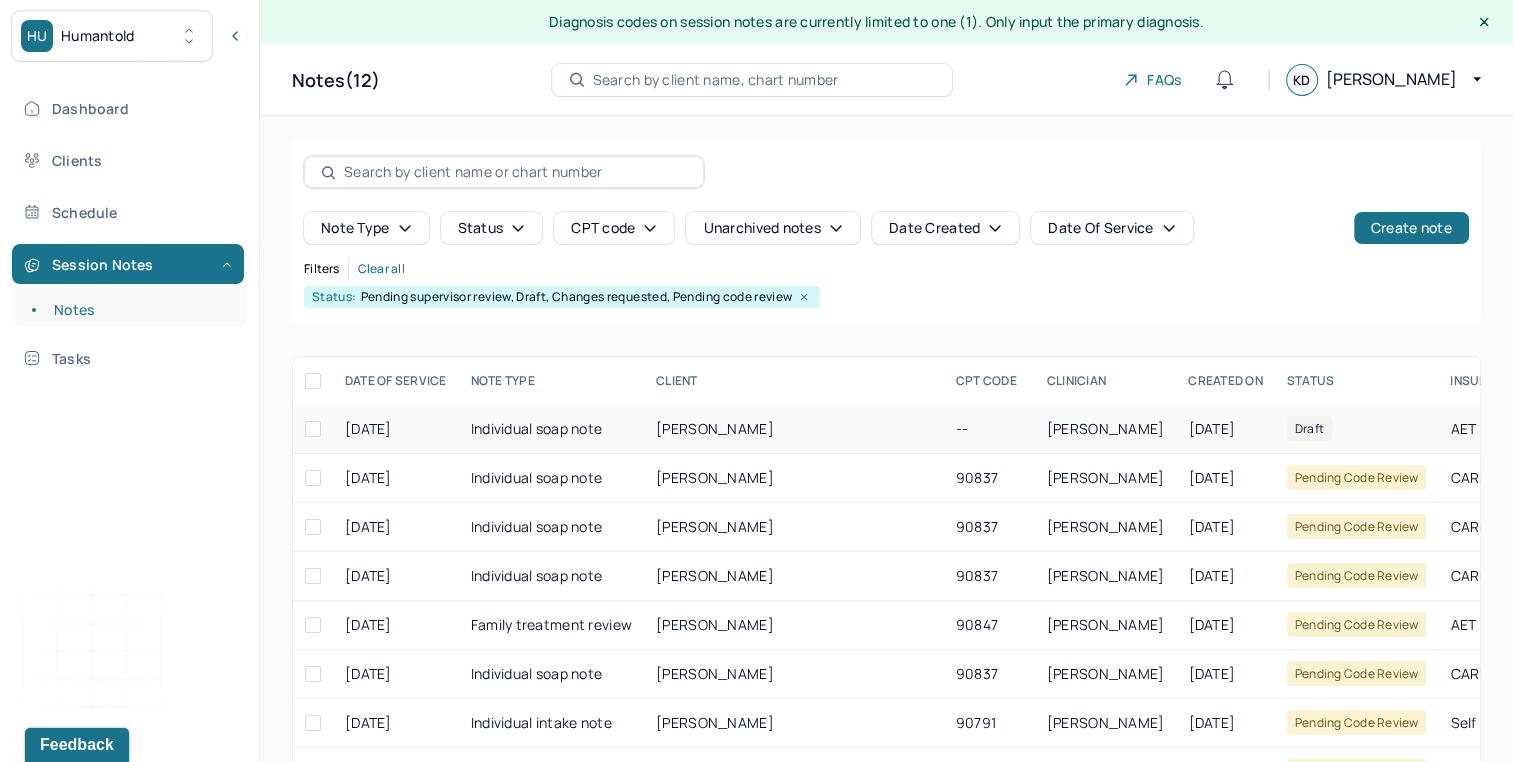 click on "Individual soap note" at bounding box center [551, 429] 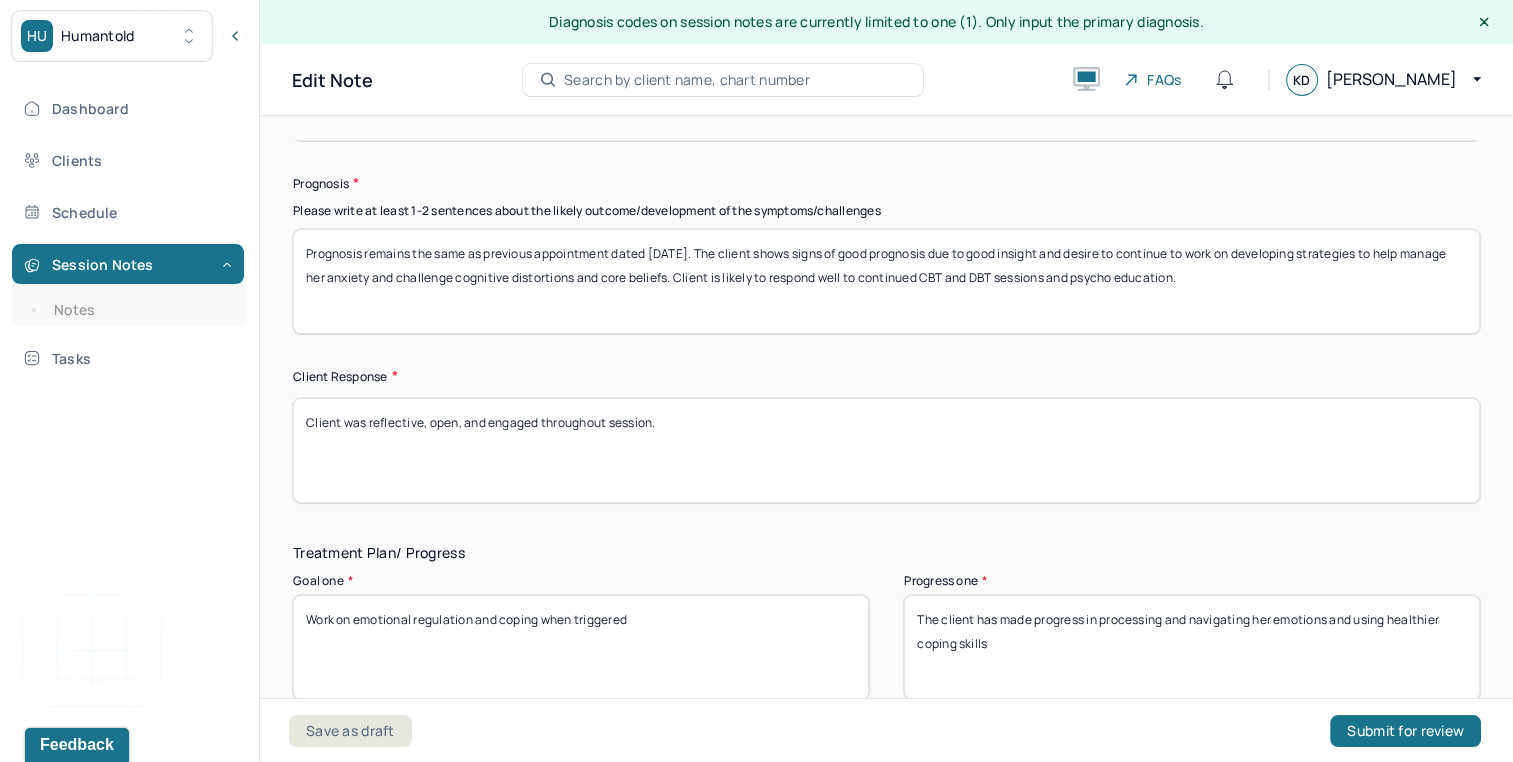 scroll, scrollTop: 2800, scrollLeft: 0, axis: vertical 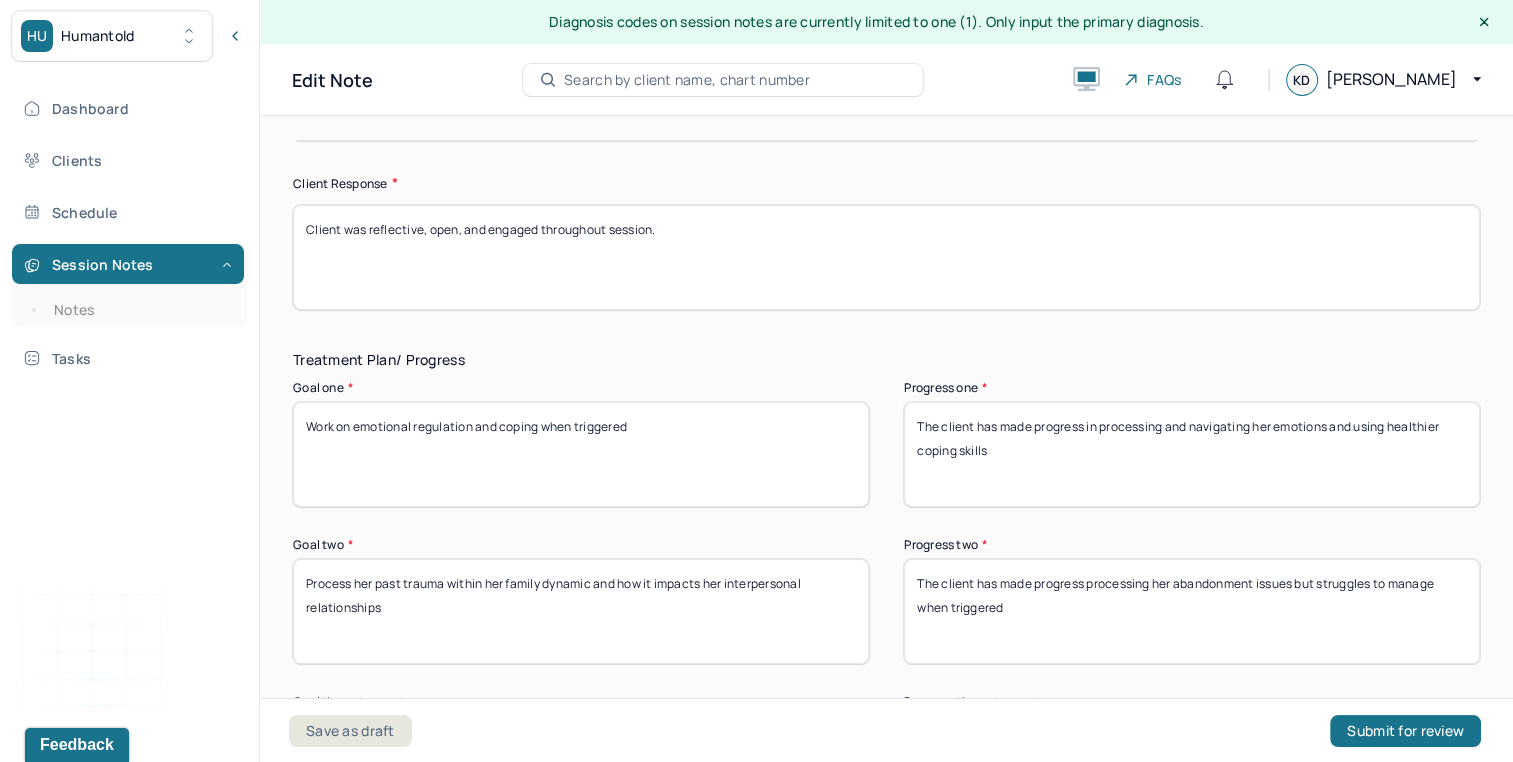 drag, startPoint x: 1183, startPoint y: 418, endPoint x: 1311, endPoint y: 553, distance: 186.03494 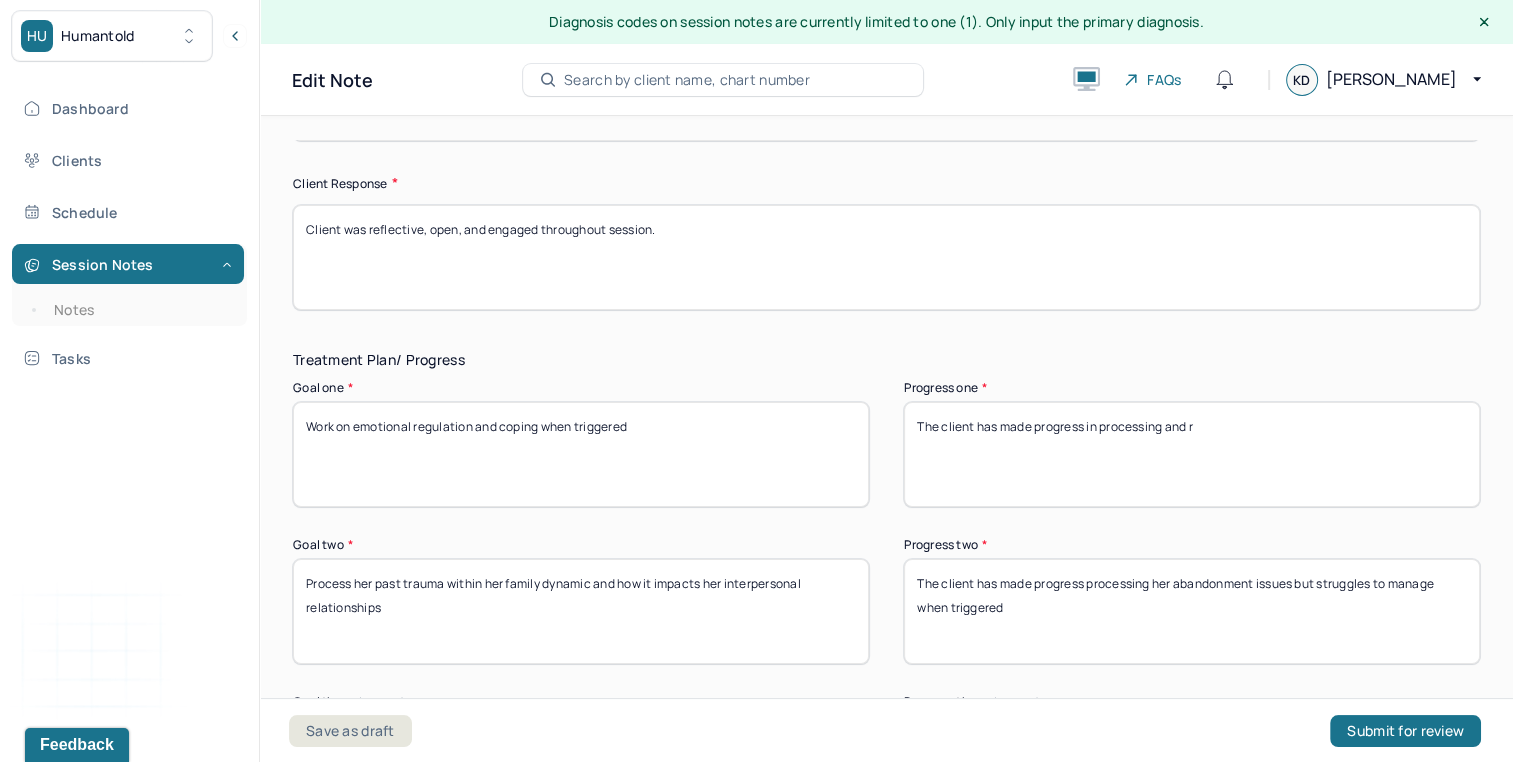 scroll, scrollTop: 0, scrollLeft: 0, axis: both 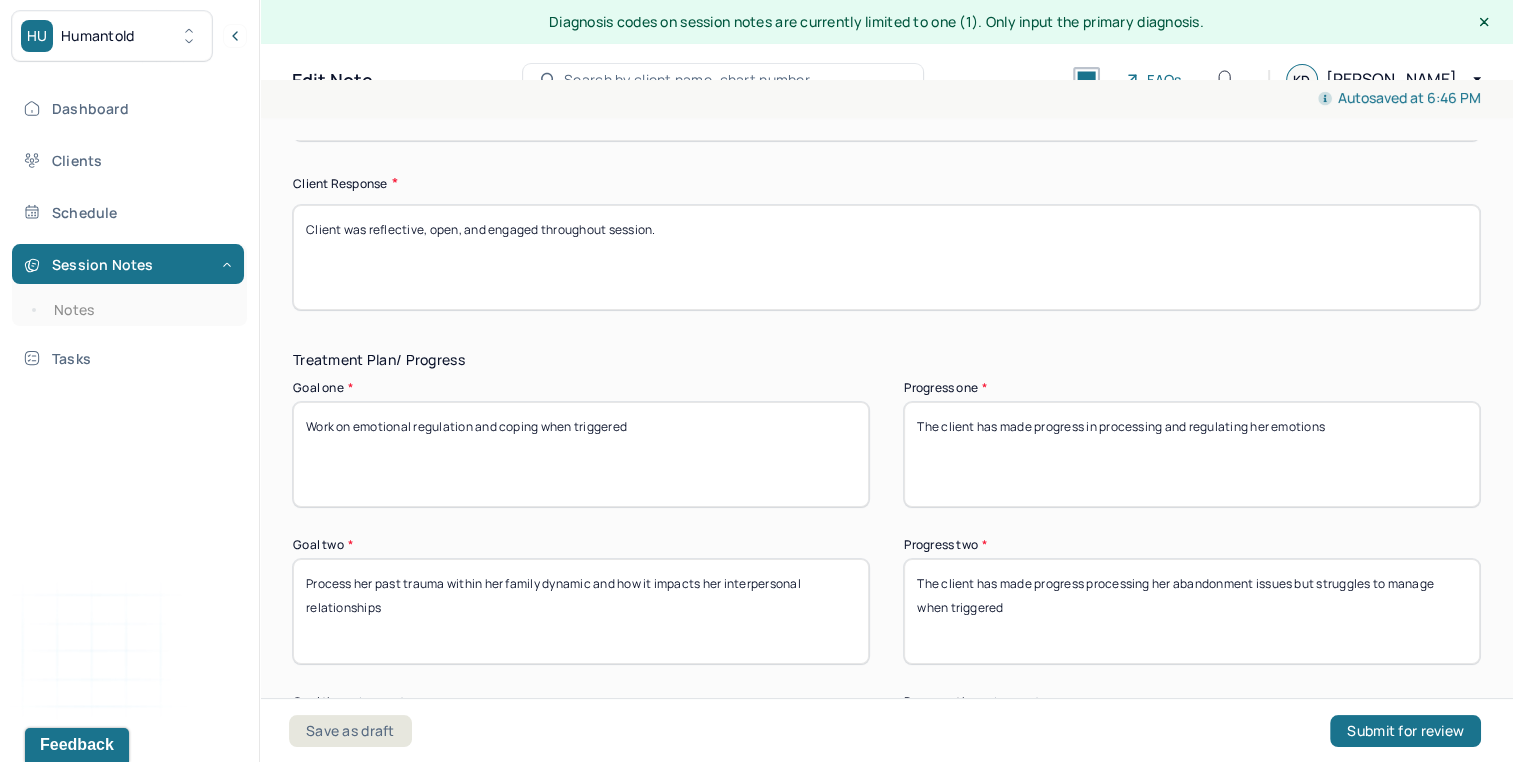 type on "The client has made progress in processing and regulating her emotions" 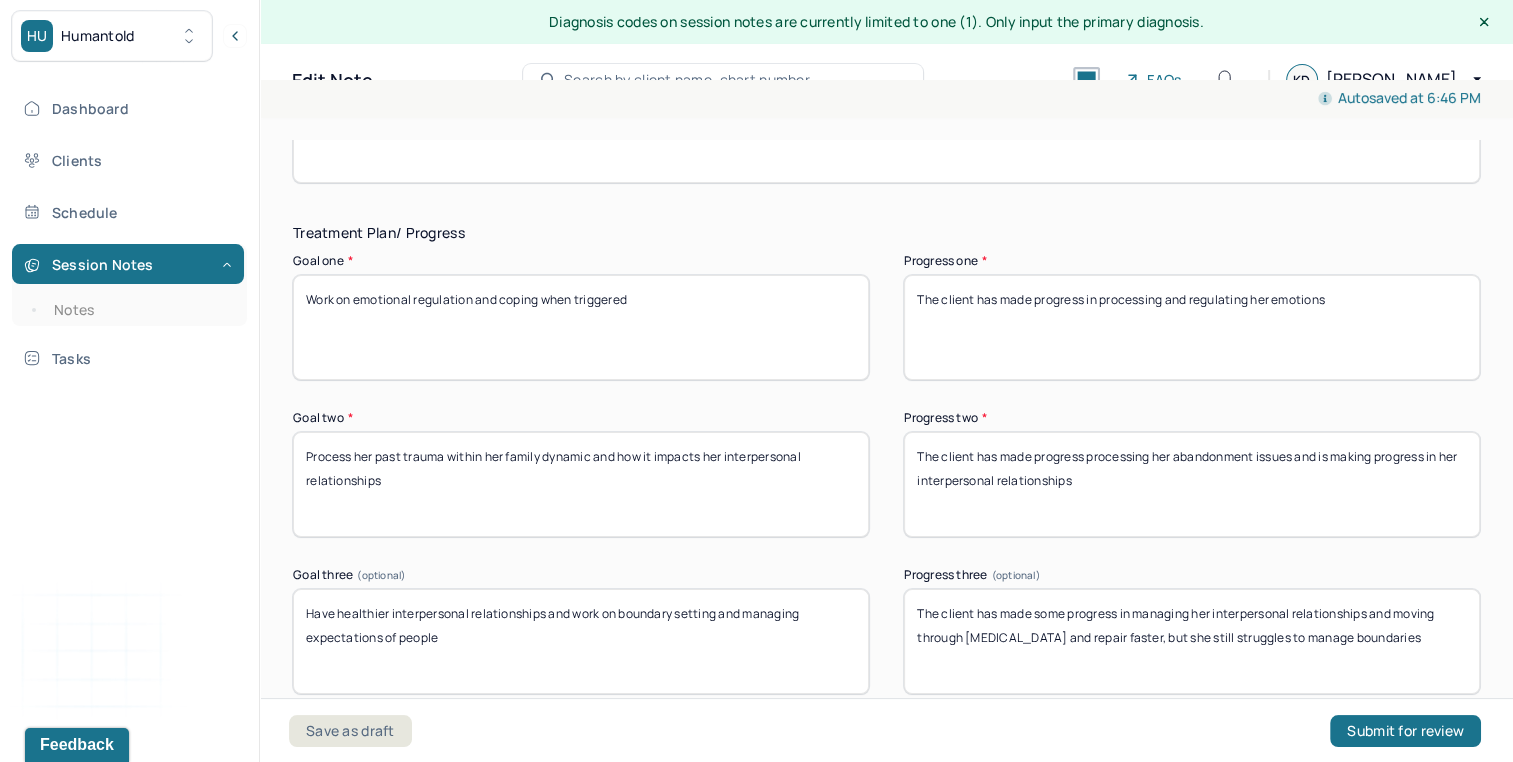 scroll, scrollTop: 3276, scrollLeft: 0, axis: vertical 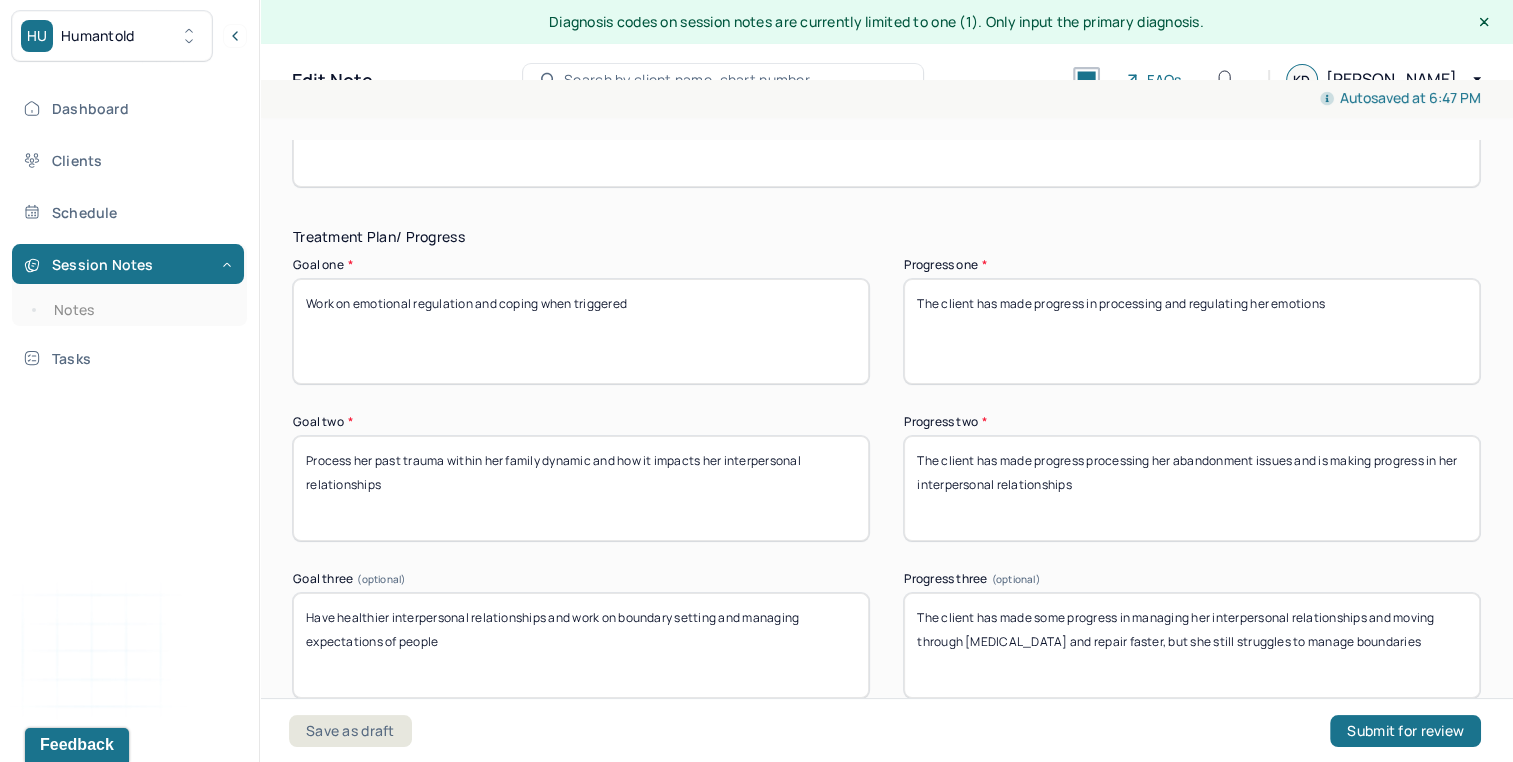 type on "The client has made progress processing her abandonment issues and is making progress in her interpersonal relationships" 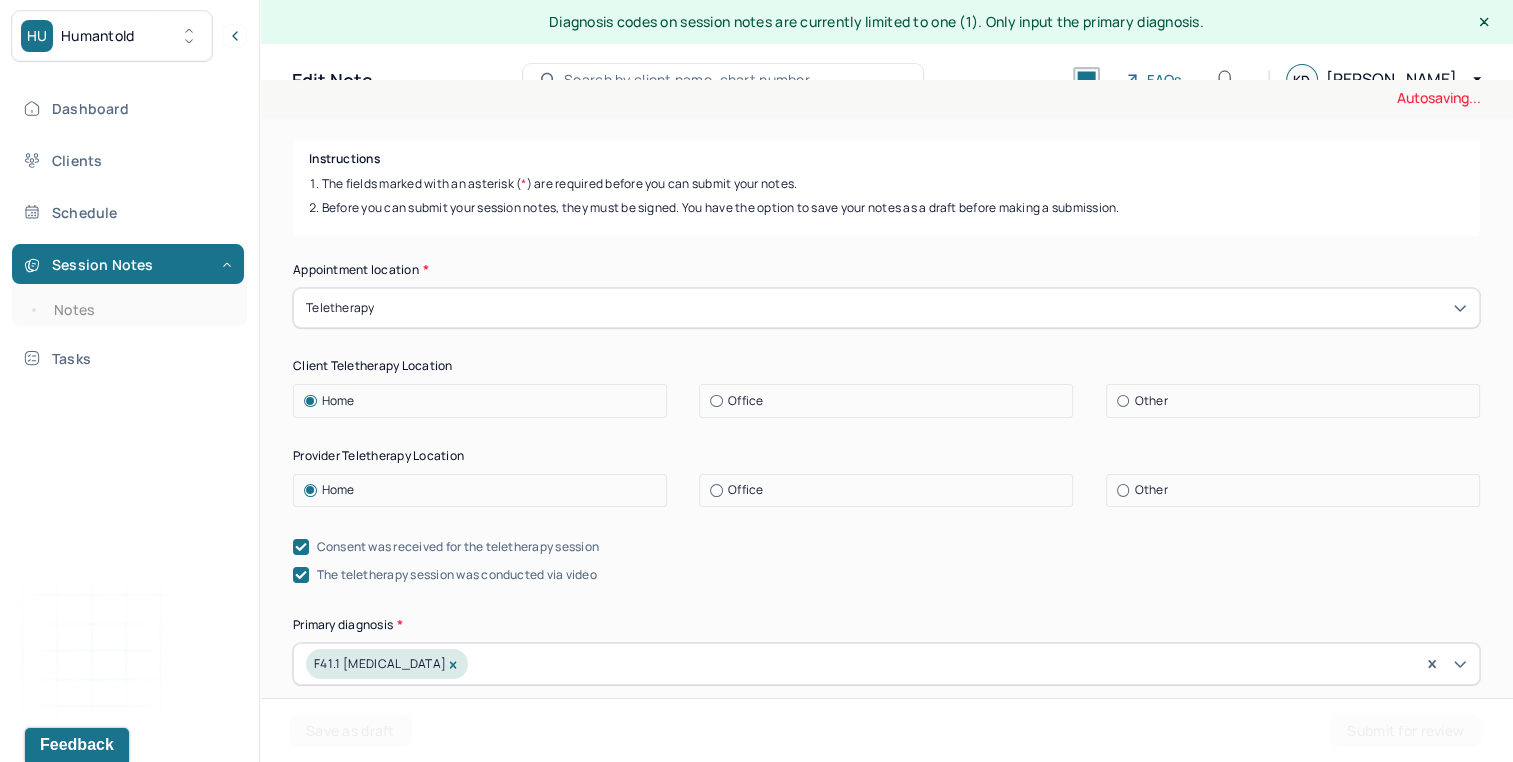 scroll, scrollTop: 0, scrollLeft: 0, axis: both 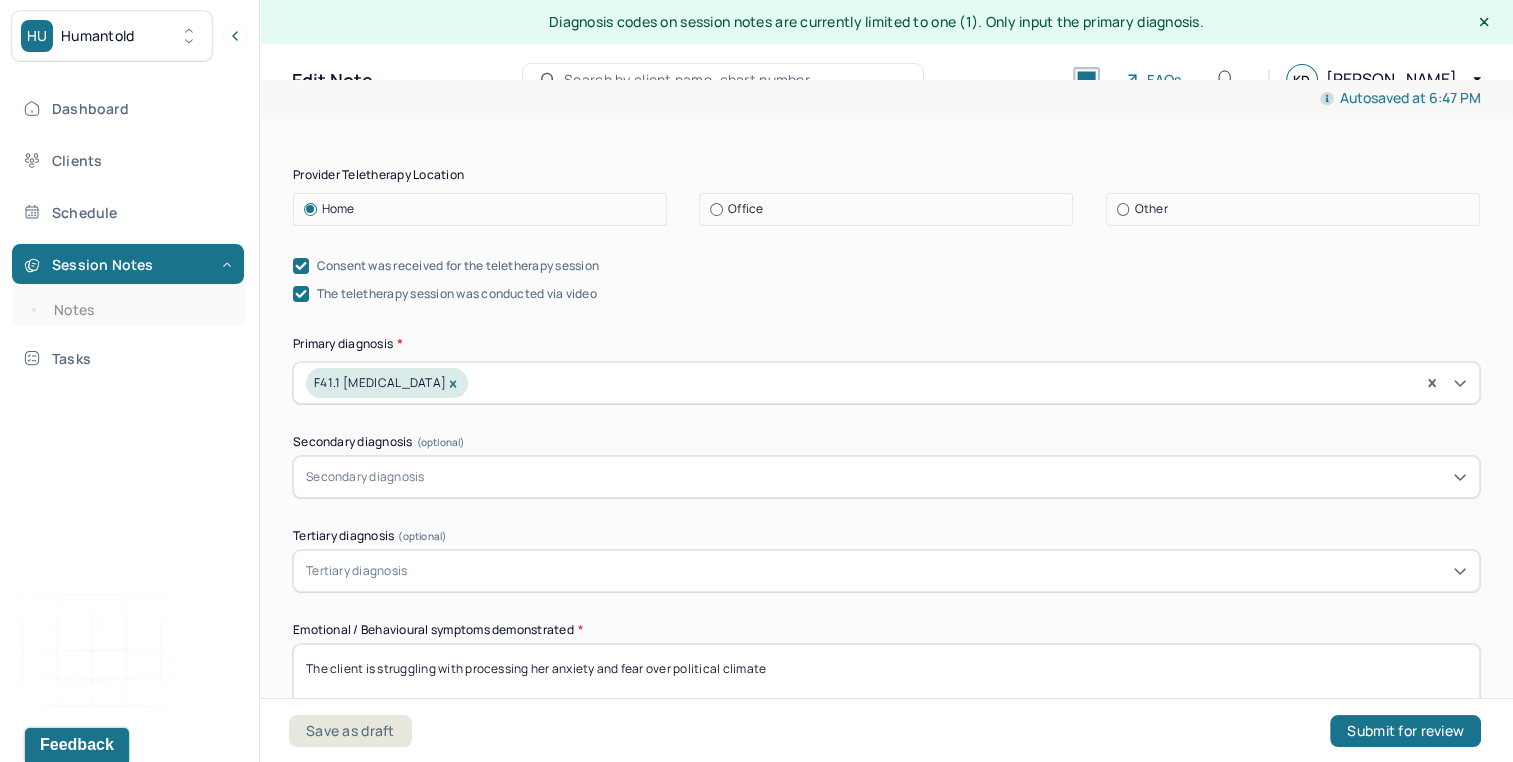 type on "The client has made some progress in managing her interpersonal relationships and setting boundaries" 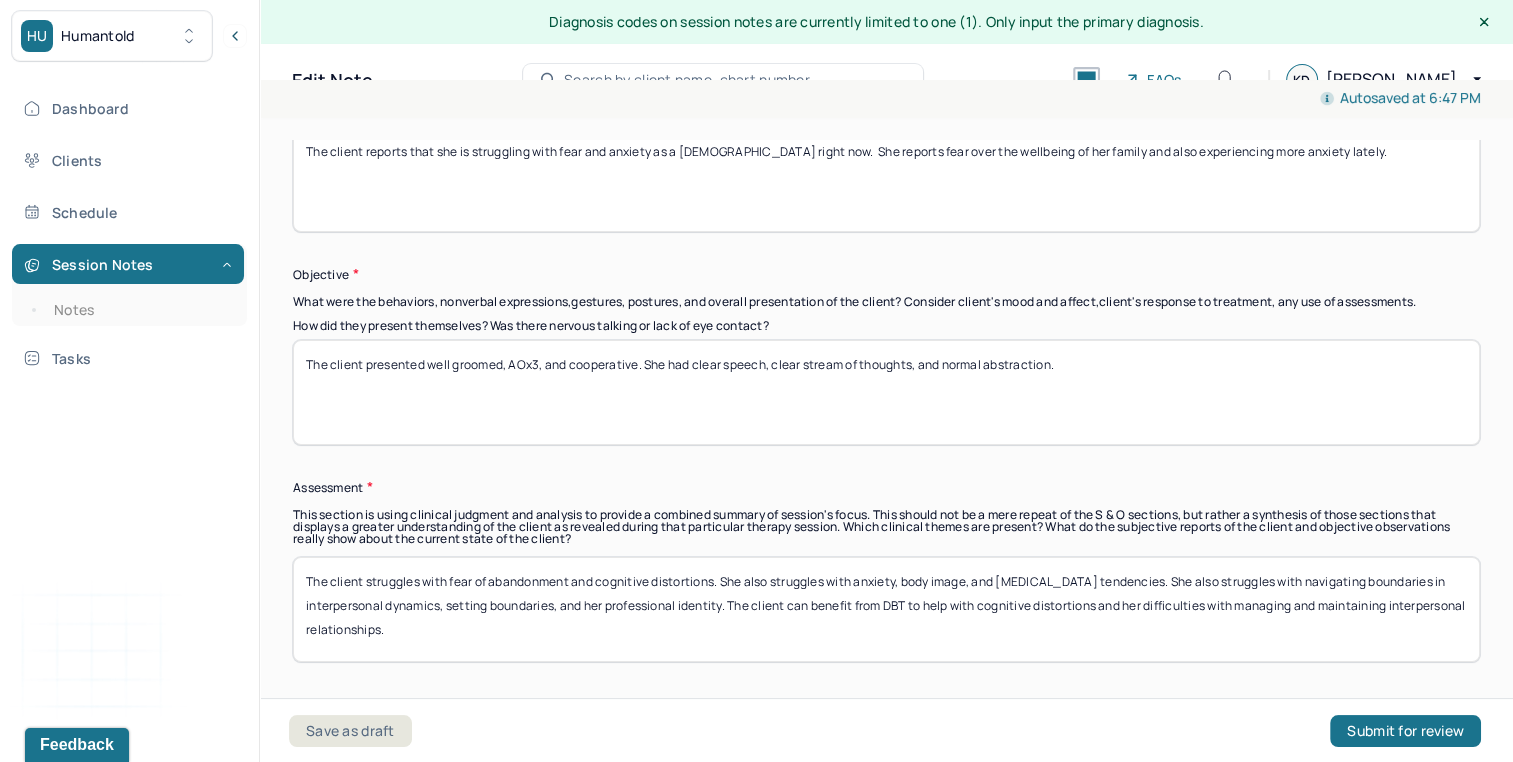 scroll, scrollTop: 1560, scrollLeft: 0, axis: vertical 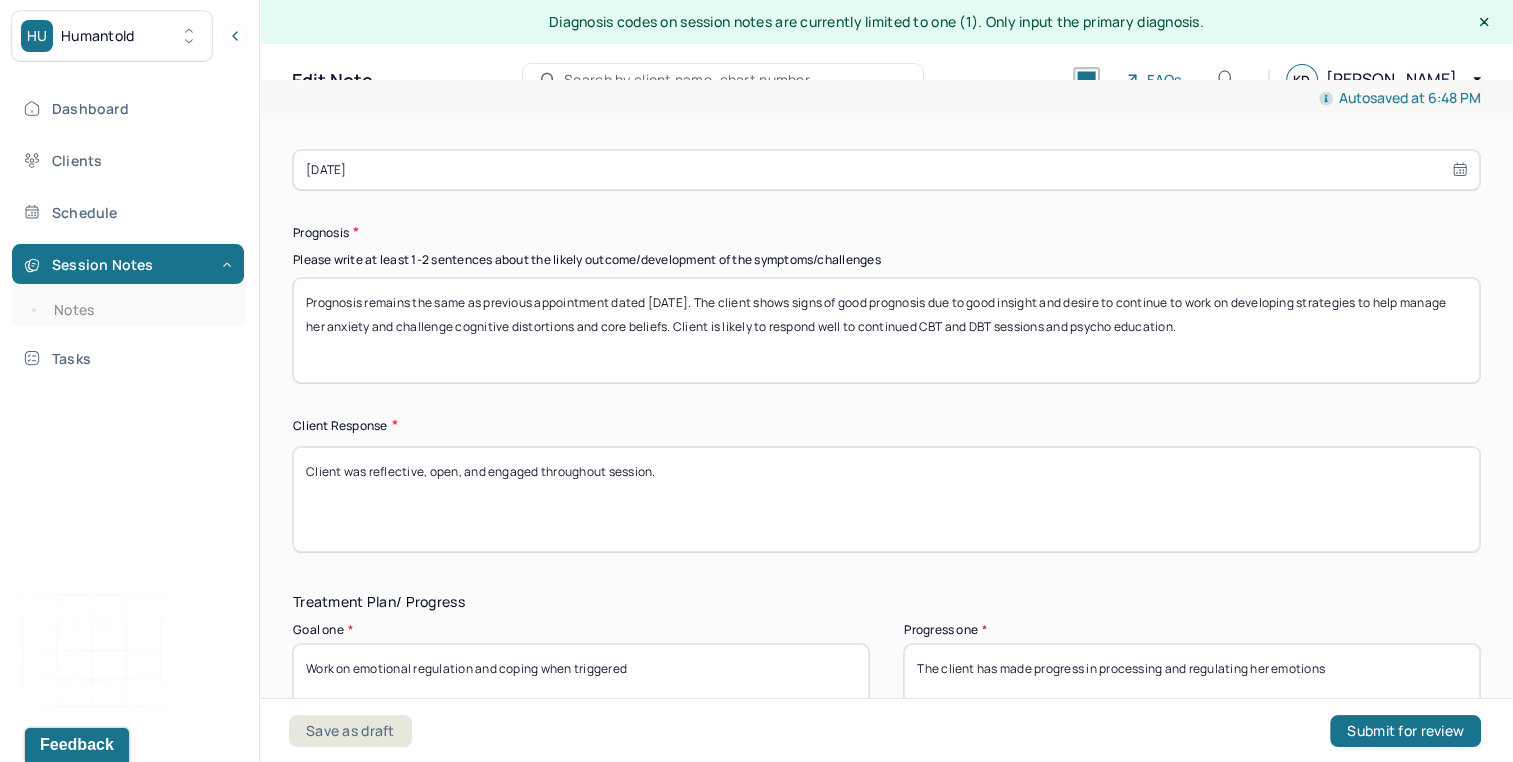 type on "The client will be working on limiting her social media usage to help mitigate triggers. The client is meeting for bi-weekly sessions." 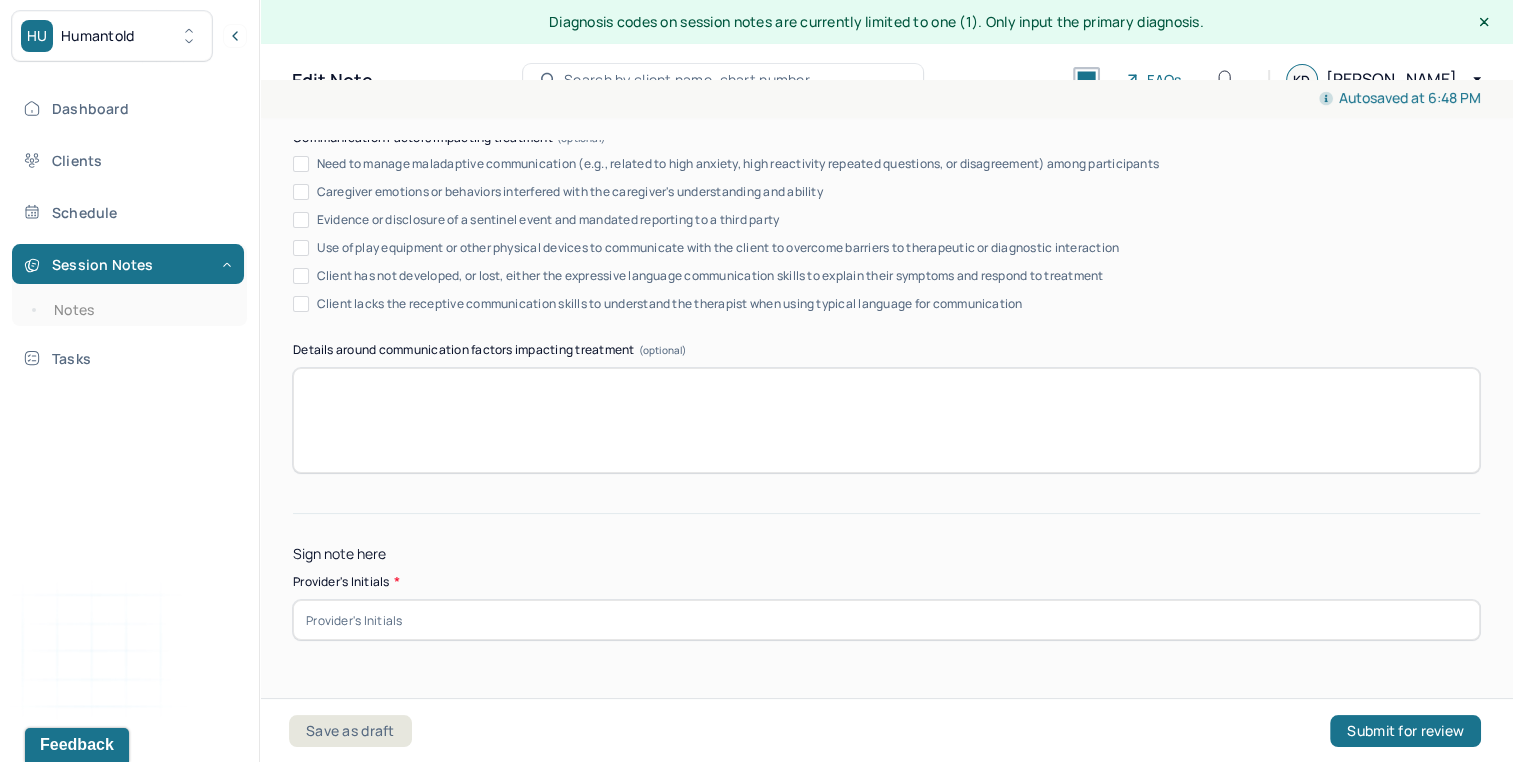 scroll, scrollTop: 3888, scrollLeft: 0, axis: vertical 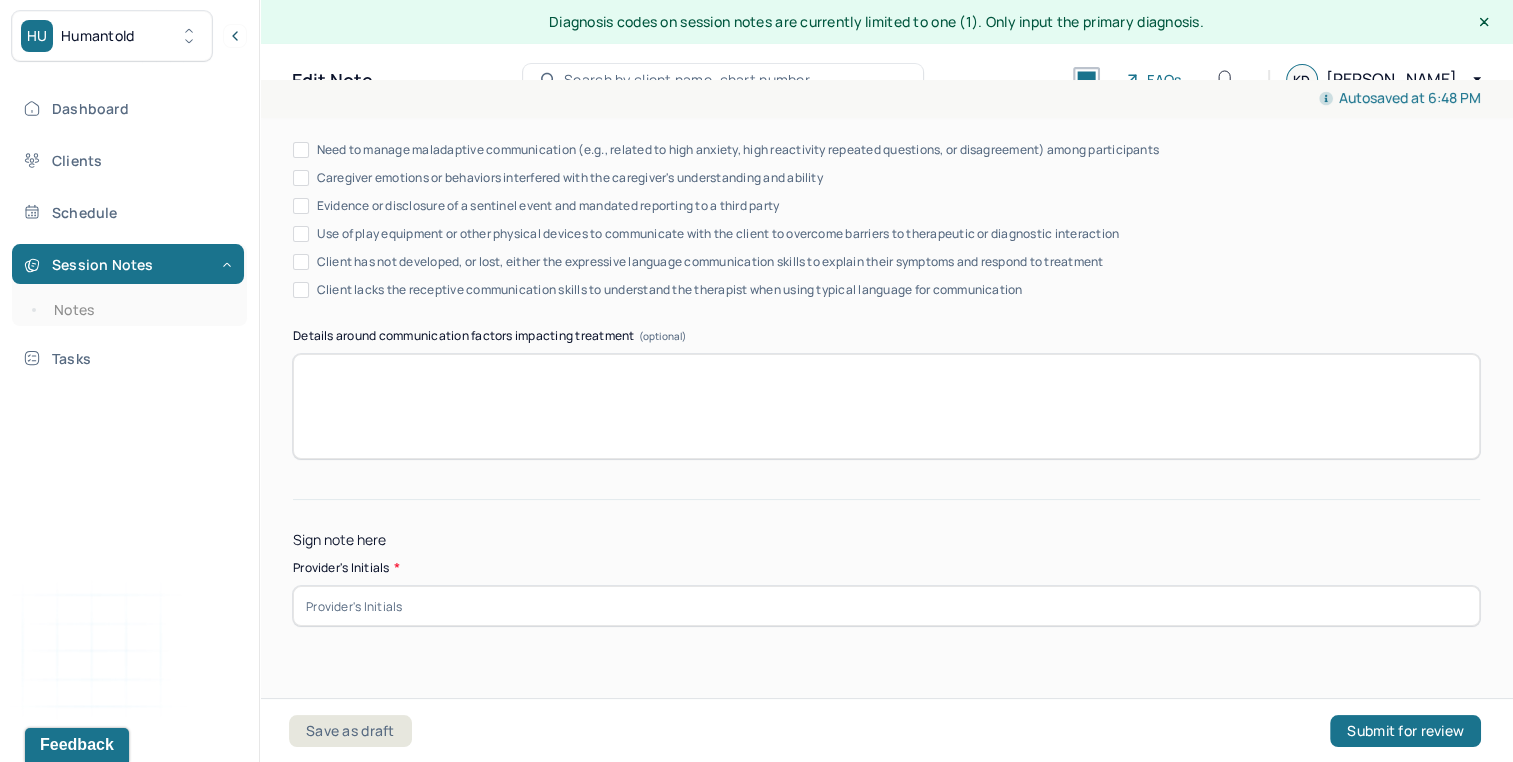 click at bounding box center [886, 606] 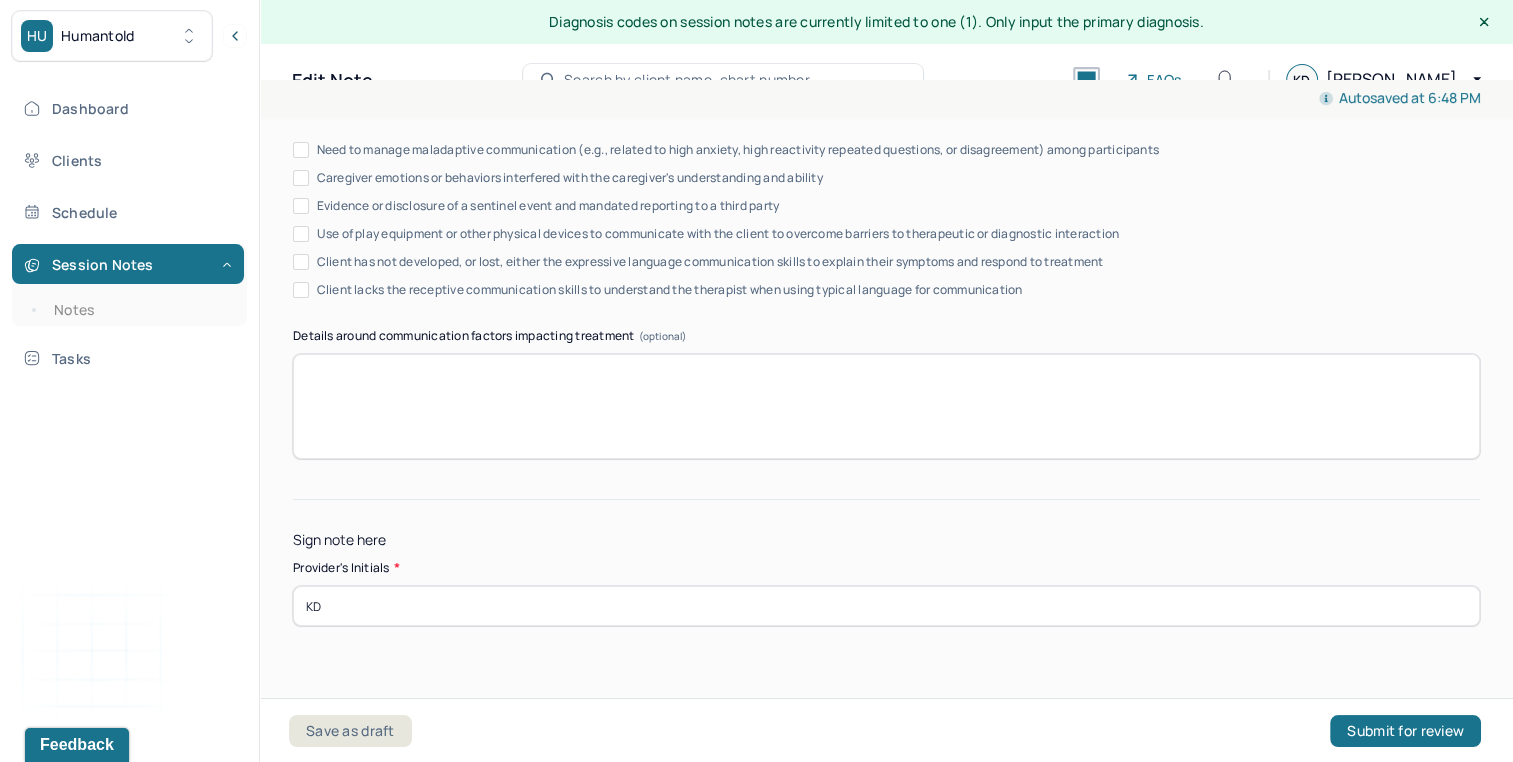 type on "KD" 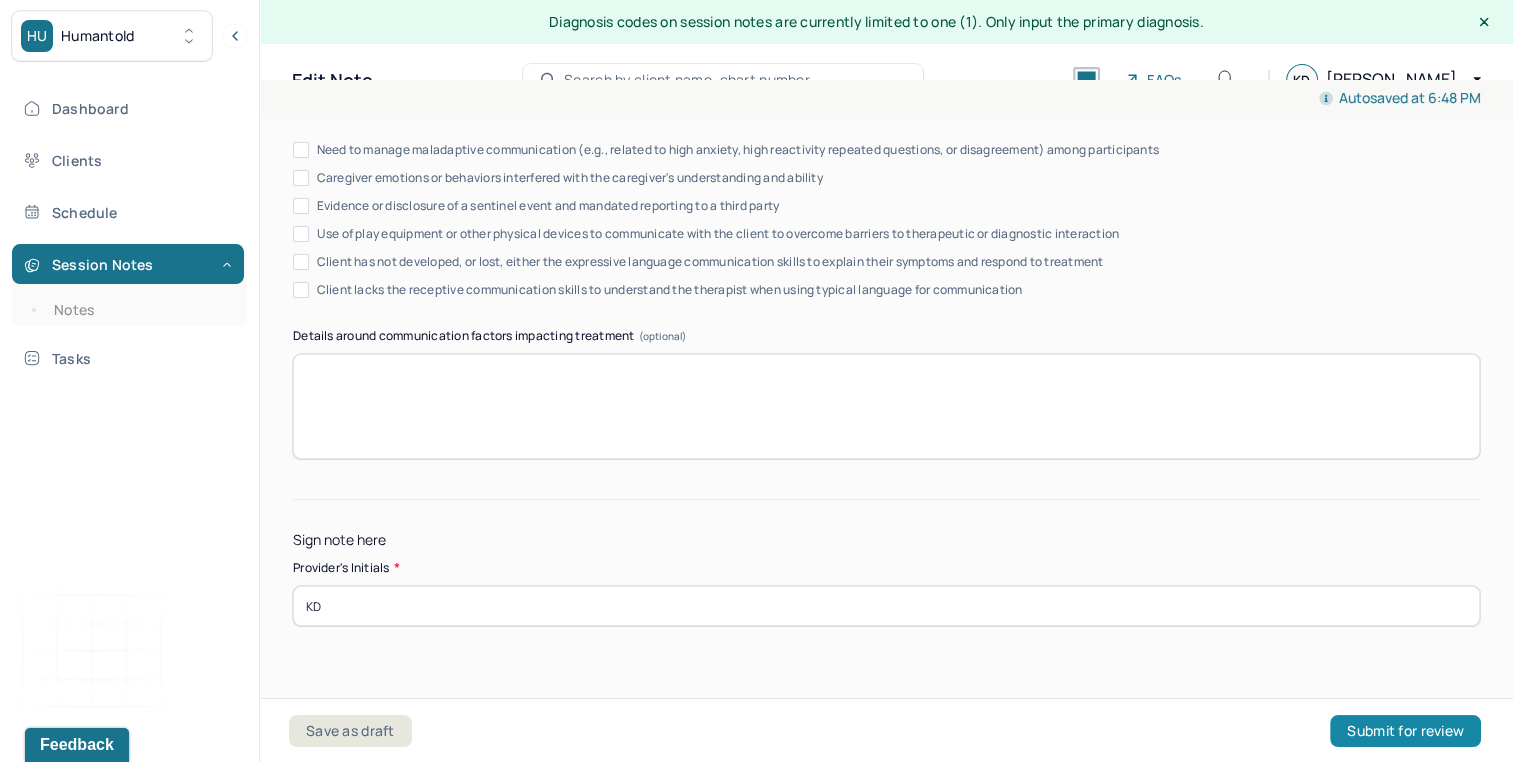 click on "Submit for review" at bounding box center [1405, 731] 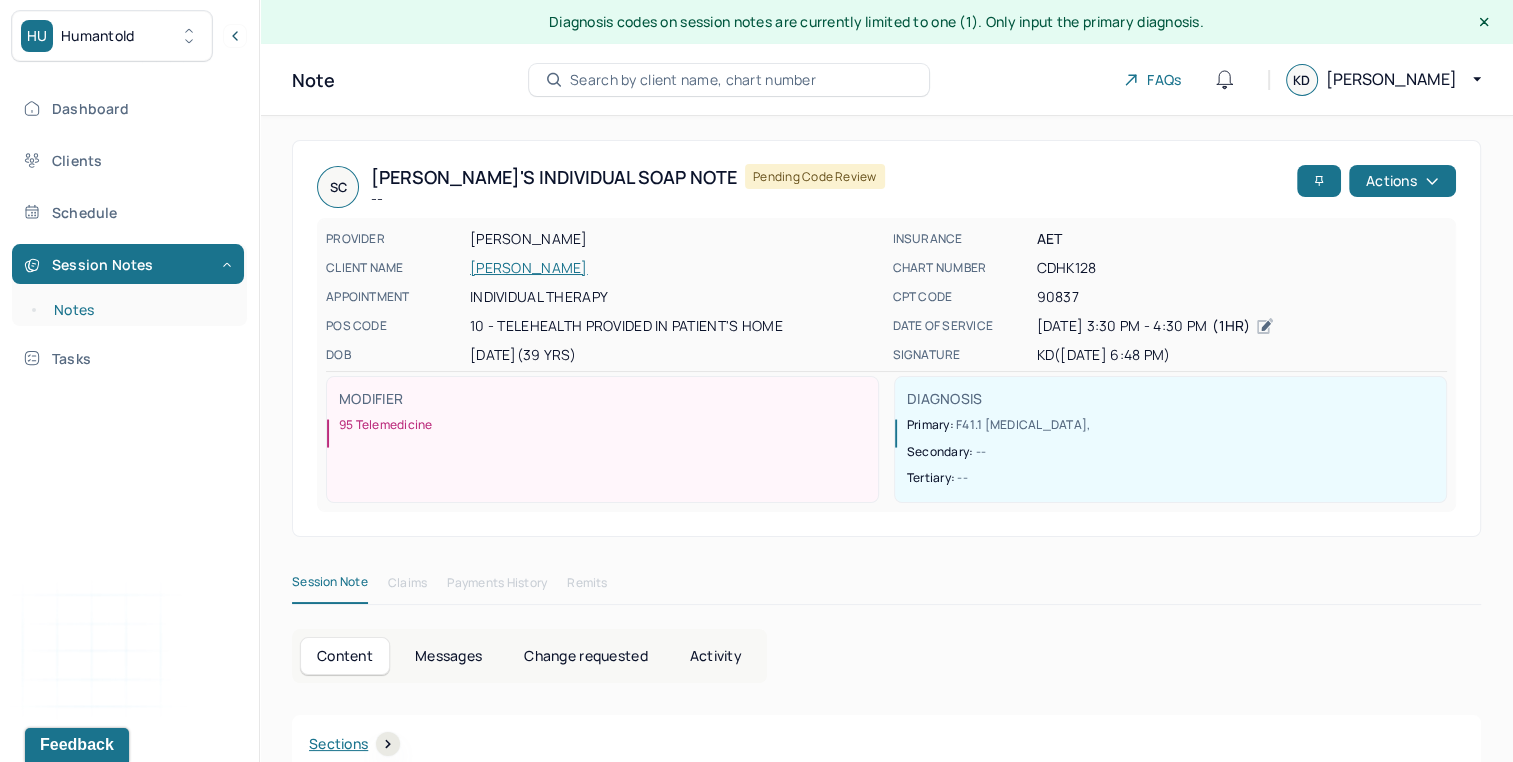 click on "Notes" at bounding box center (139, 310) 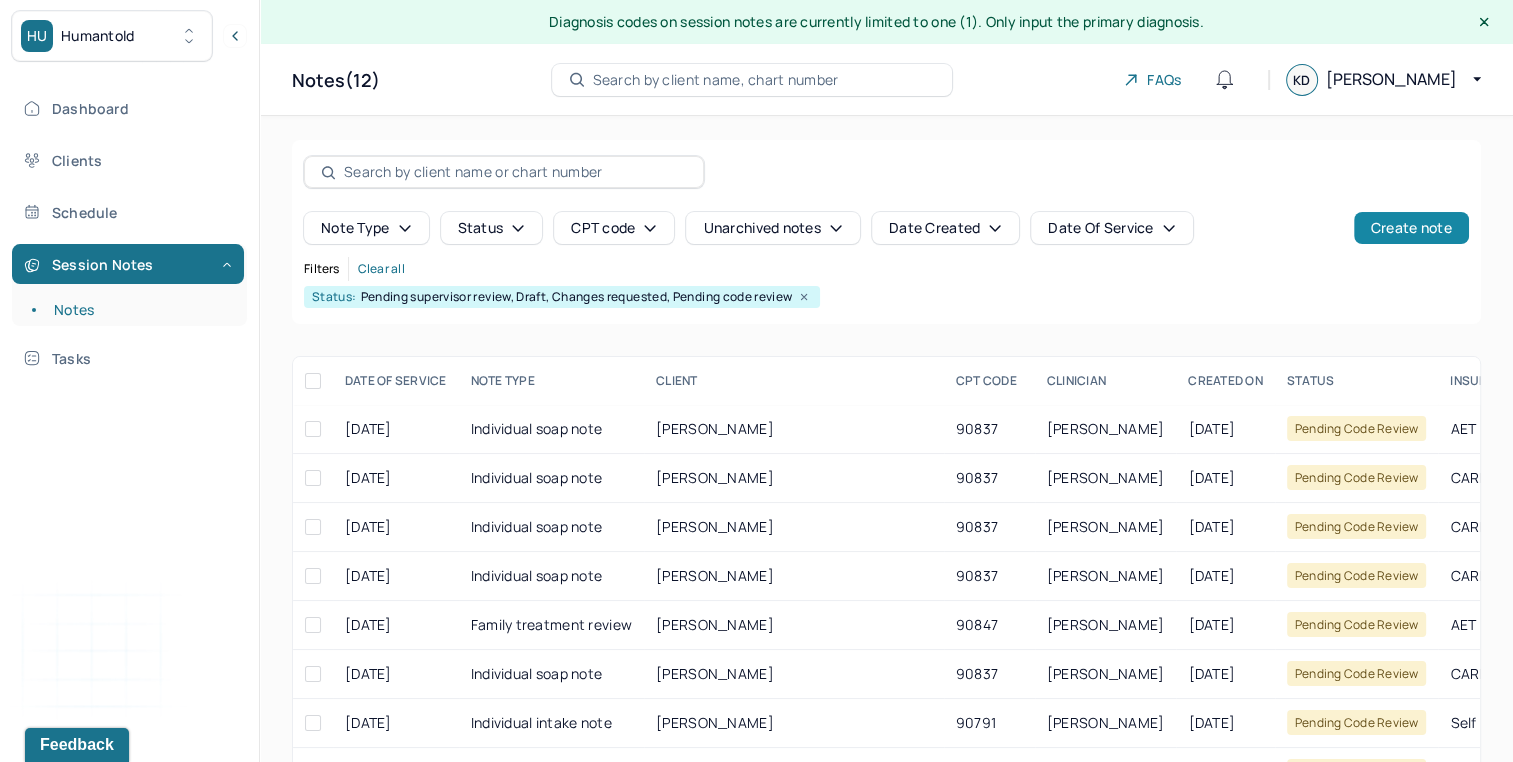 click on "Create note" at bounding box center [1411, 228] 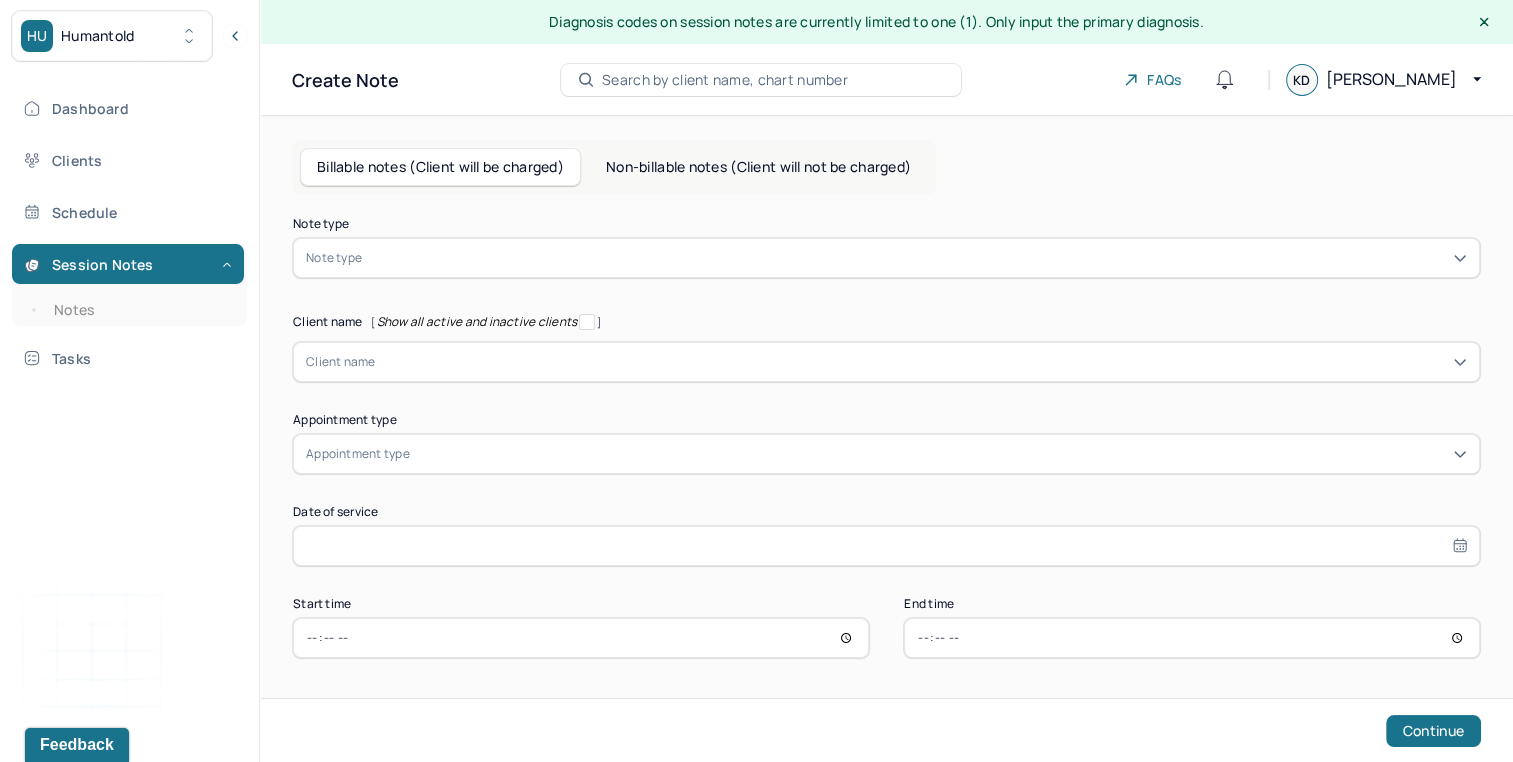 click on "Client name [ Show all active and inactive clients ]" at bounding box center (886, 322) 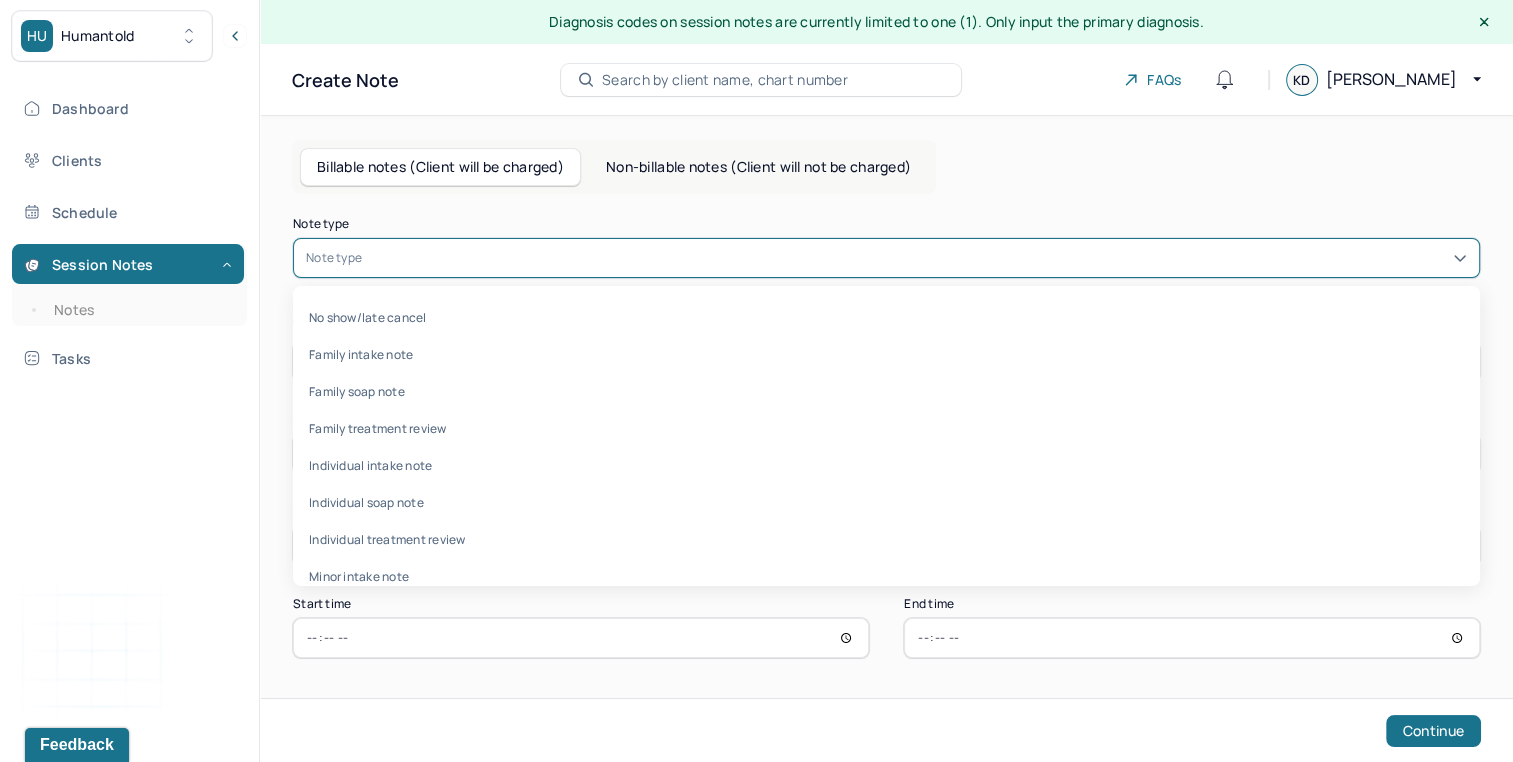 click at bounding box center [916, 258] 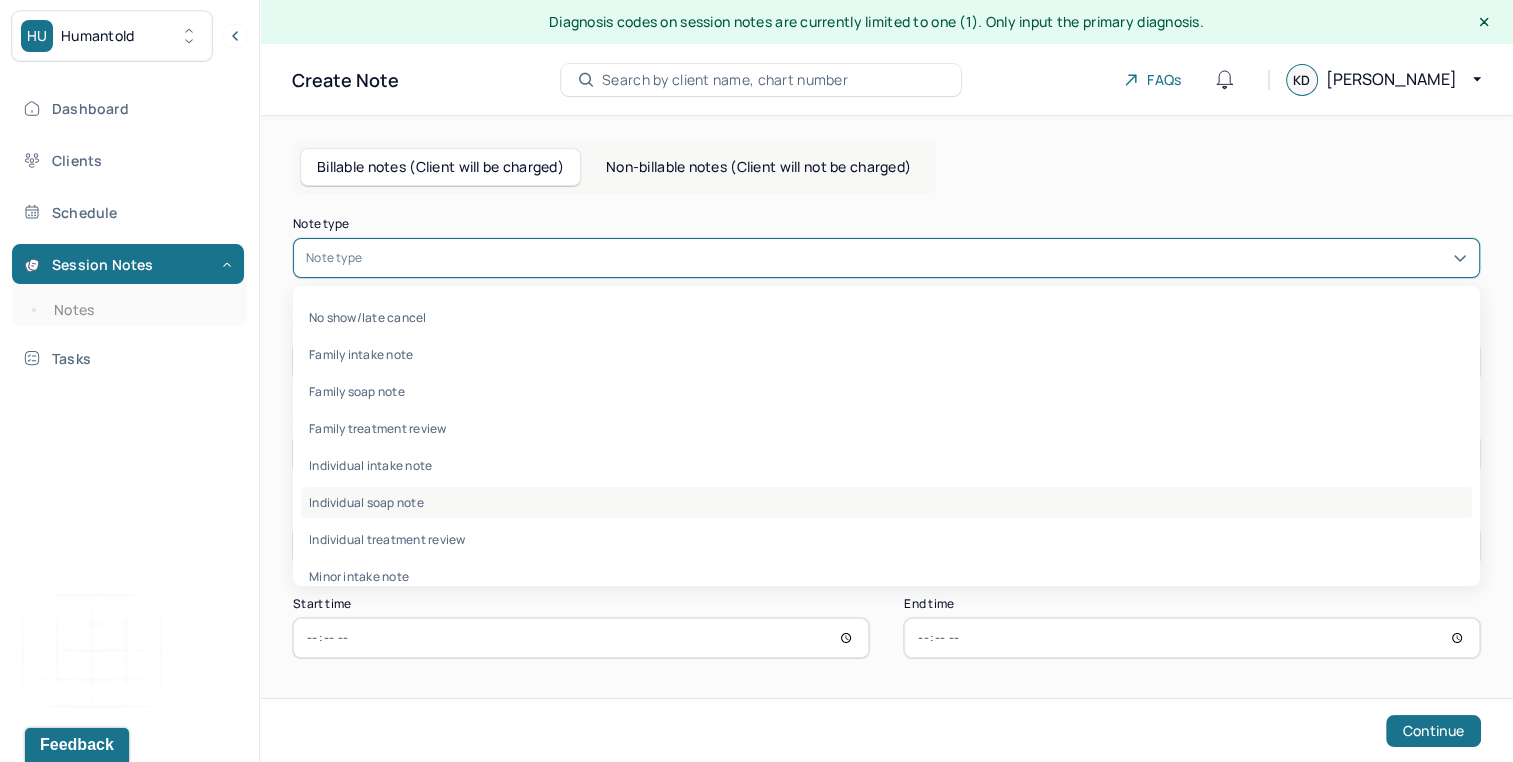 click on "Individual soap note" at bounding box center (886, 502) 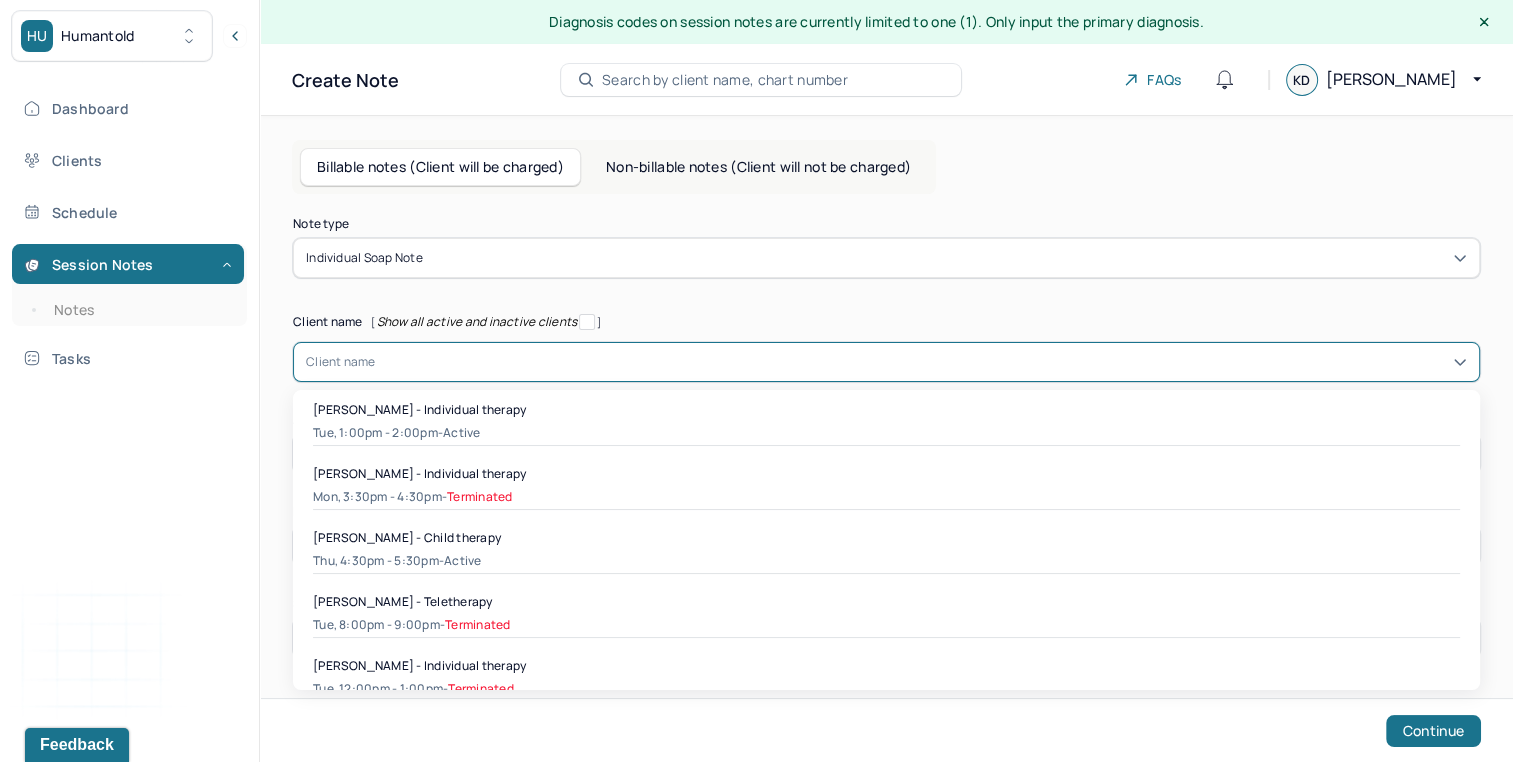 click at bounding box center [921, 362] 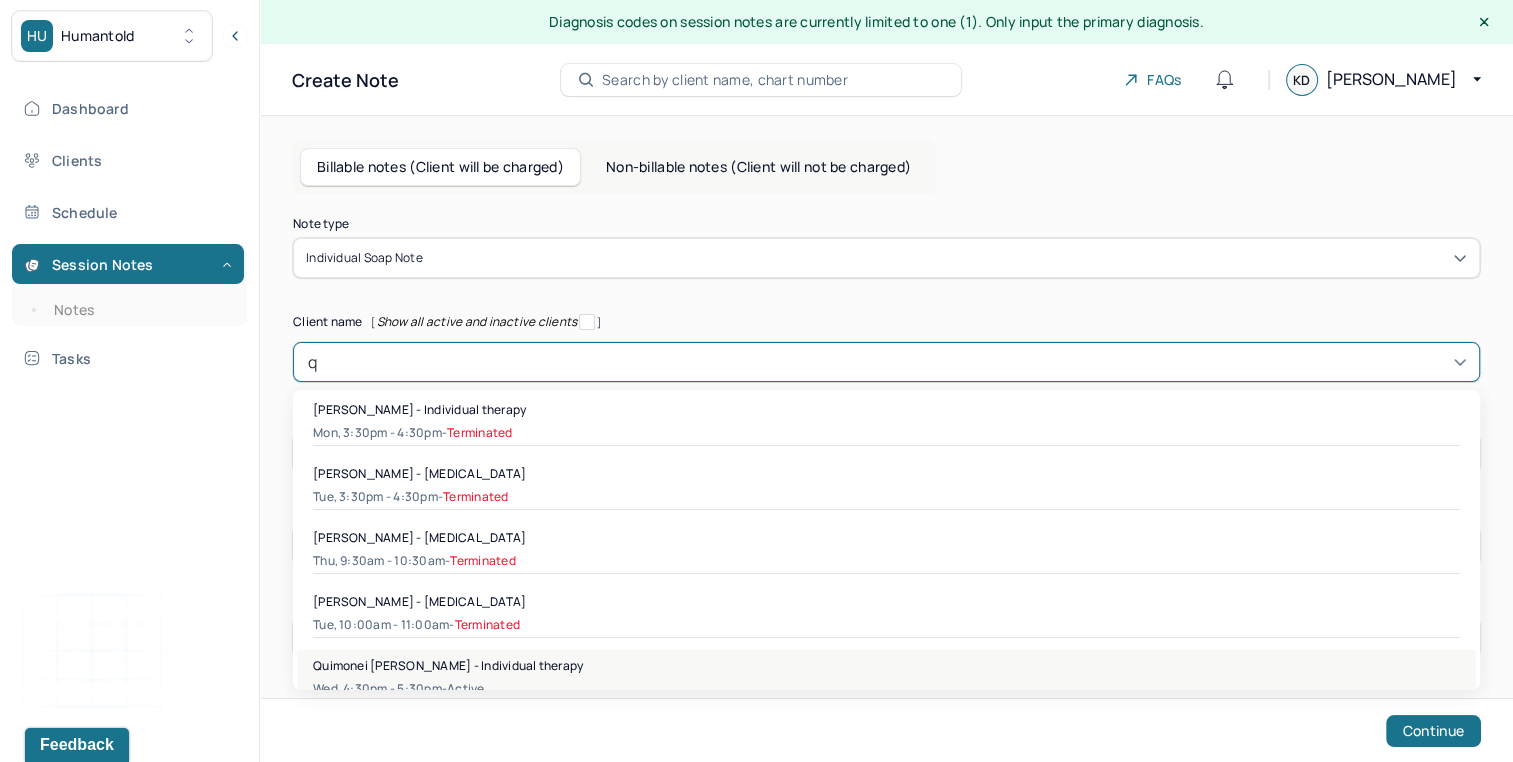 click on "Quimonei [PERSON_NAME] - Individual therapy" at bounding box center [448, 665] 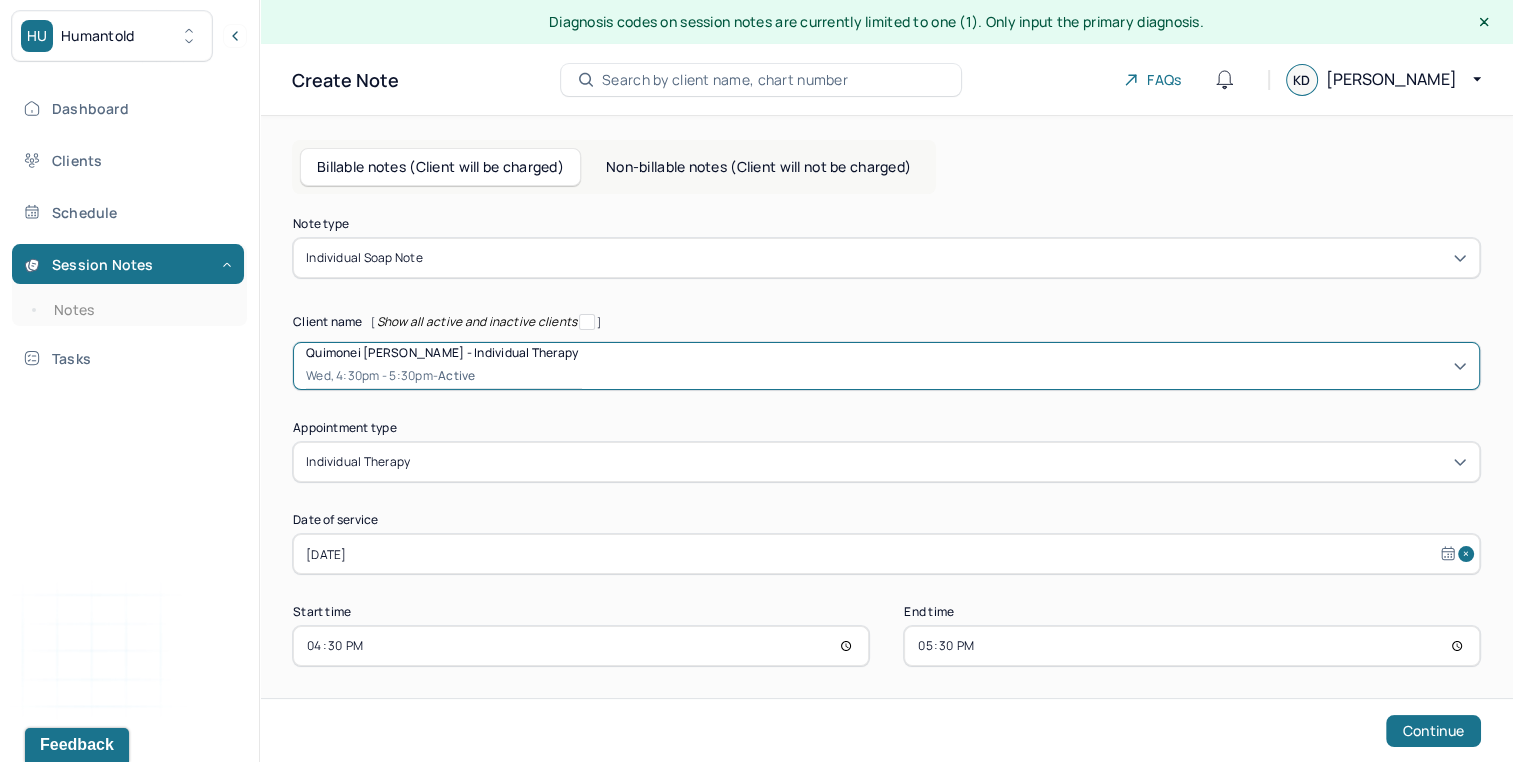 select on "6" 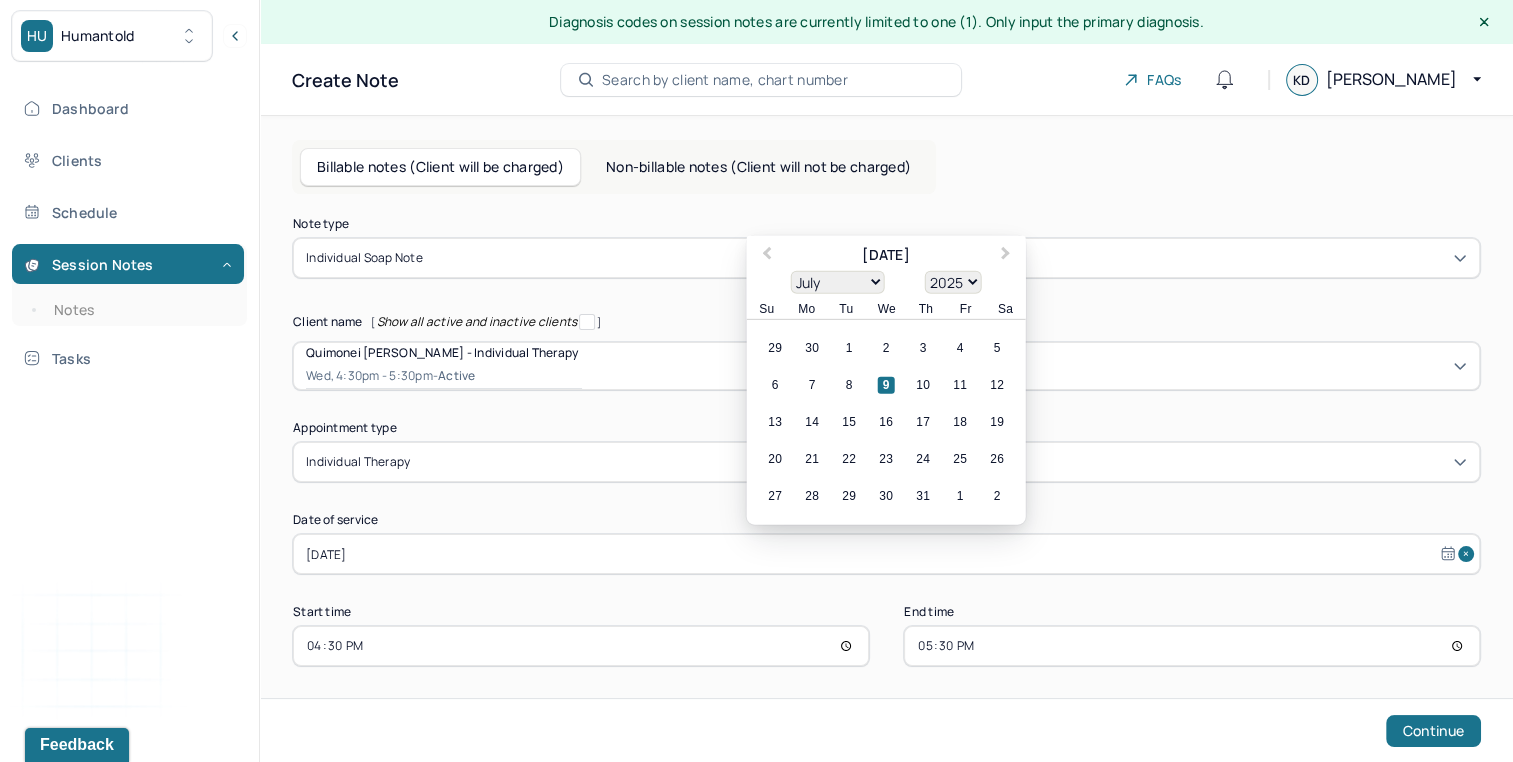 click on "[DATE]" at bounding box center (886, 554) 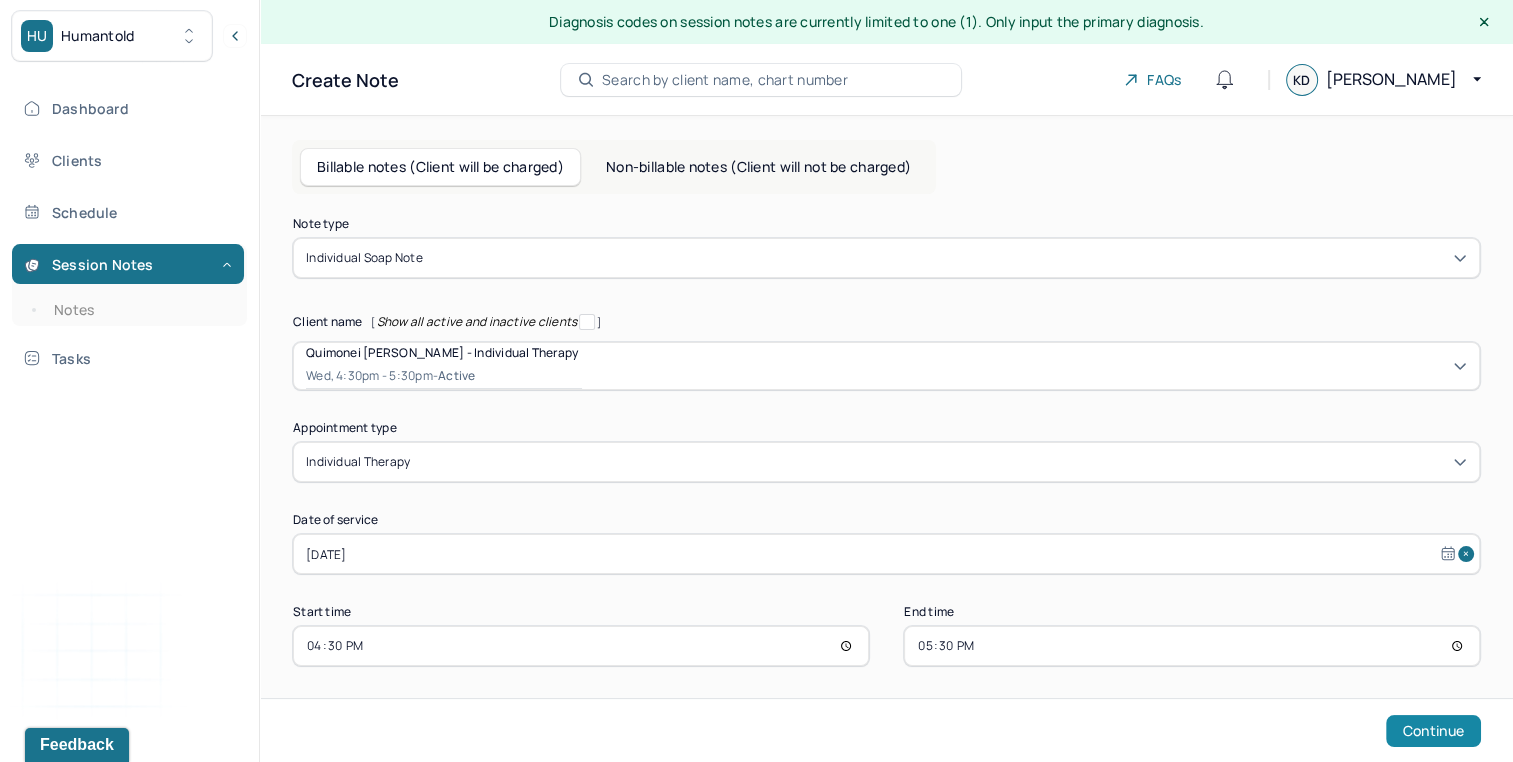 click on "Continue" at bounding box center [1433, 731] 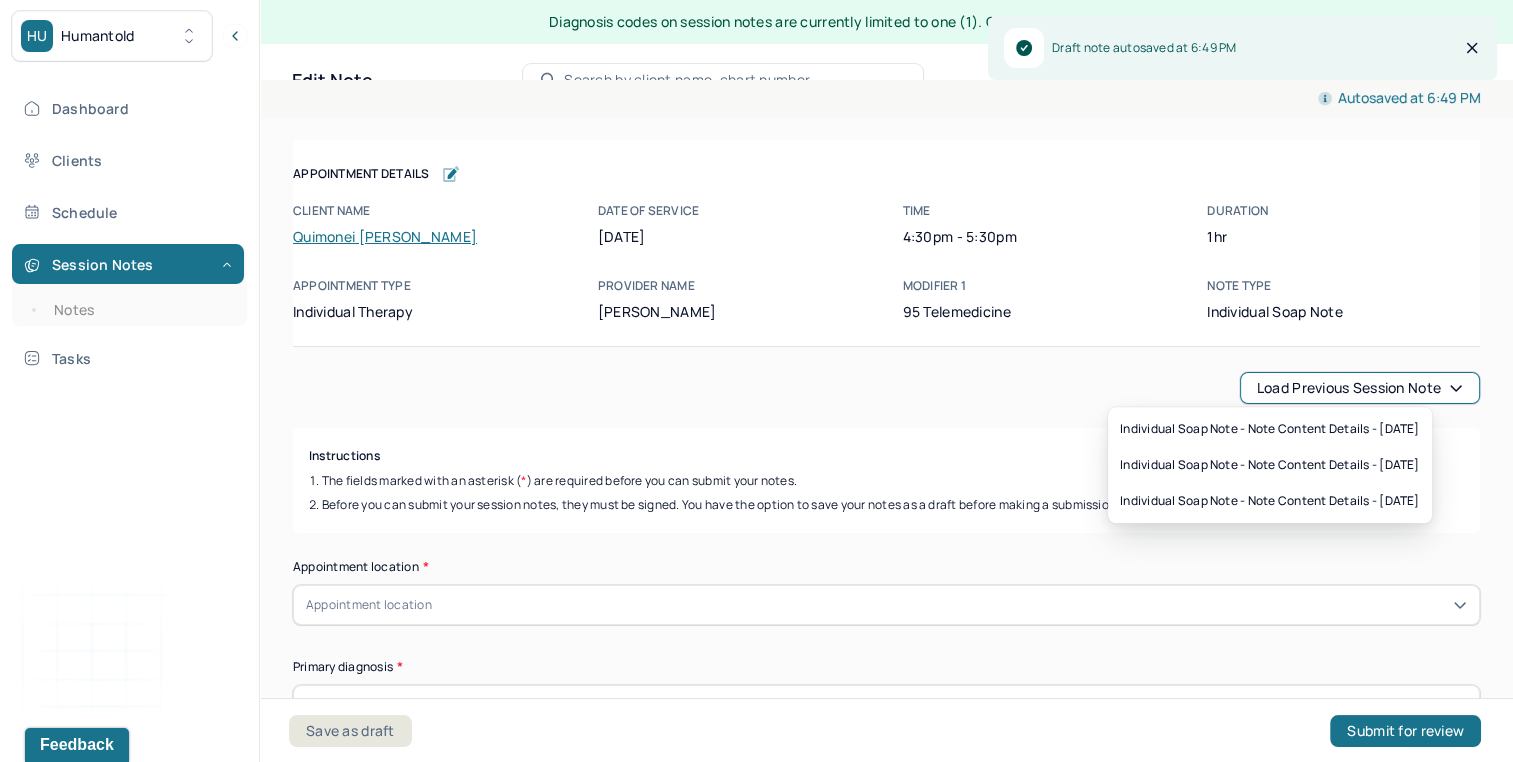 click on "Load previous session note" at bounding box center (1360, 388) 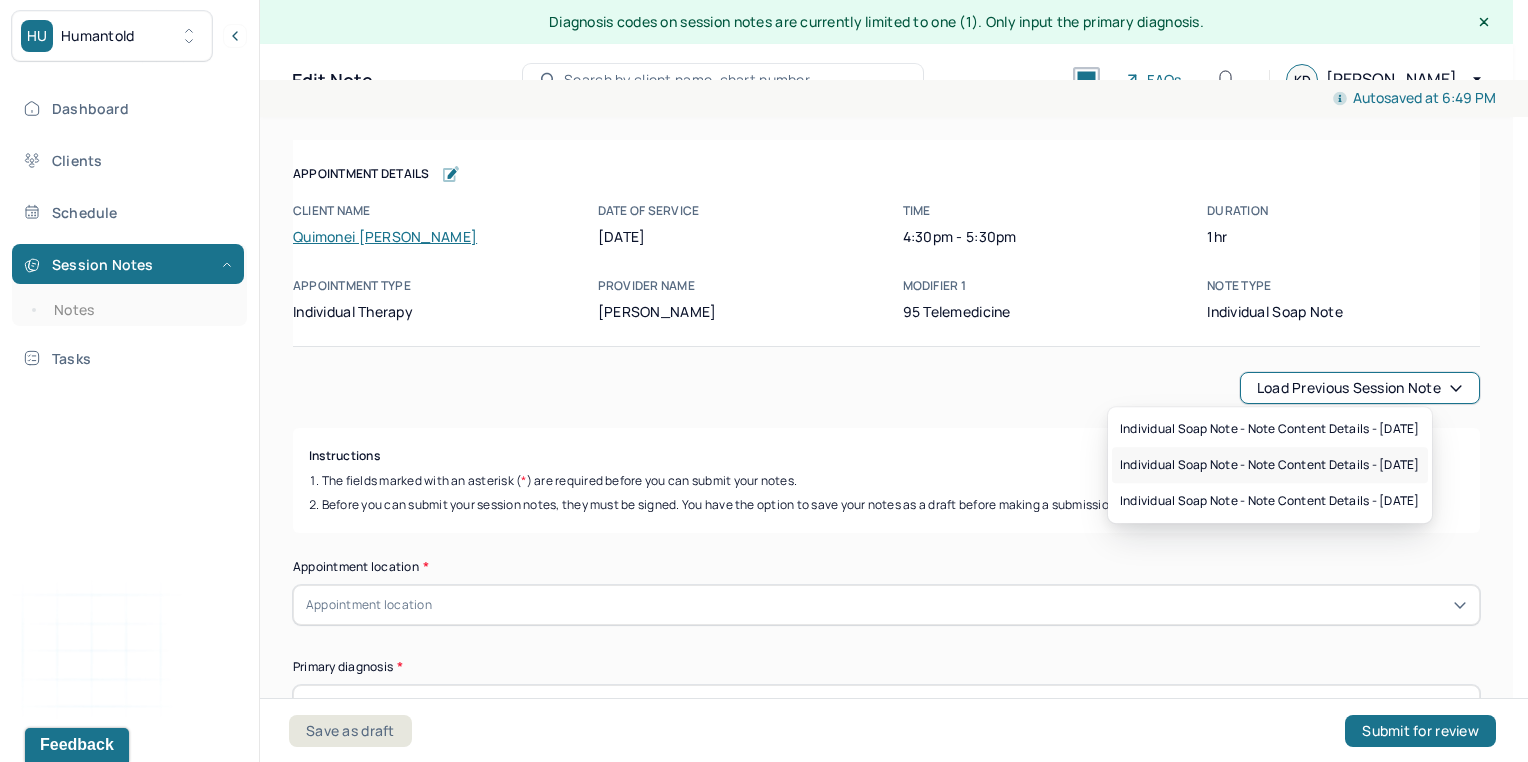 click on "Individual soap note   - Note content Details -   [DATE]" at bounding box center [1270, 465] 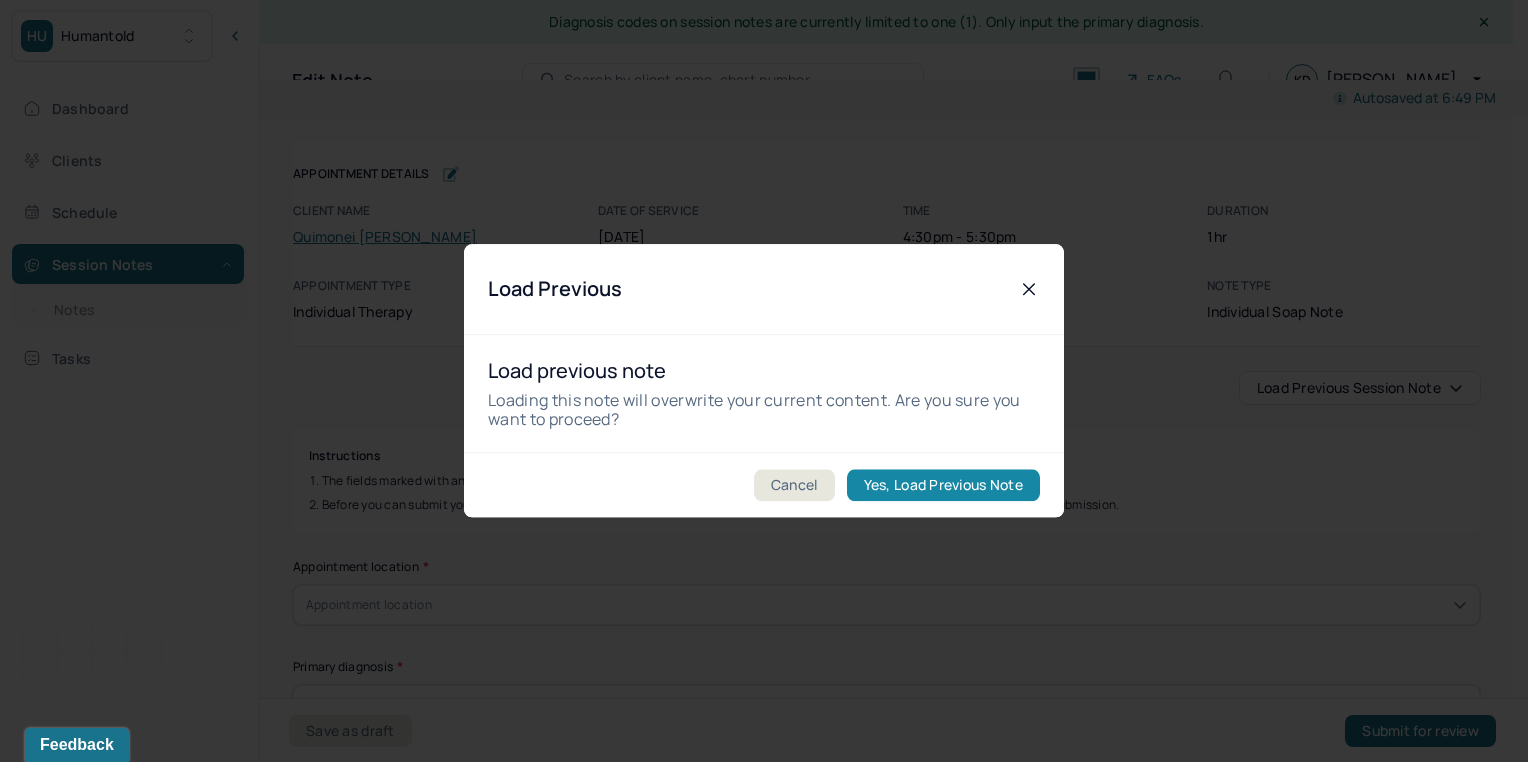 click on "Yes, Load Previous Note" at bounding box center [943, 486] 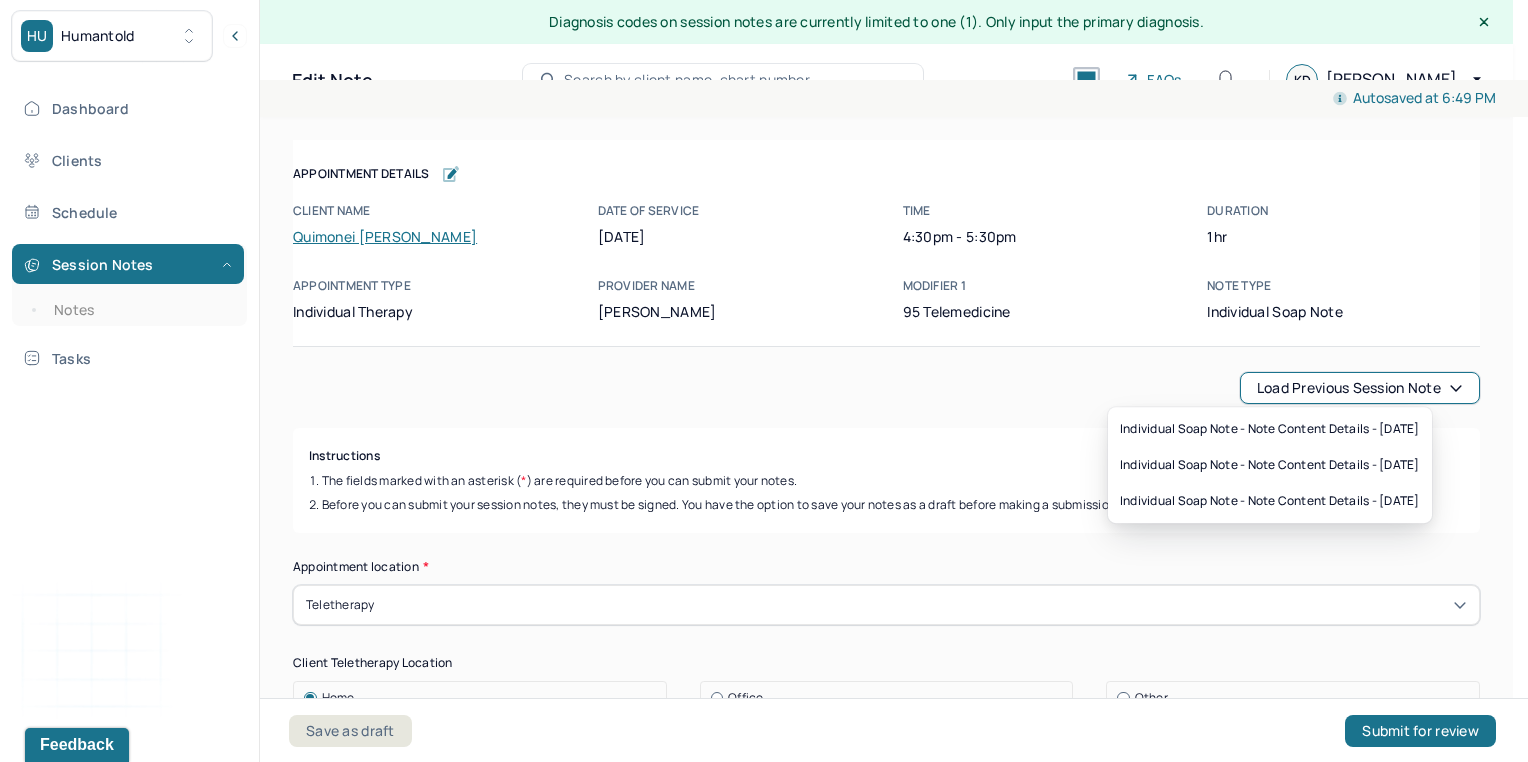 click on "Load previous session note" at bounding box center [1360, 388] 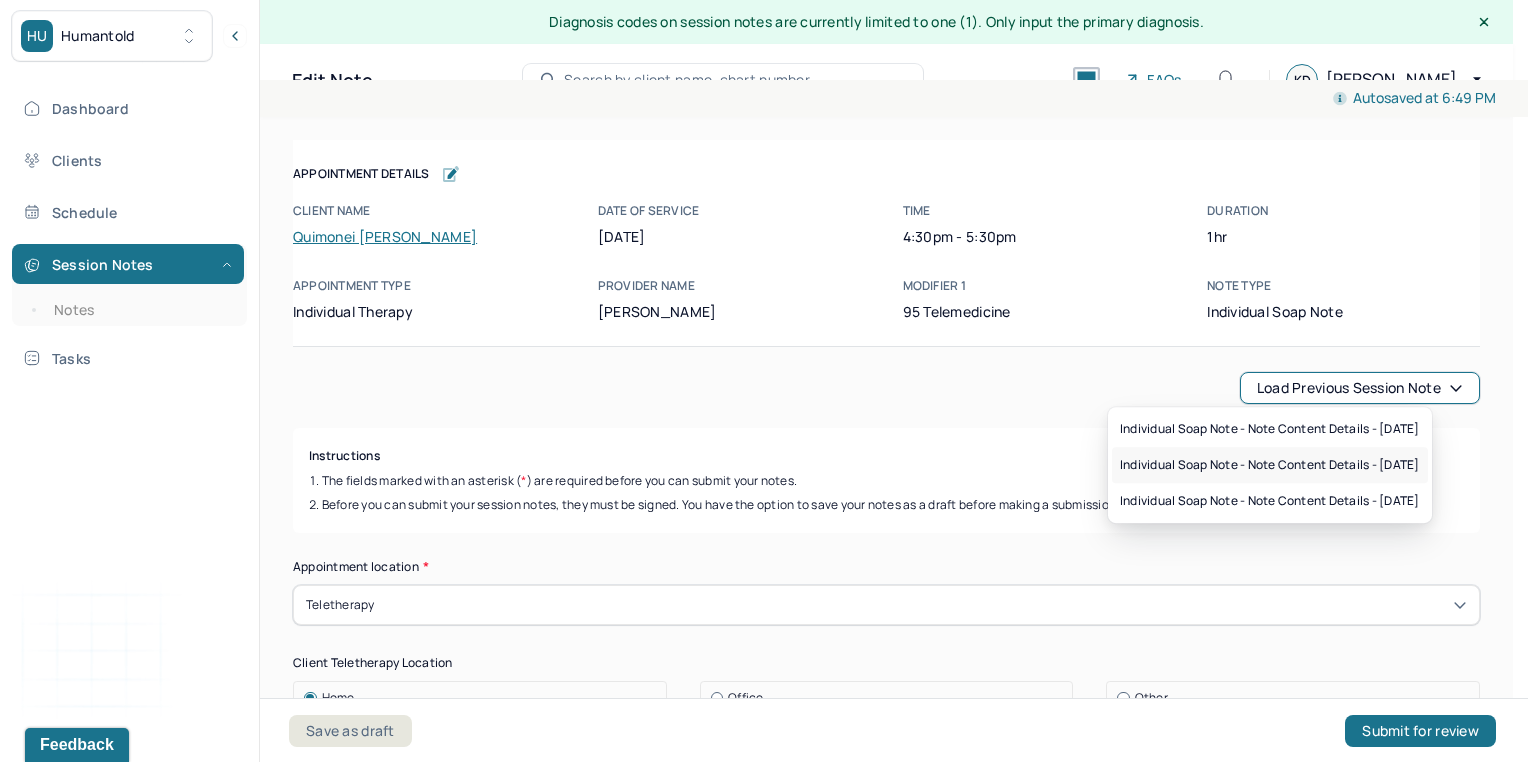 click on "Individual soap note   - Note content Details -   [DATE]" at bounding box center [1270, 465] 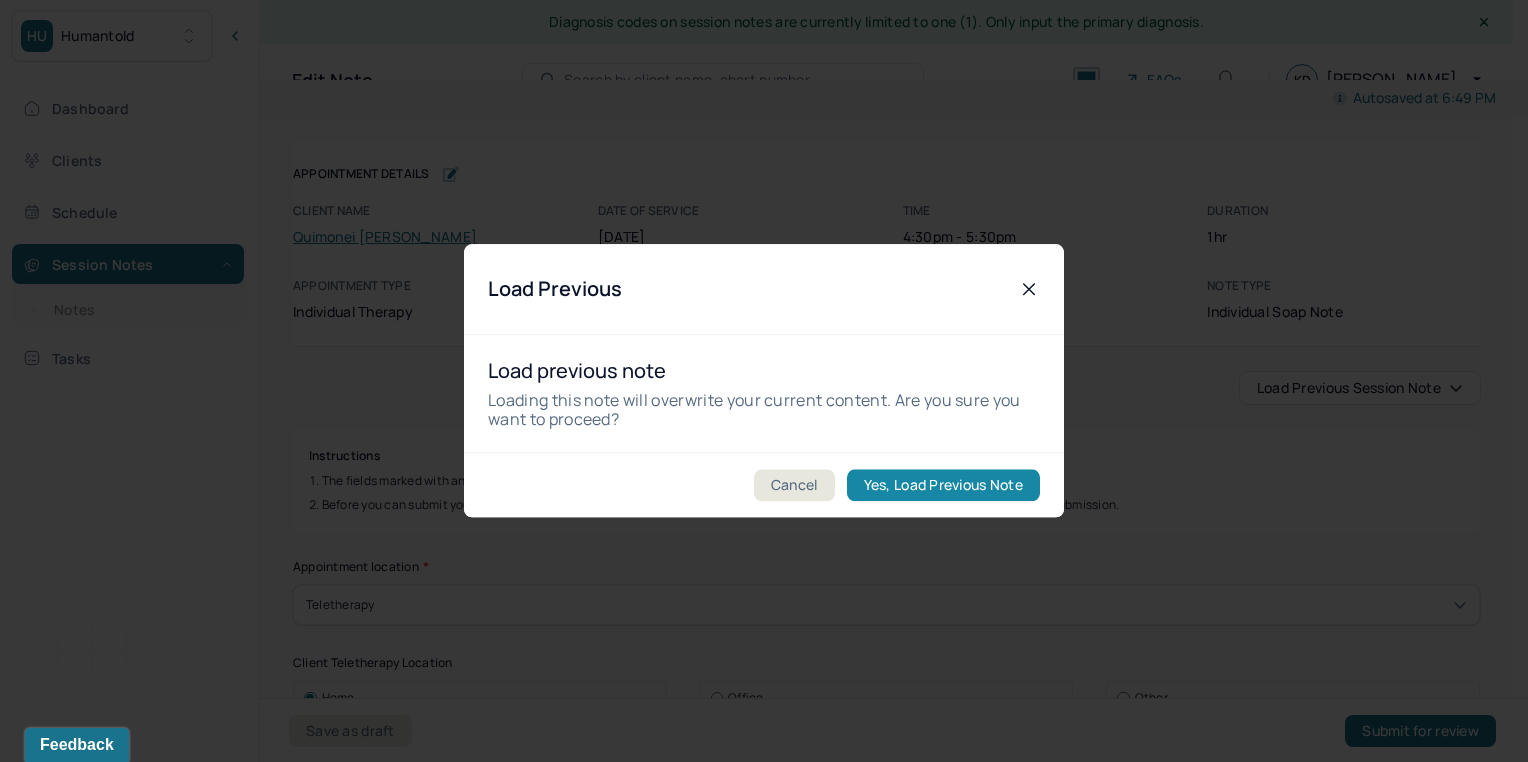 click on "Yes, Load Previous Note" at bounding box center [943, 486] 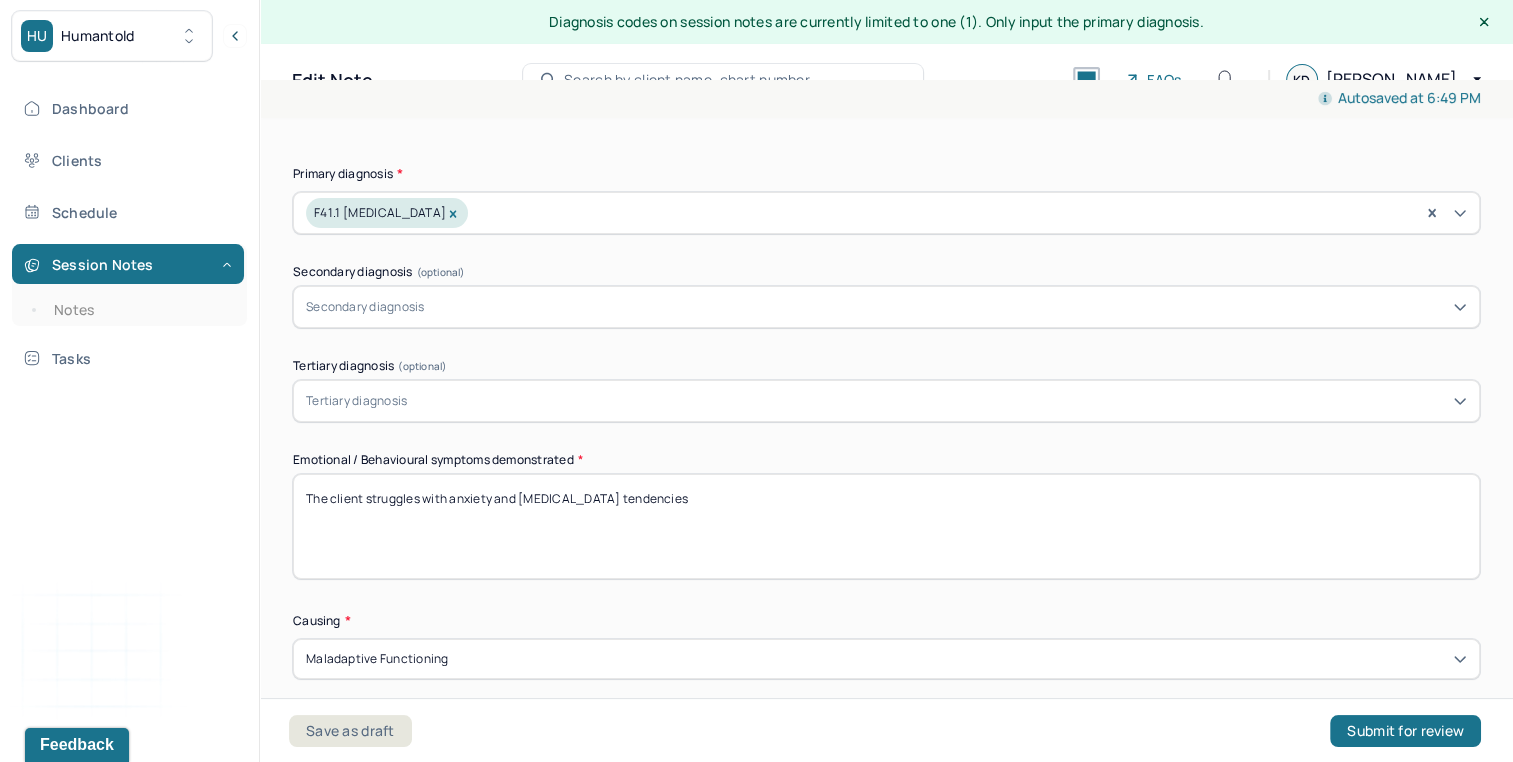 scroll, scrollTop: 803, scrollLeft: 0, axis: vertical 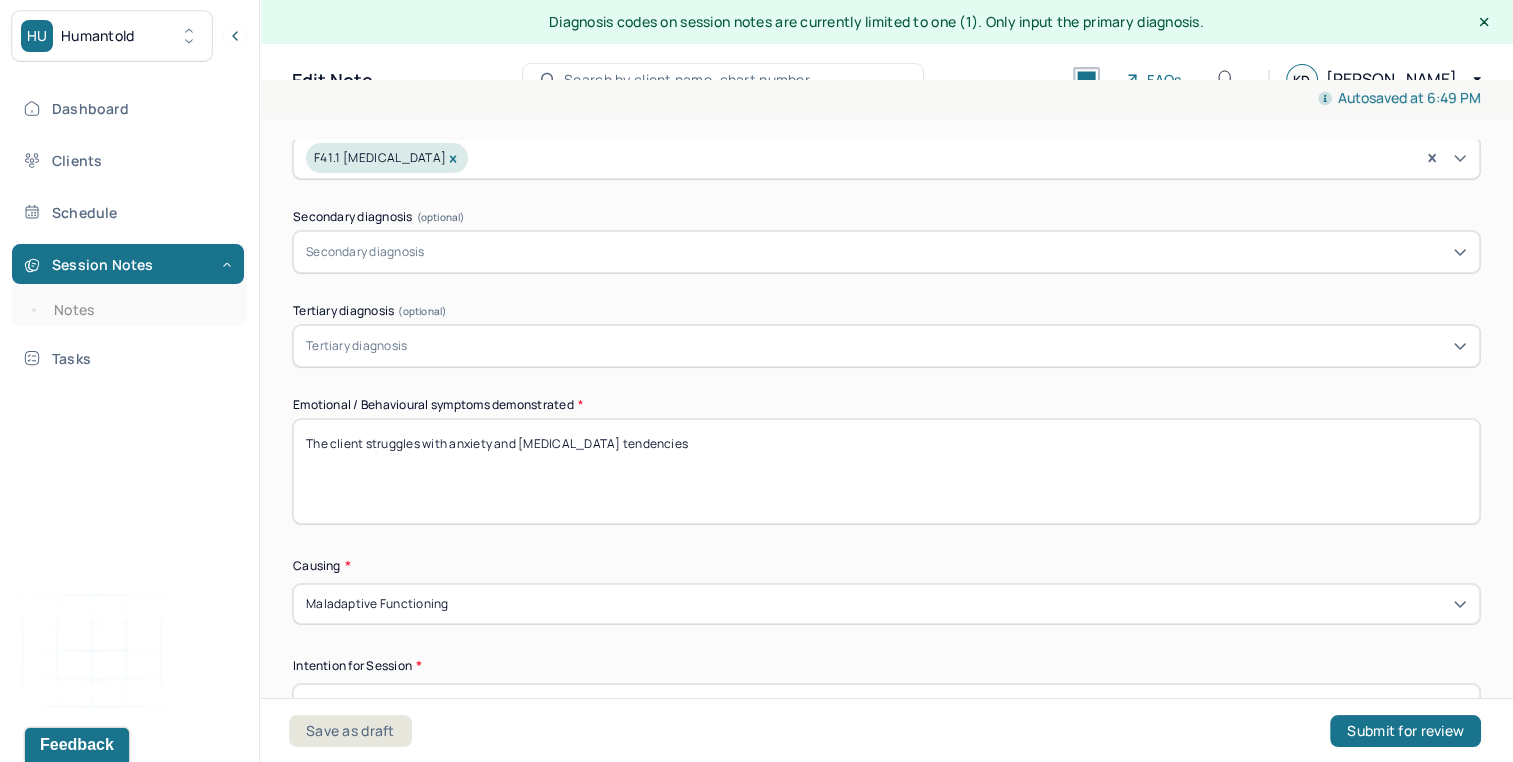 drag, startPoint x: 461, startPoint y: 438, endPoint x: 1204, endPoint y: 380, distance: 745.2604 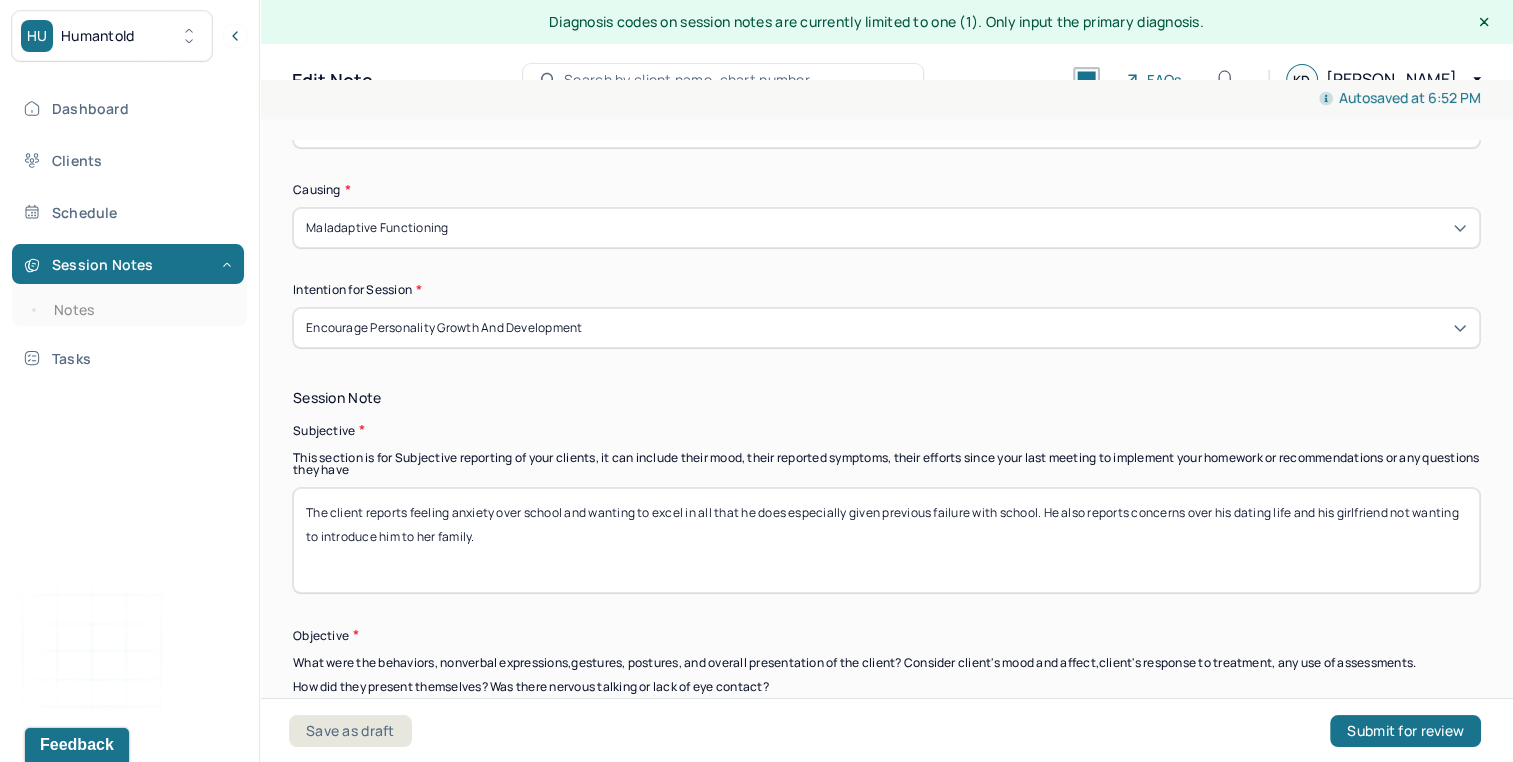 scroll, scrollTop: 1180, scrollLeft: 0, axis: vertical 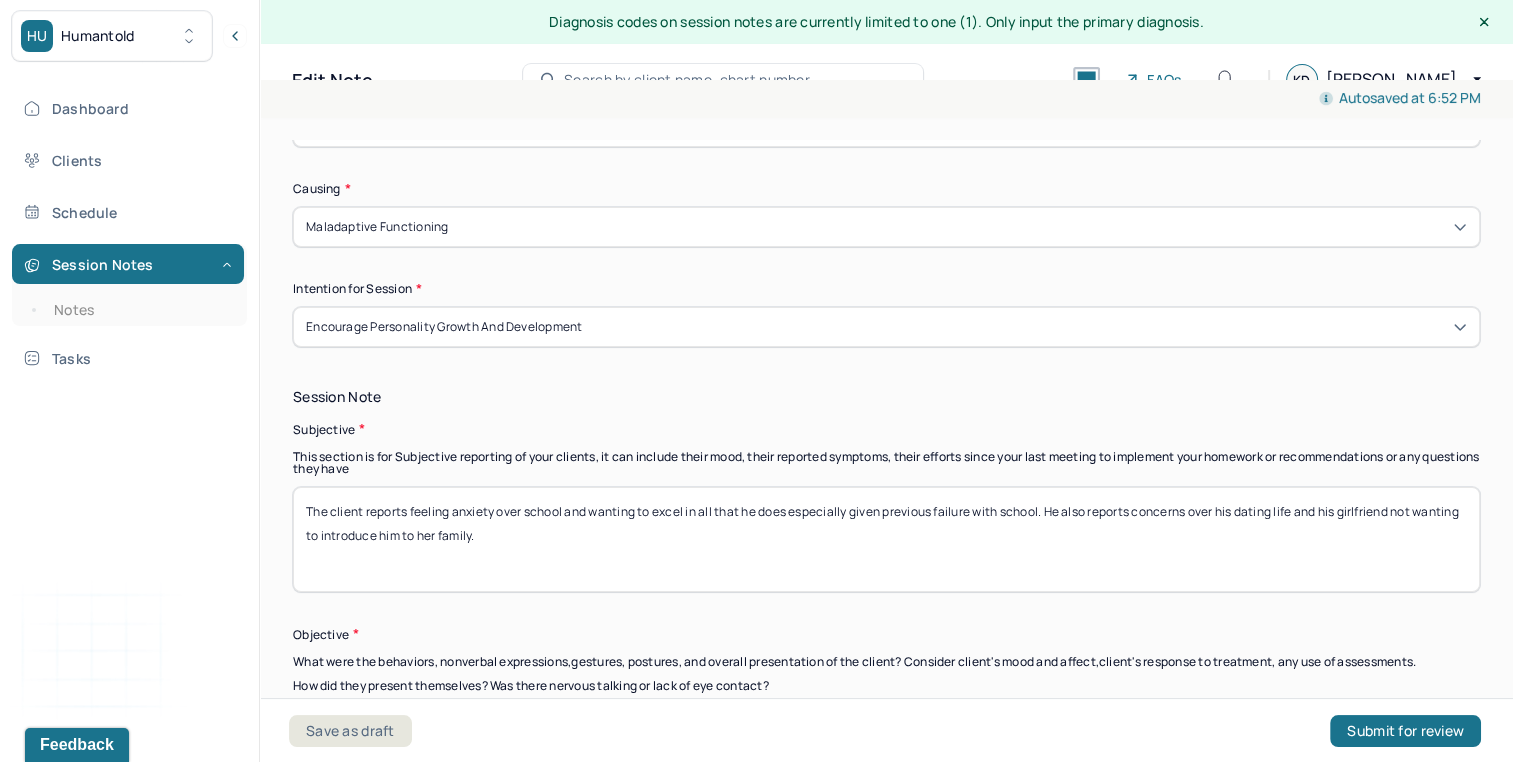 type on "The client struggles with managing differences in his relationship" 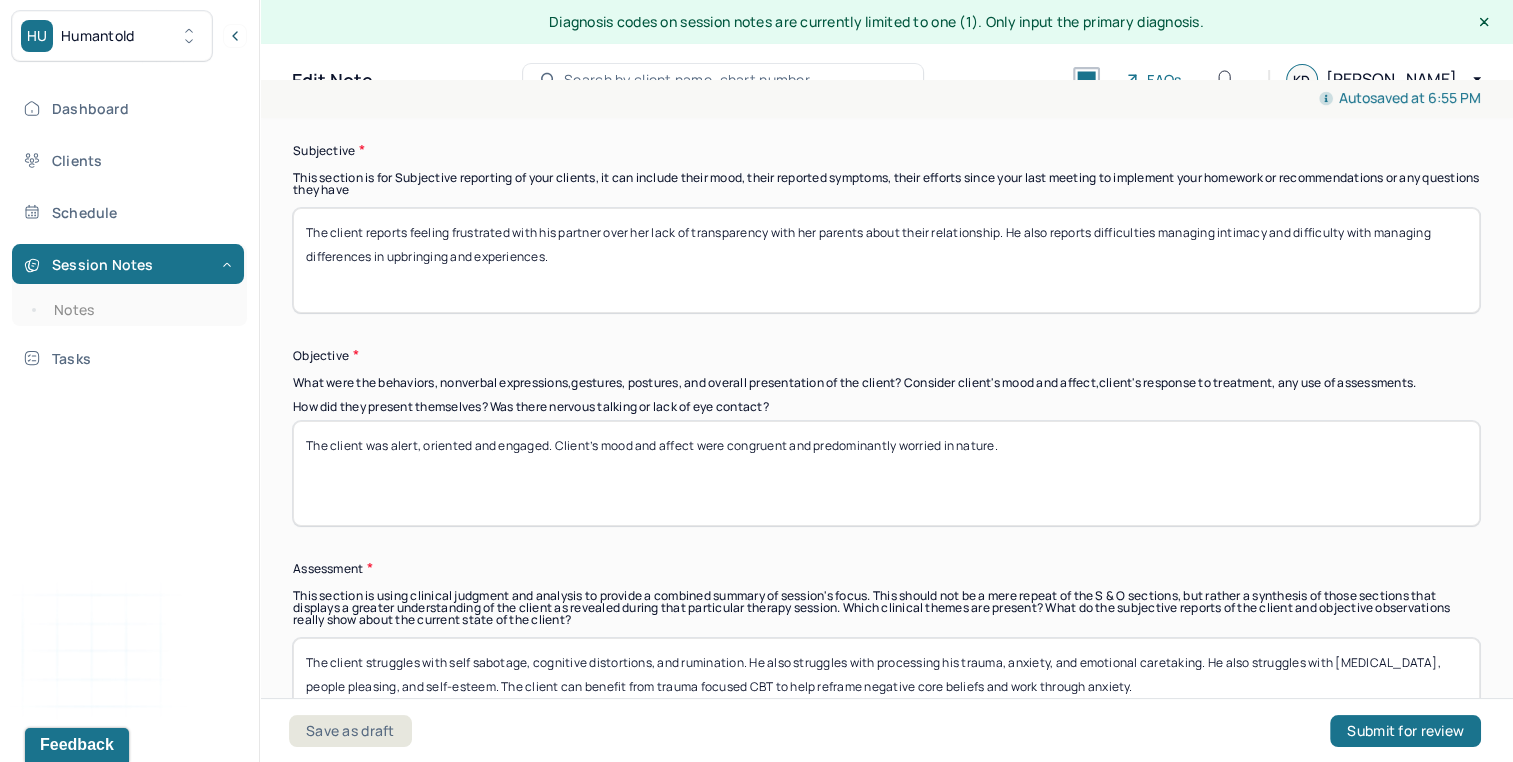 scroll, scrollTop: 1464, scrollLeft: 0, axis: vertical 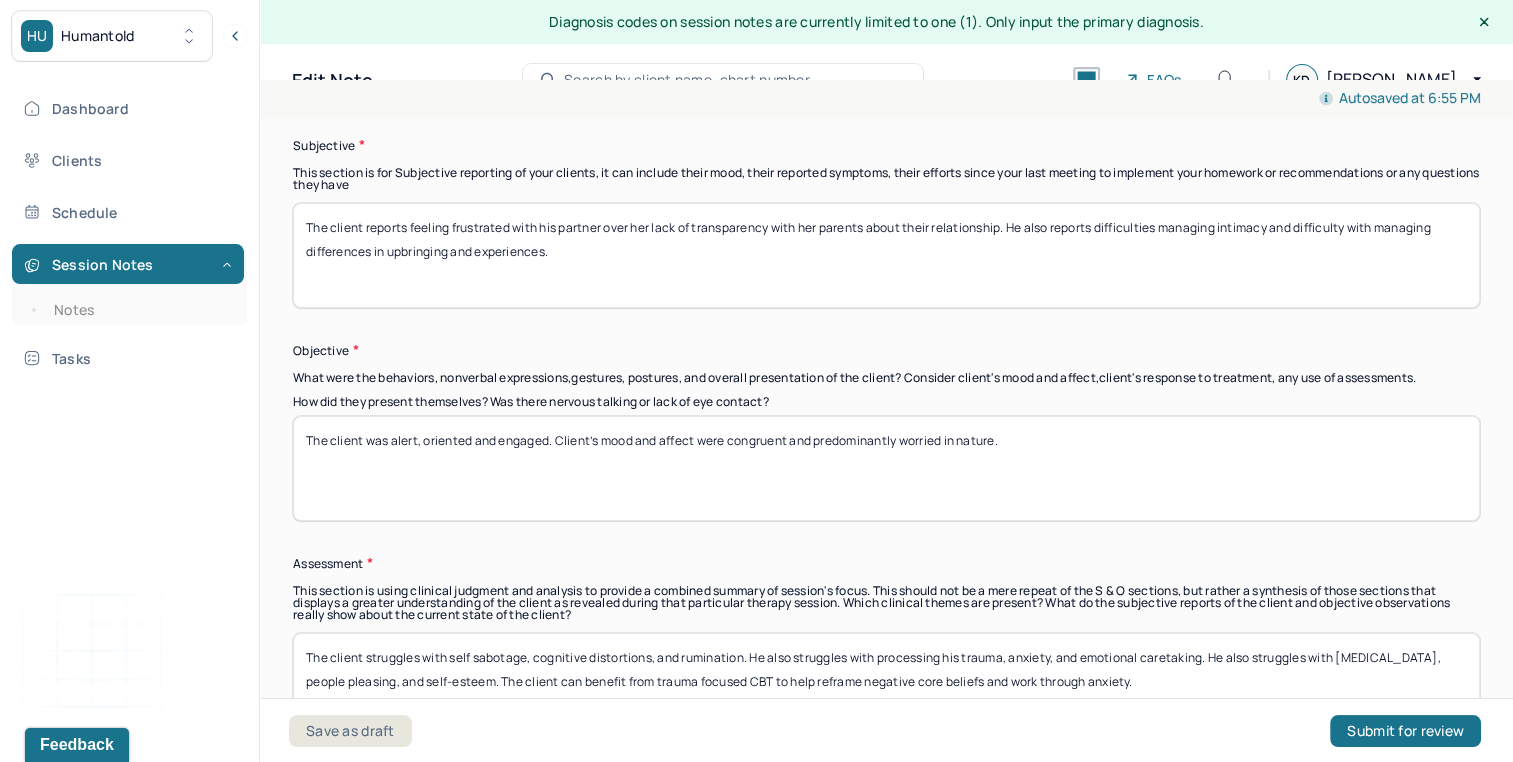 type on "The client reports feeling frustrated with his partner over her lack of transparency with her parents about their relationship. He also reports difficulties managing intimacy and difficulty with managing differences in upbringing and experiences." 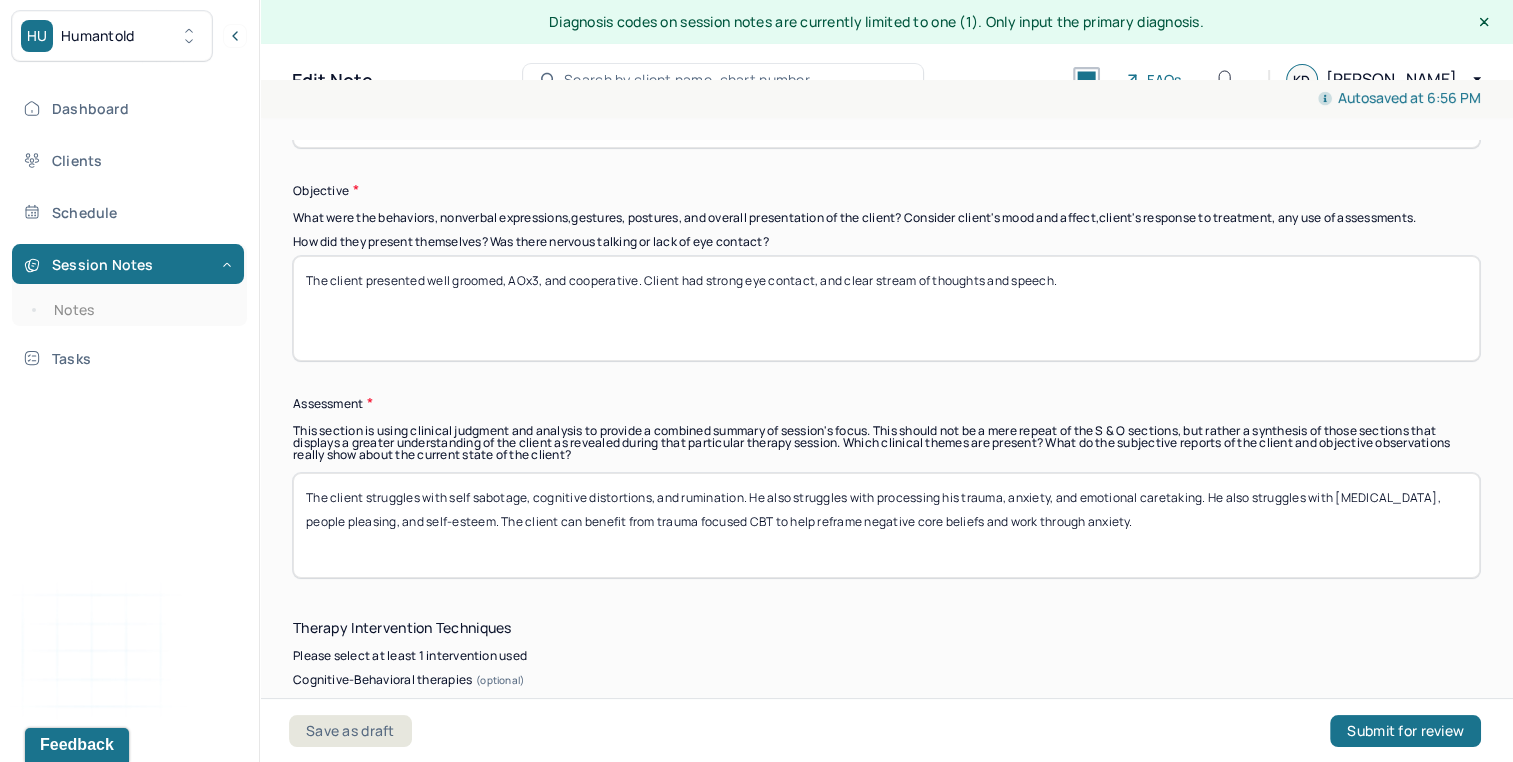 scroll, scrollTop: 1625, scrollLeft: 0, axis: vertical 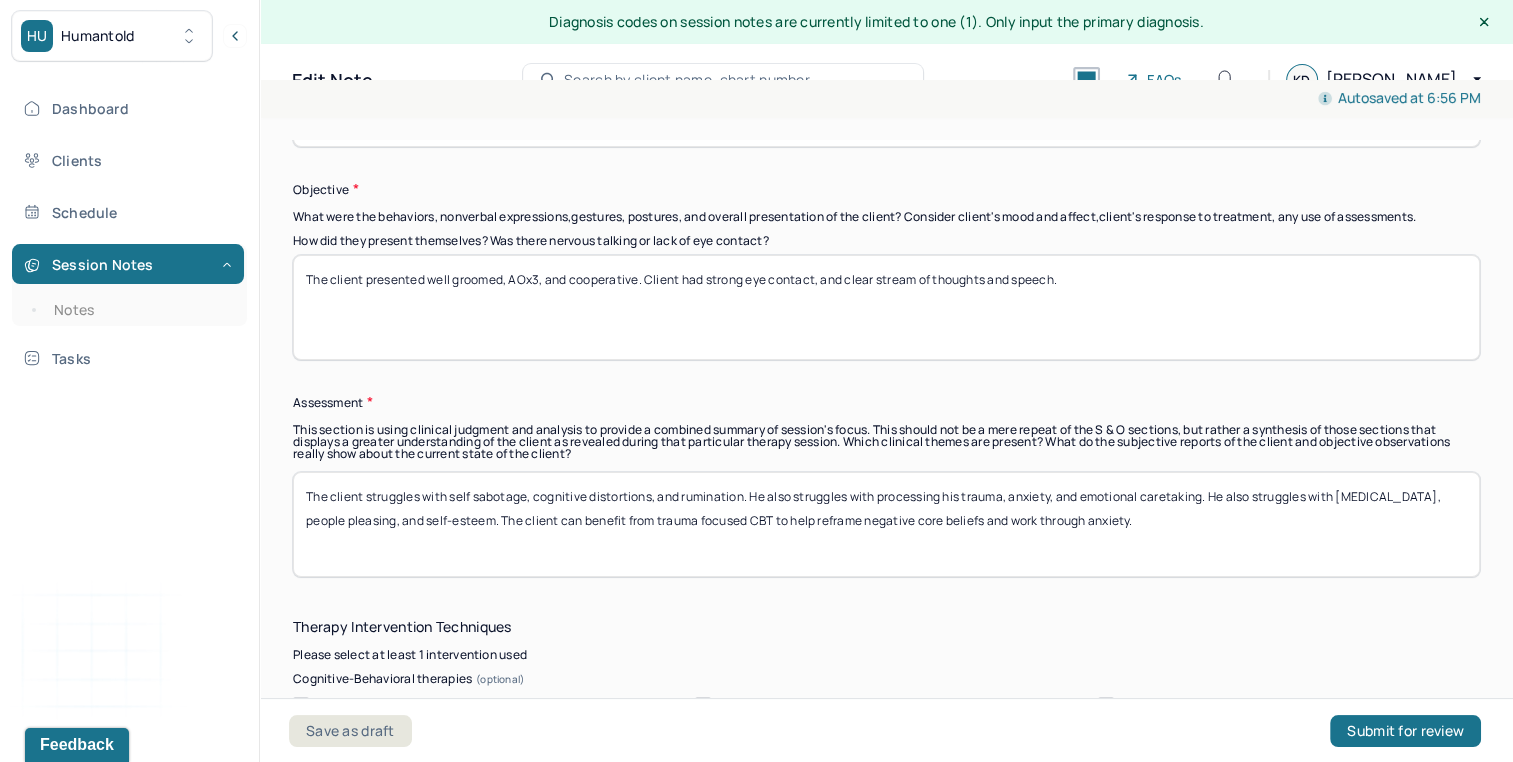 type on "The client presented well groomed, AOx3, and cooperative. Client had strong eye contact, and clear stream of thoughts and speech." 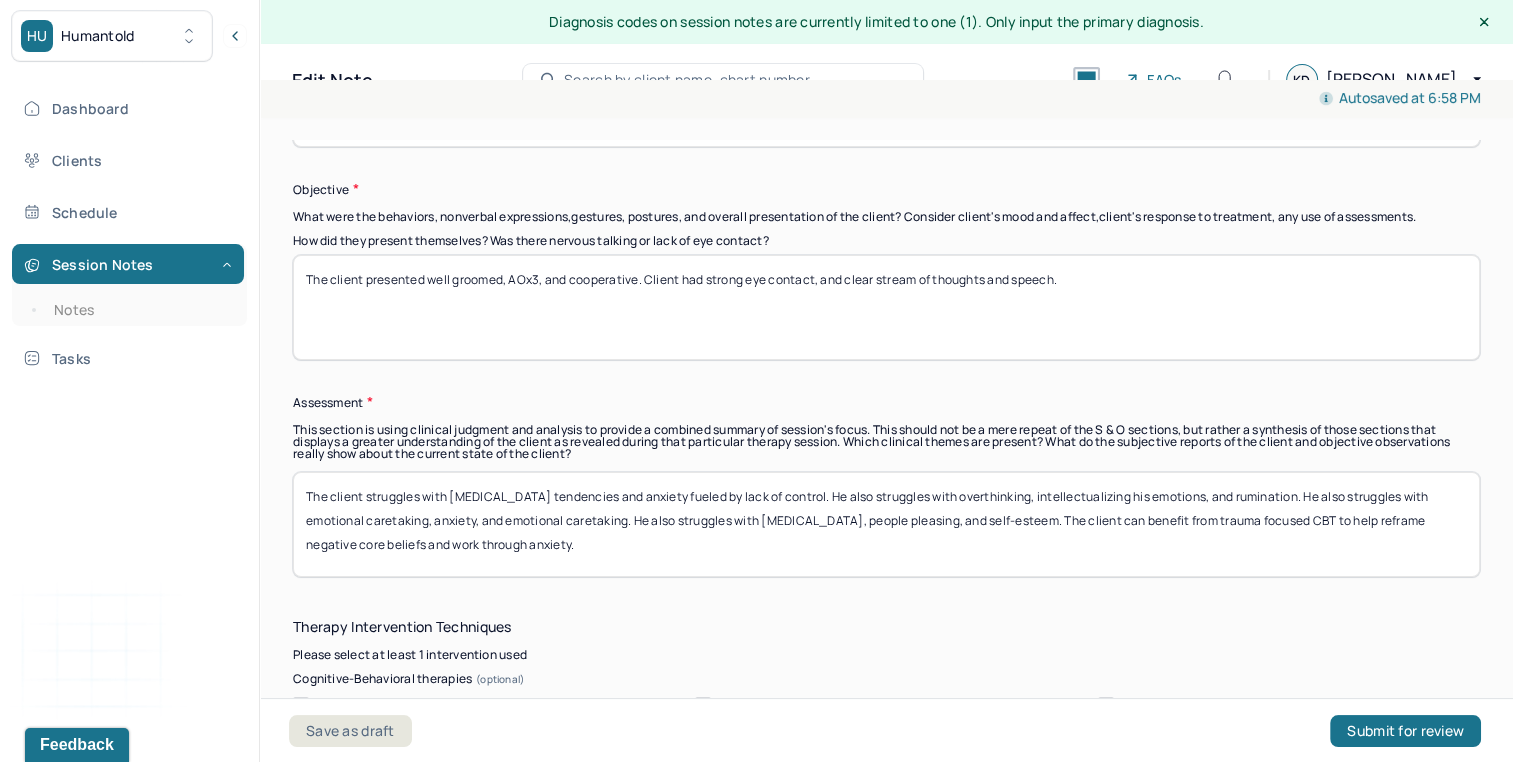 drag, startPoint x: 504, startPoint y: 515, endPoint x: 761, endPoint y: 512, distance: 257.01752 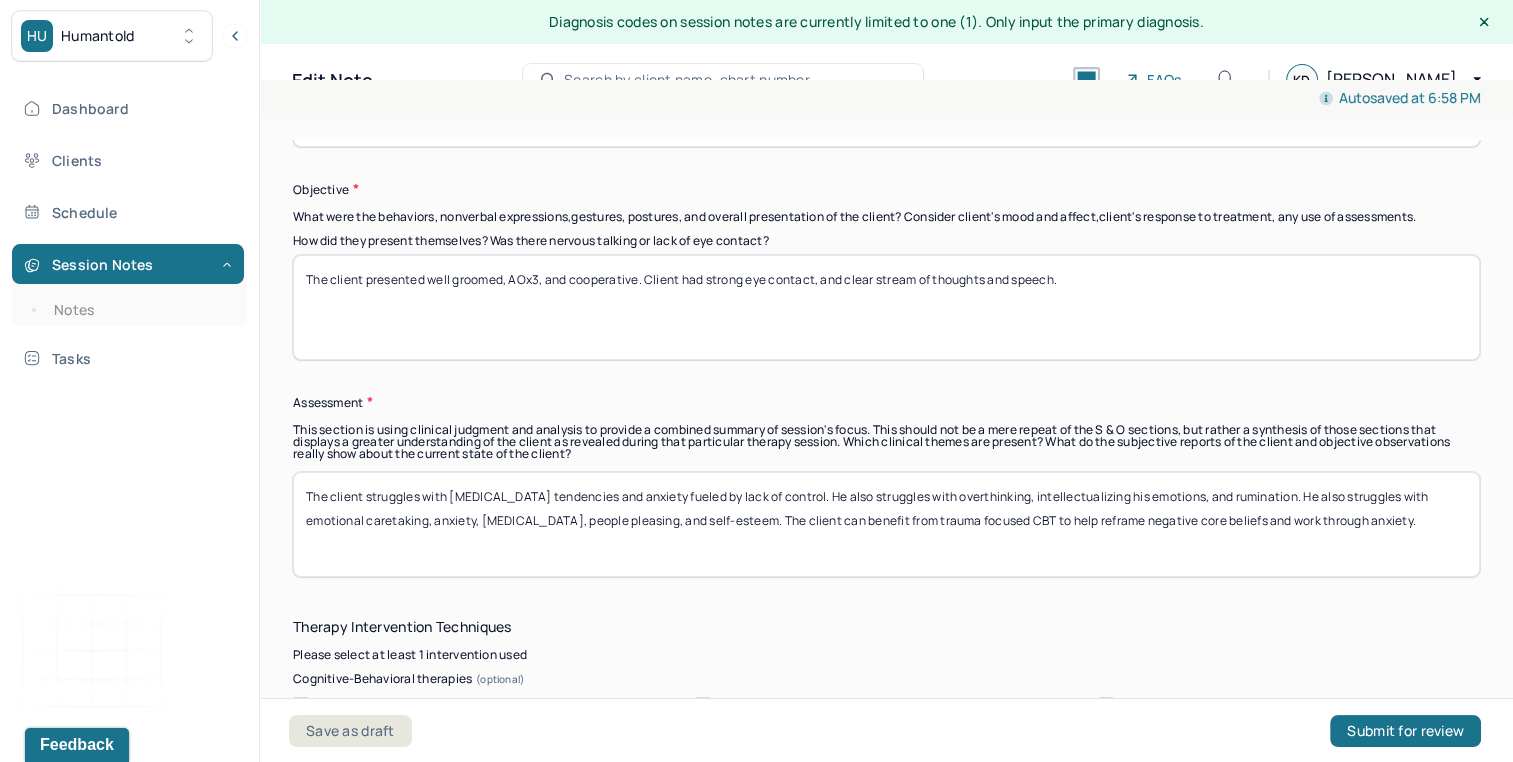 click on "The client struggles with [MEDICAL_DATA] tendencies and anxiety fueled by lack of control. He also struggles with overthinking, intellectualizing his emotions, and rumination. He also struggles with emotional caretaking, anxiety, [MEDICAL_DATA], people pleasing, and self-esteem. The client can benefit from trauma focused CBT to help reframe negative core beliefs and work through anxiety." at bounding box center (886, 524) 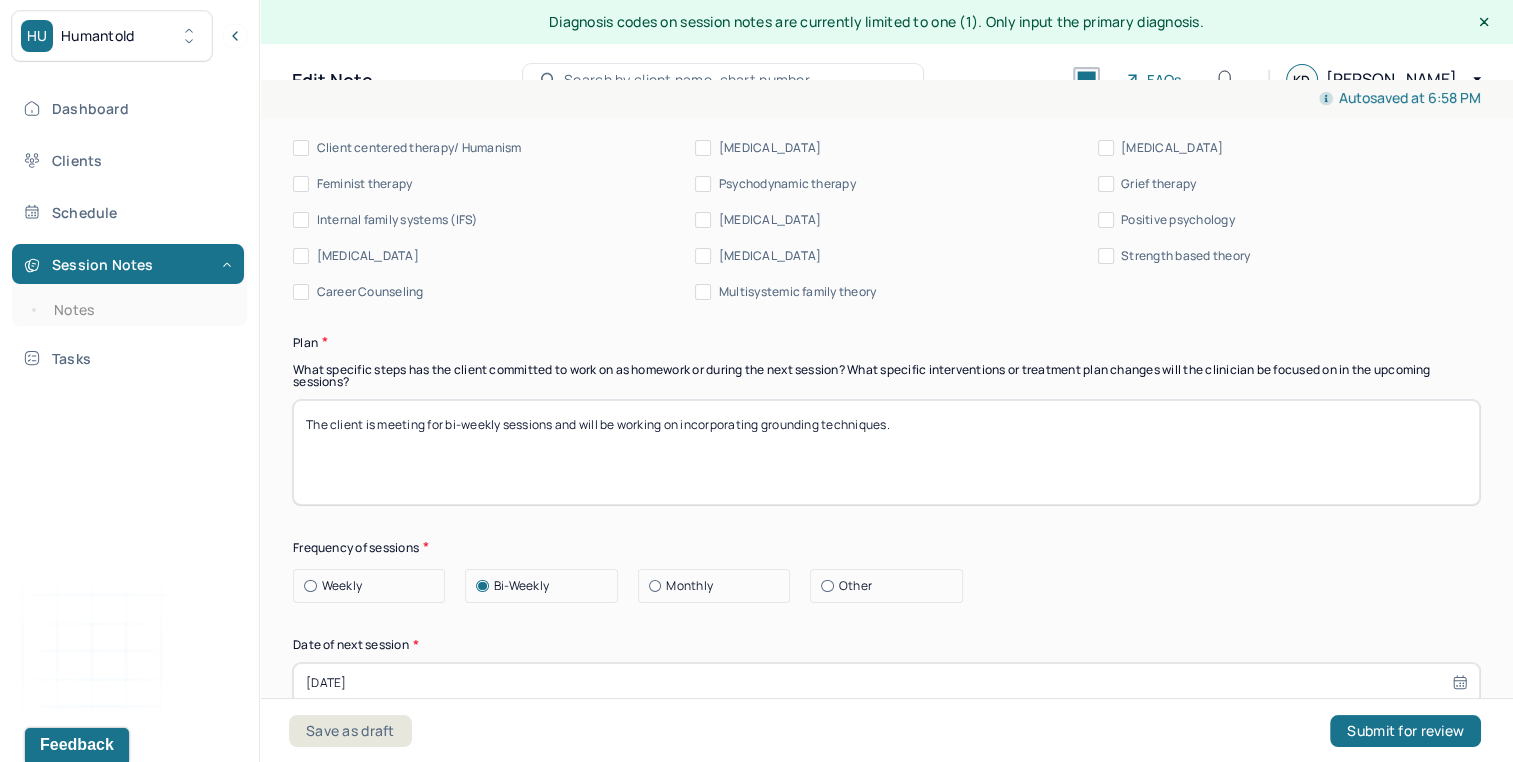 scroll, scrollTop: 2392, scrollLeft: 0, axis: vertical 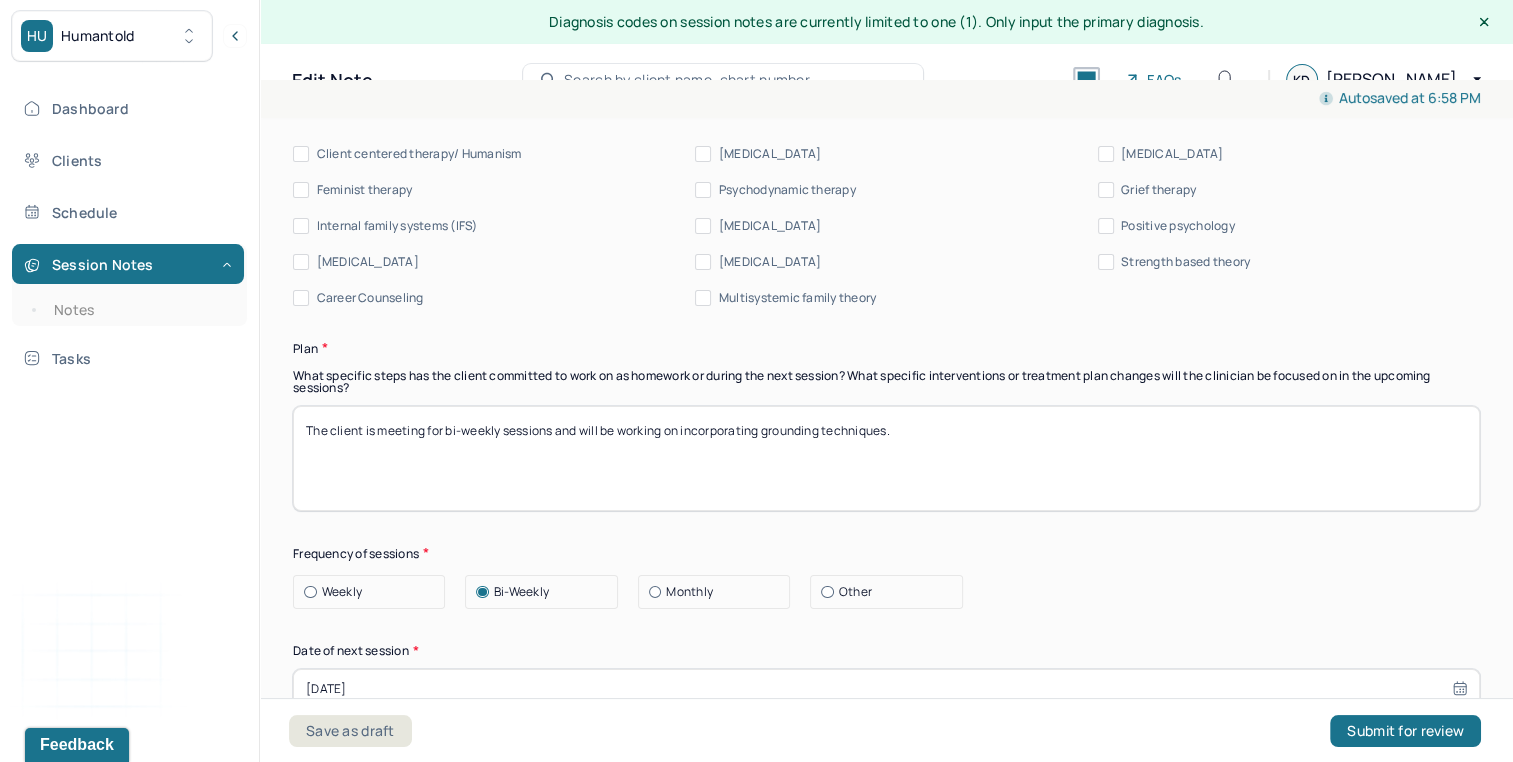 type on "The client struggles with [MEDICAL_DATA] tendencies and anxiety fueled by lack of control. He also struggles with overthinking, intellectualizing his emotions, and rumination. He also struggles with emotional caretaking, anxiety, [MEDICAL_DATA], and people pleasing. The client can benefit from trauma focused CBT to help reframe negative core beliefs and work through anxiety." 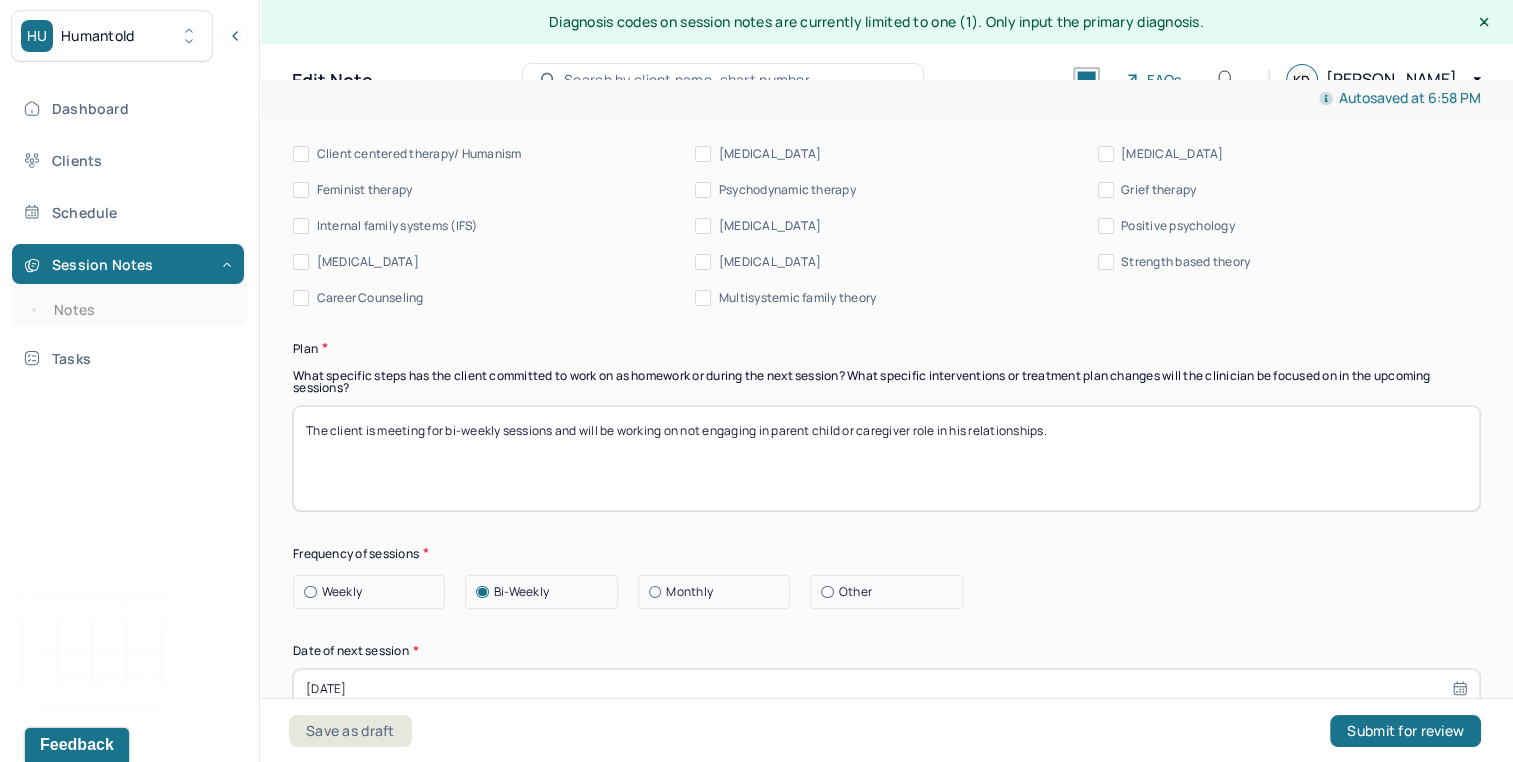 click on "The client is meeting for bi-weekly sessions and will be working on not enhgaging in parent child or caregiver role in his relationships." at bounding box center [886, 458] 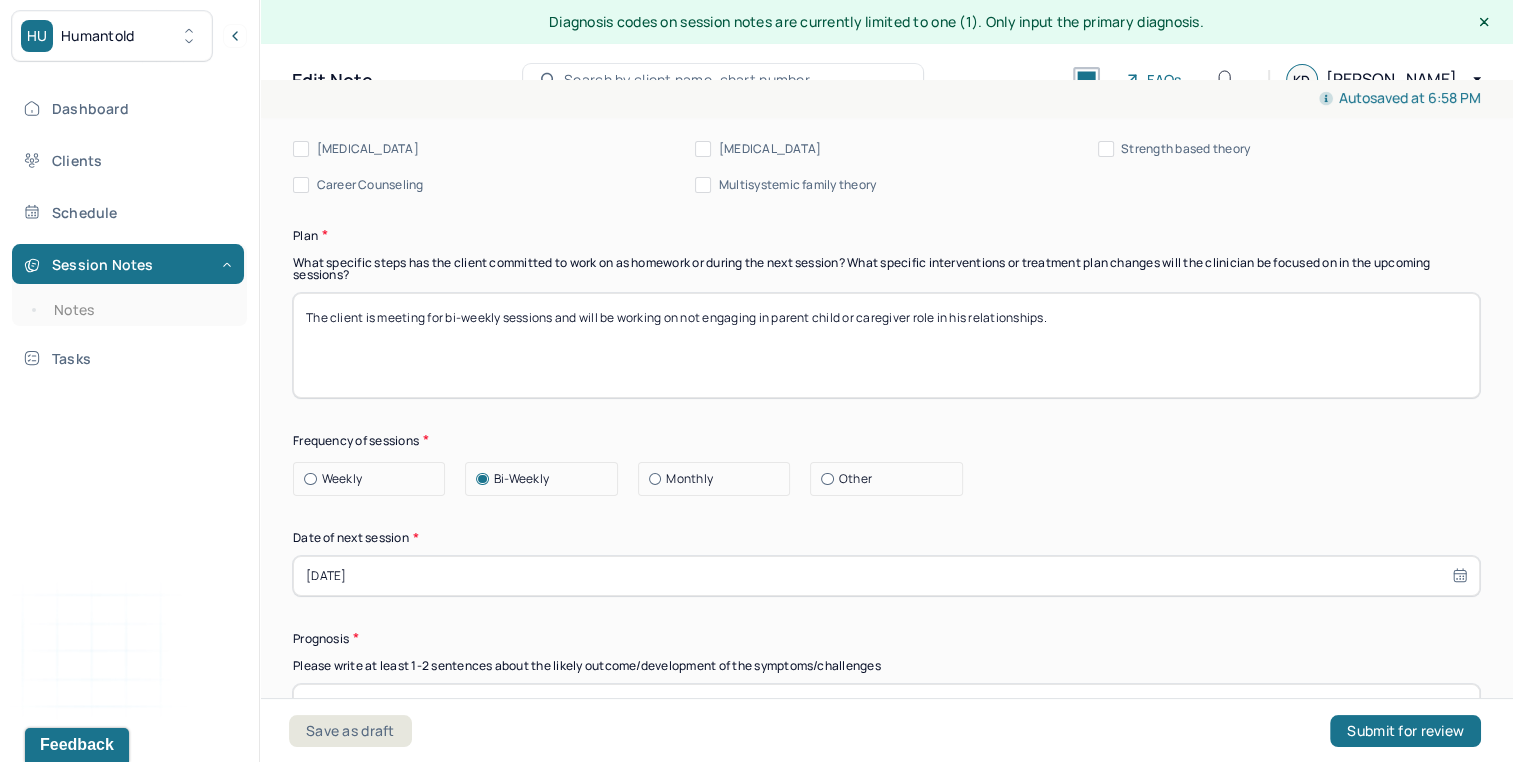 scroll, scrollTop: 2681, scrollLeft: 0, axis: vertical 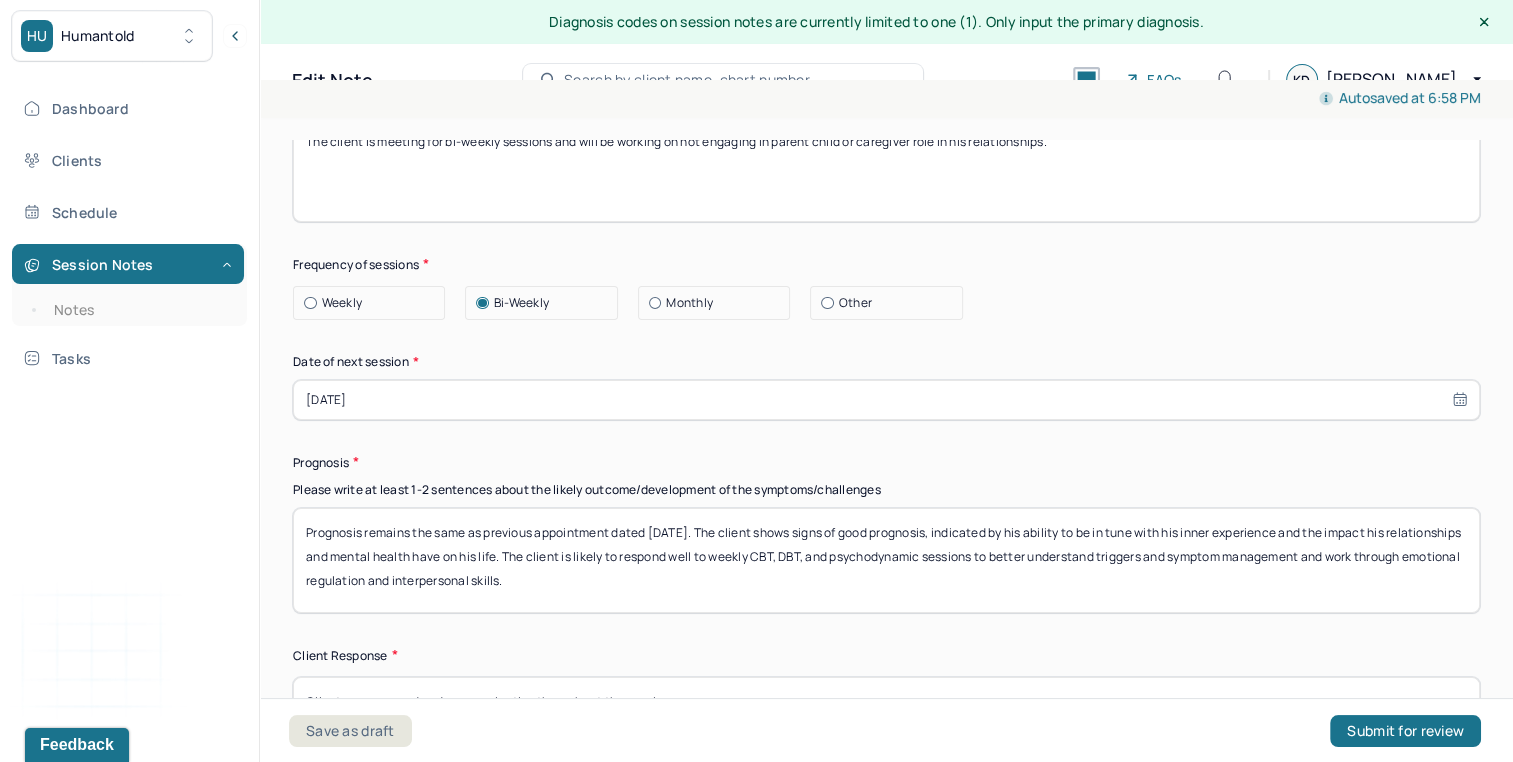 type on "The client is meeting for bi-weekly sessions and will be working on not engaging in parent child or caregiver role in his relationships." 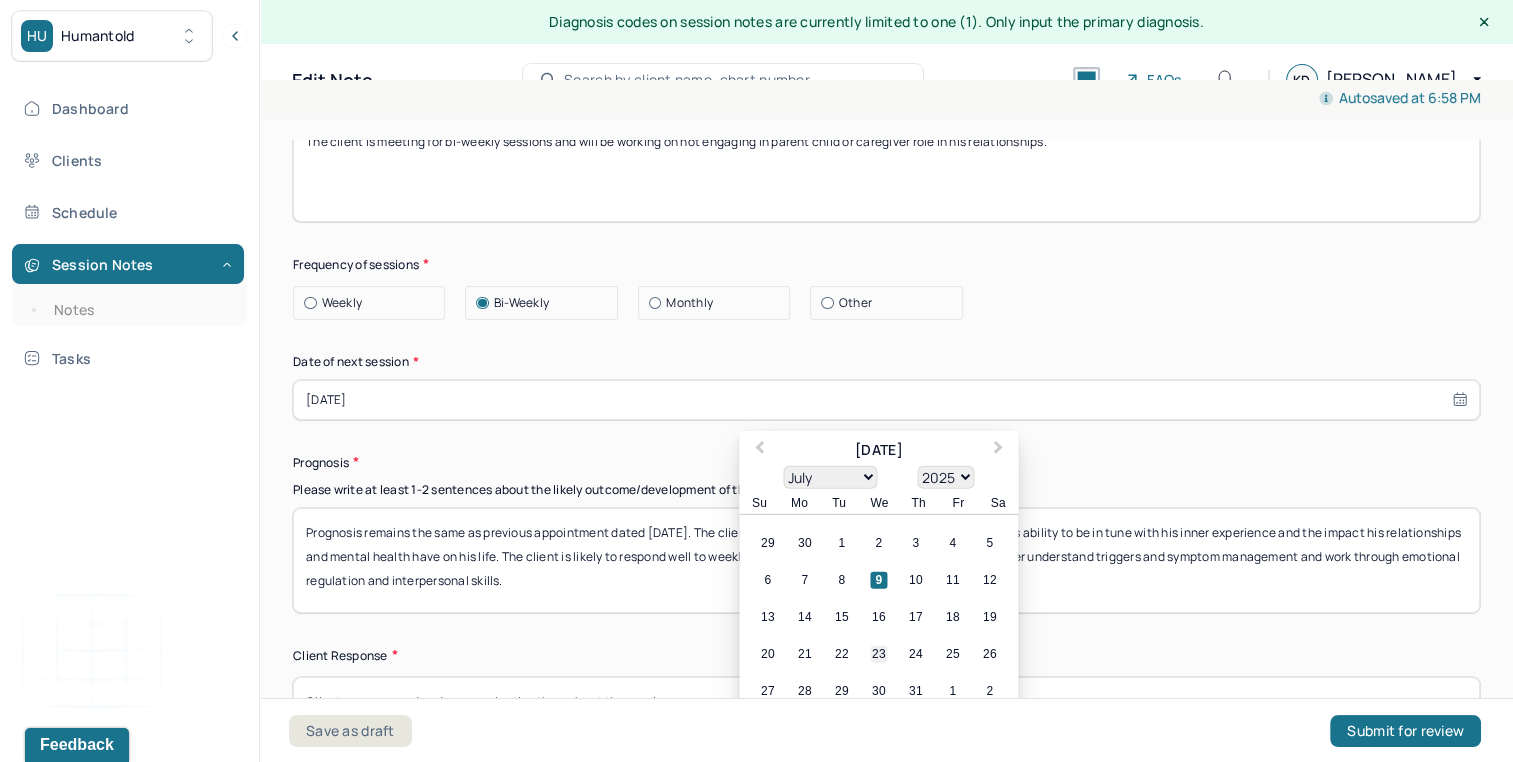 click on "23" at bounding box center (878, 653) 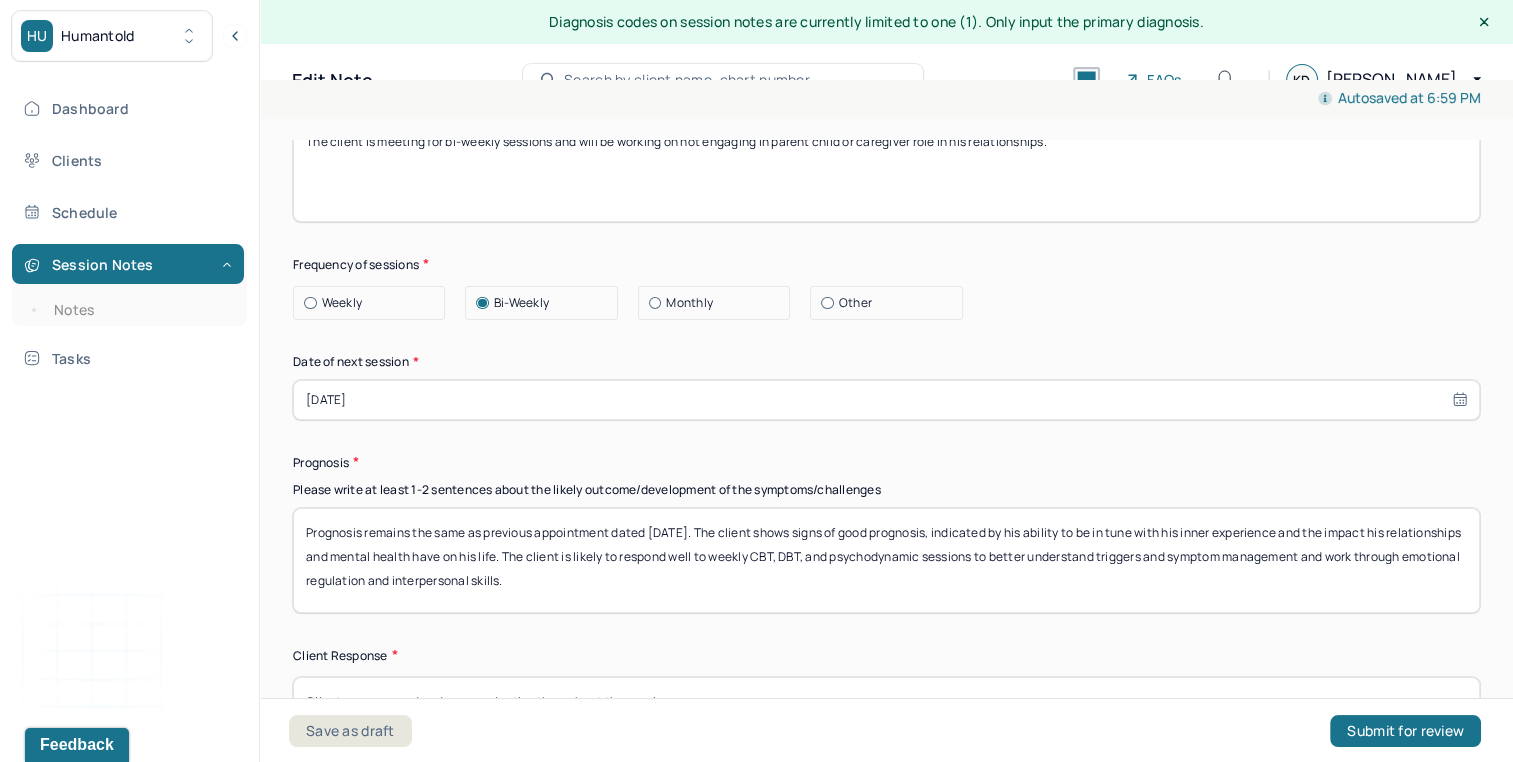 select on "6" 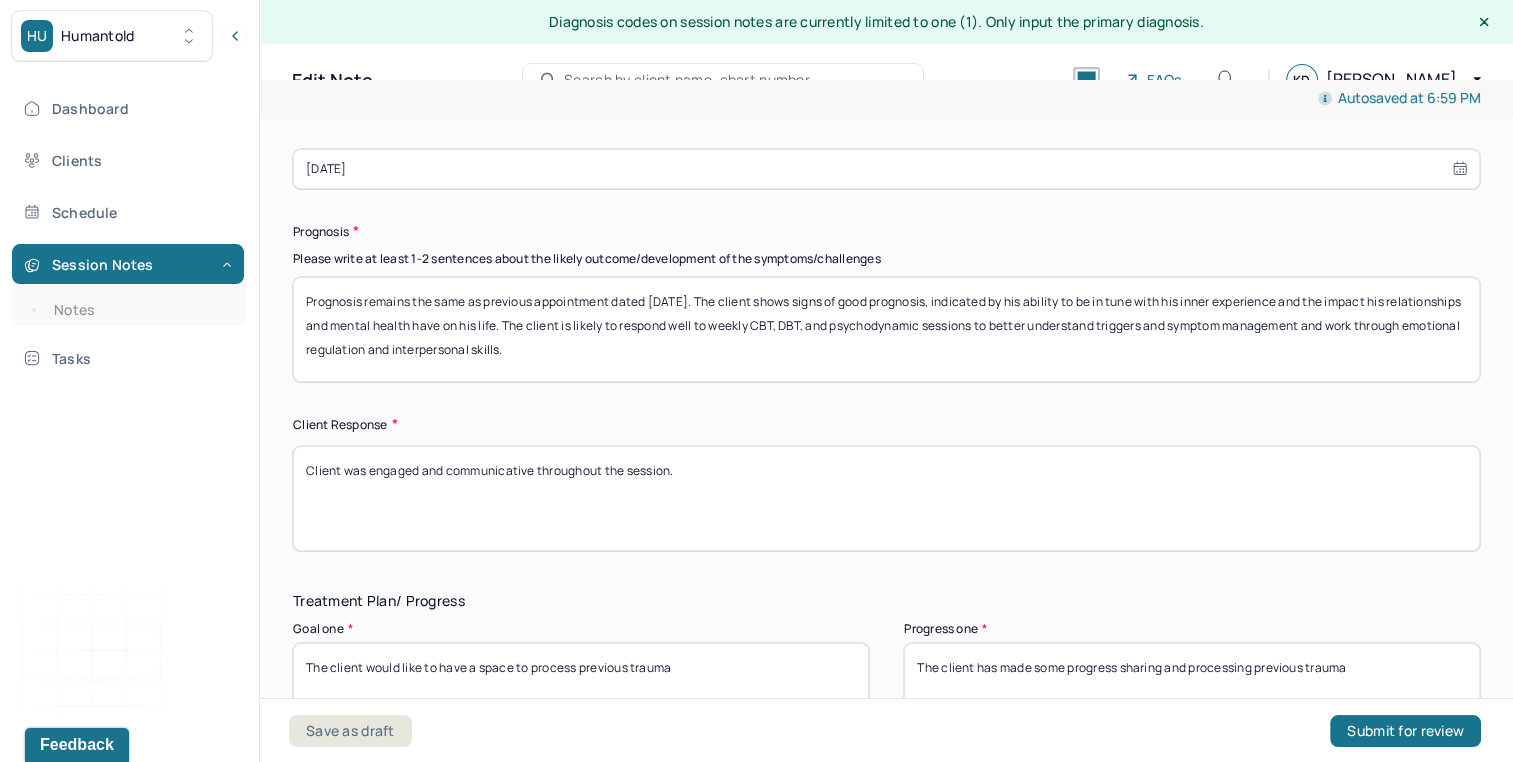 scroll, scrollTop: 2888, scrollLeft: 0, axis: vertical 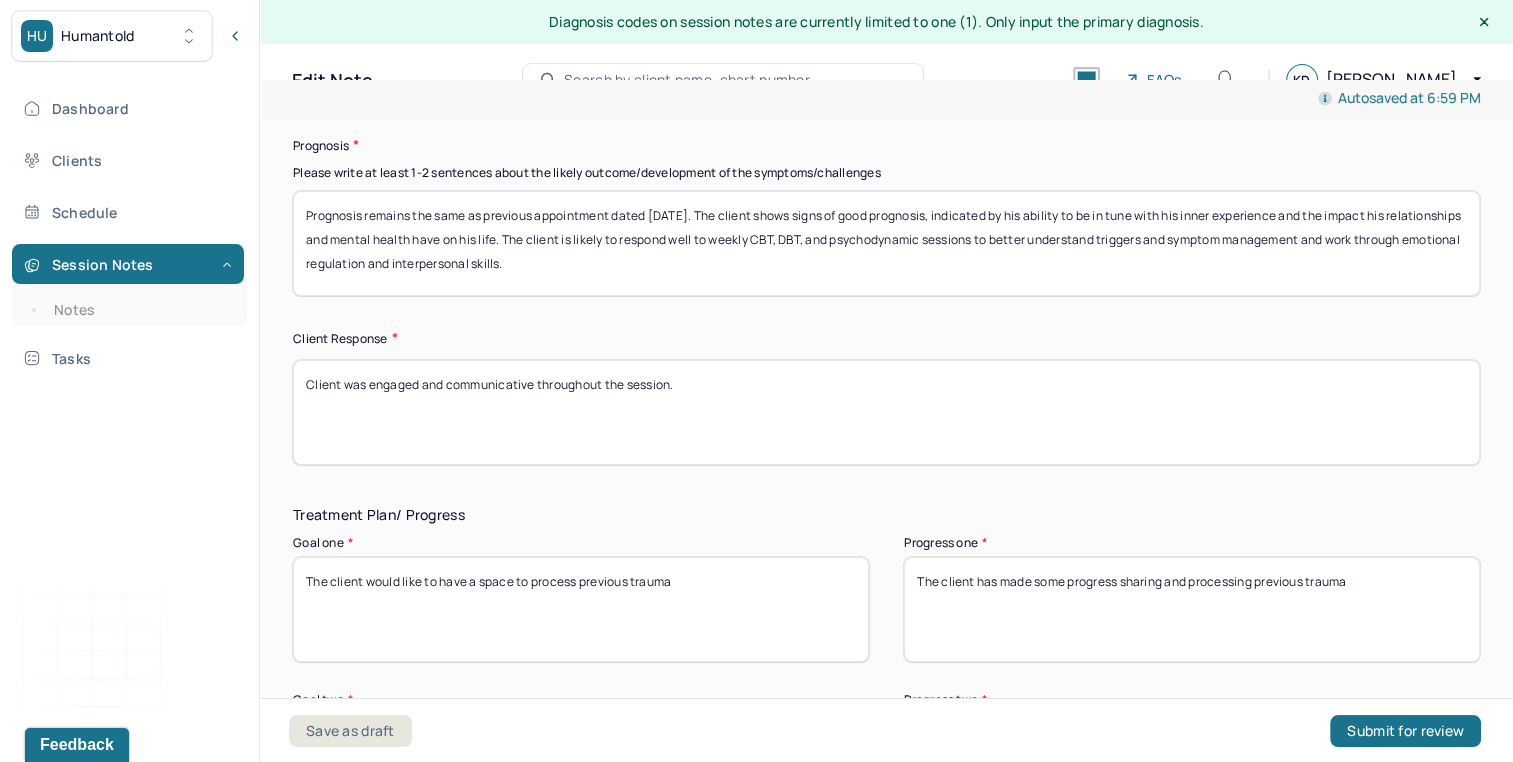 type on "Prognosis remains the same as previous appointment dated [DATE]. The client shows signs of good prognosis, indicated by his ability to be in tune with his inner experience and the impact his relationships and mental health have on his life. The client is likely to respond well to weekly CBT, DBT, and psychodynamic sessions to better understand triggers and symptom management and work through emotional regulation and interpersonal skills." 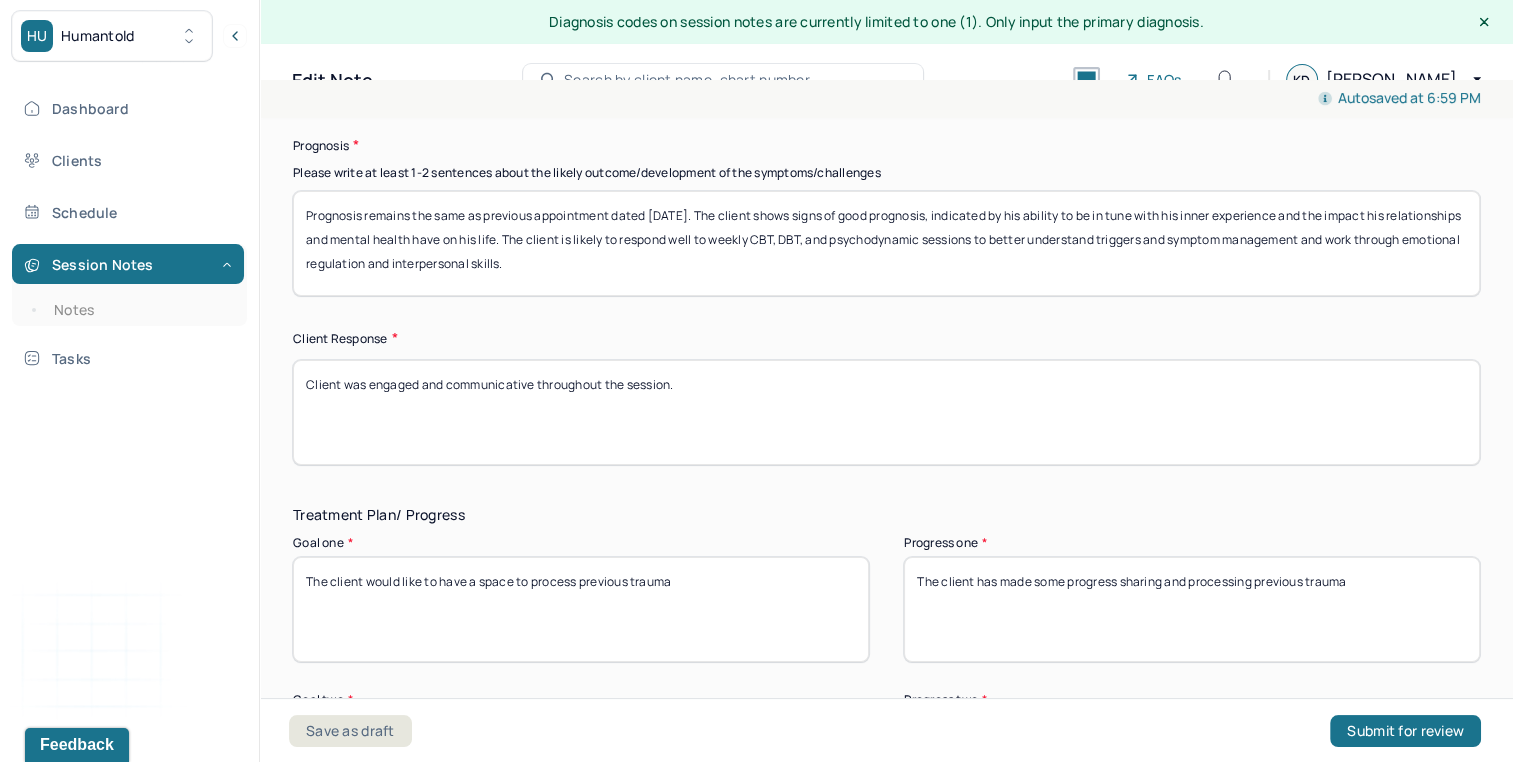 drag, startPoint x: 372, startPoint y: 386, endPoint x: 891, endPoint y: 442, distance: 522.01245 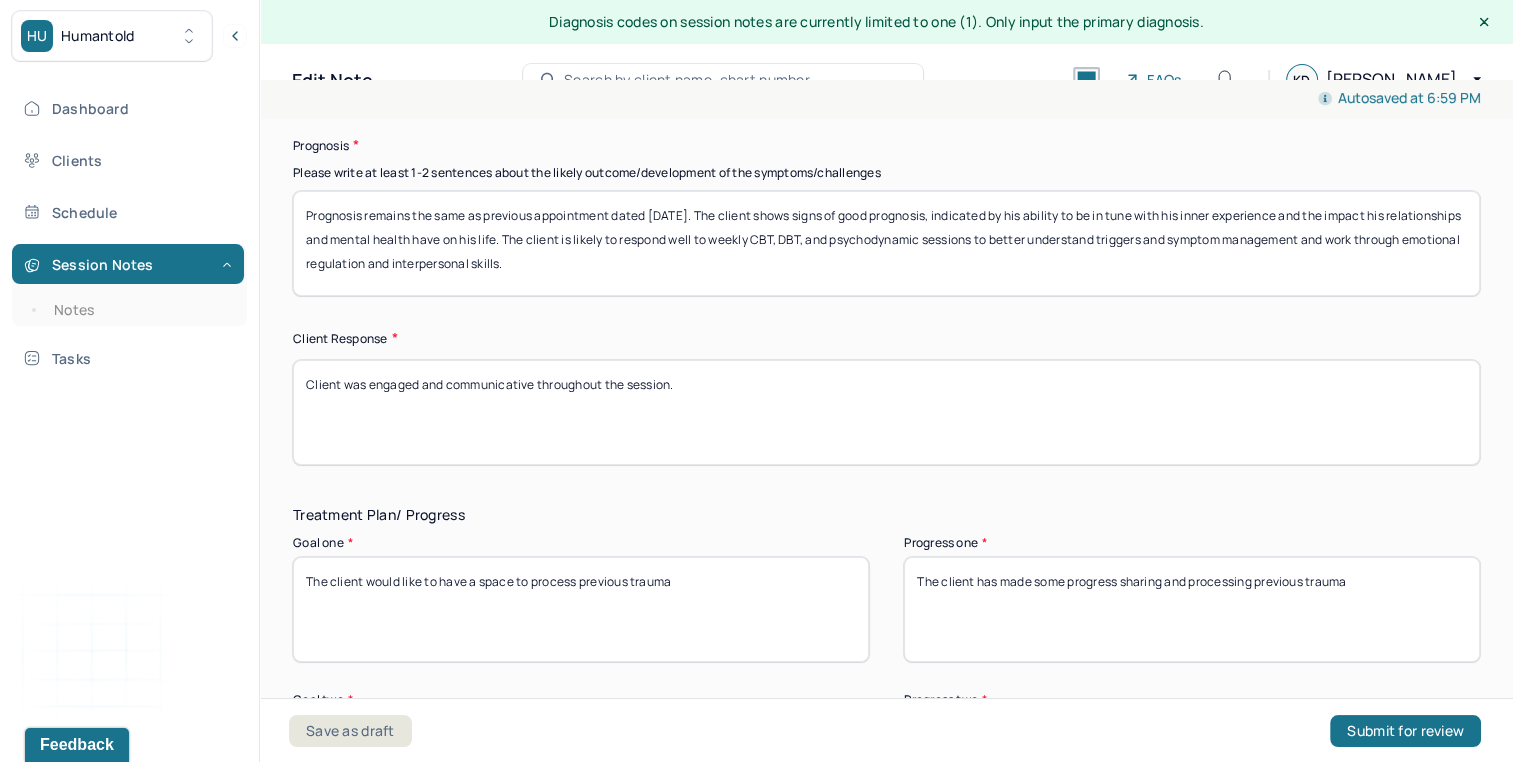 paste on "Client and partner were introspective, forthcoming, and curious" 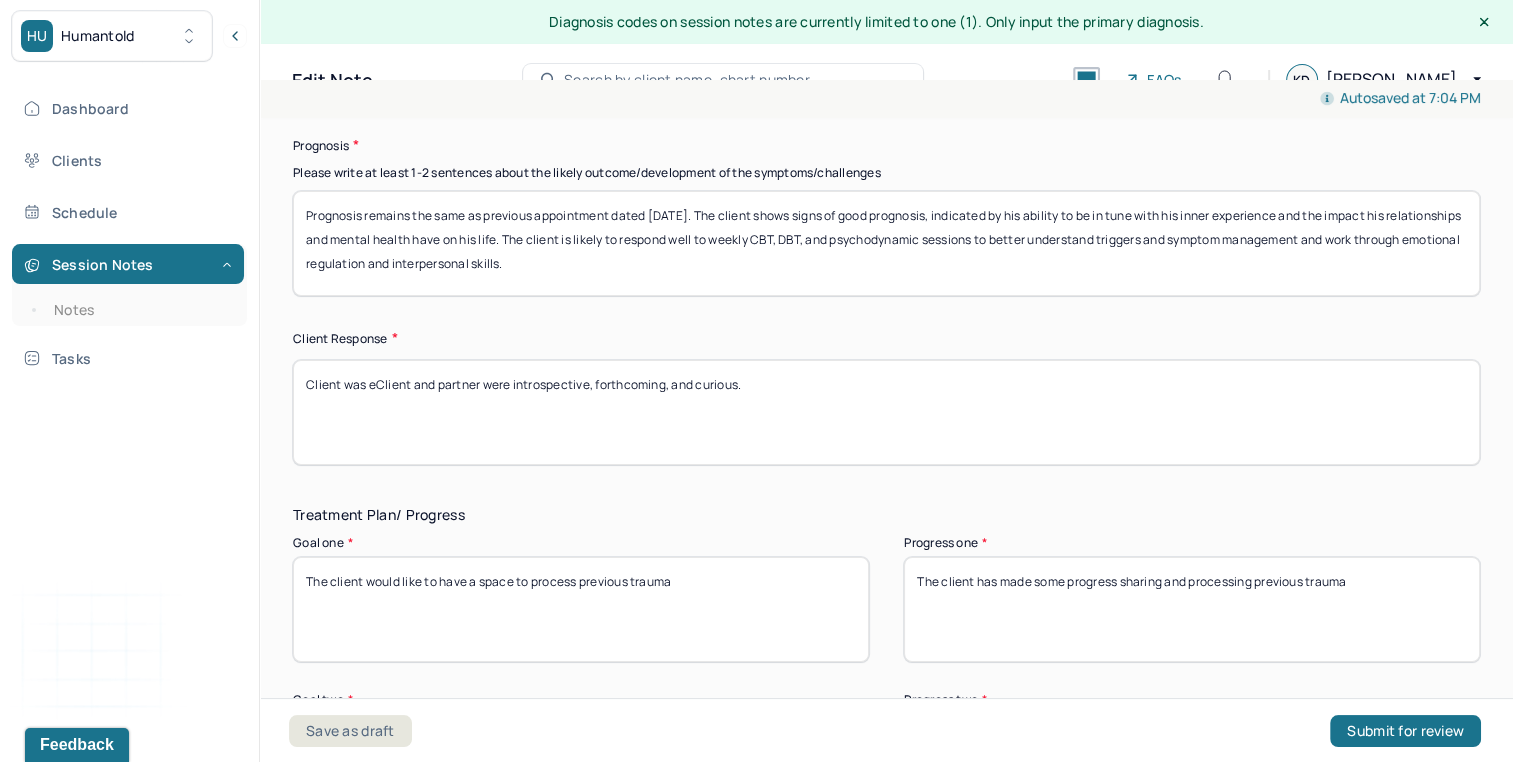 click on "Client was eClient and partner were introspective, forthcoming, and curious." at bounding box center (886, 412) 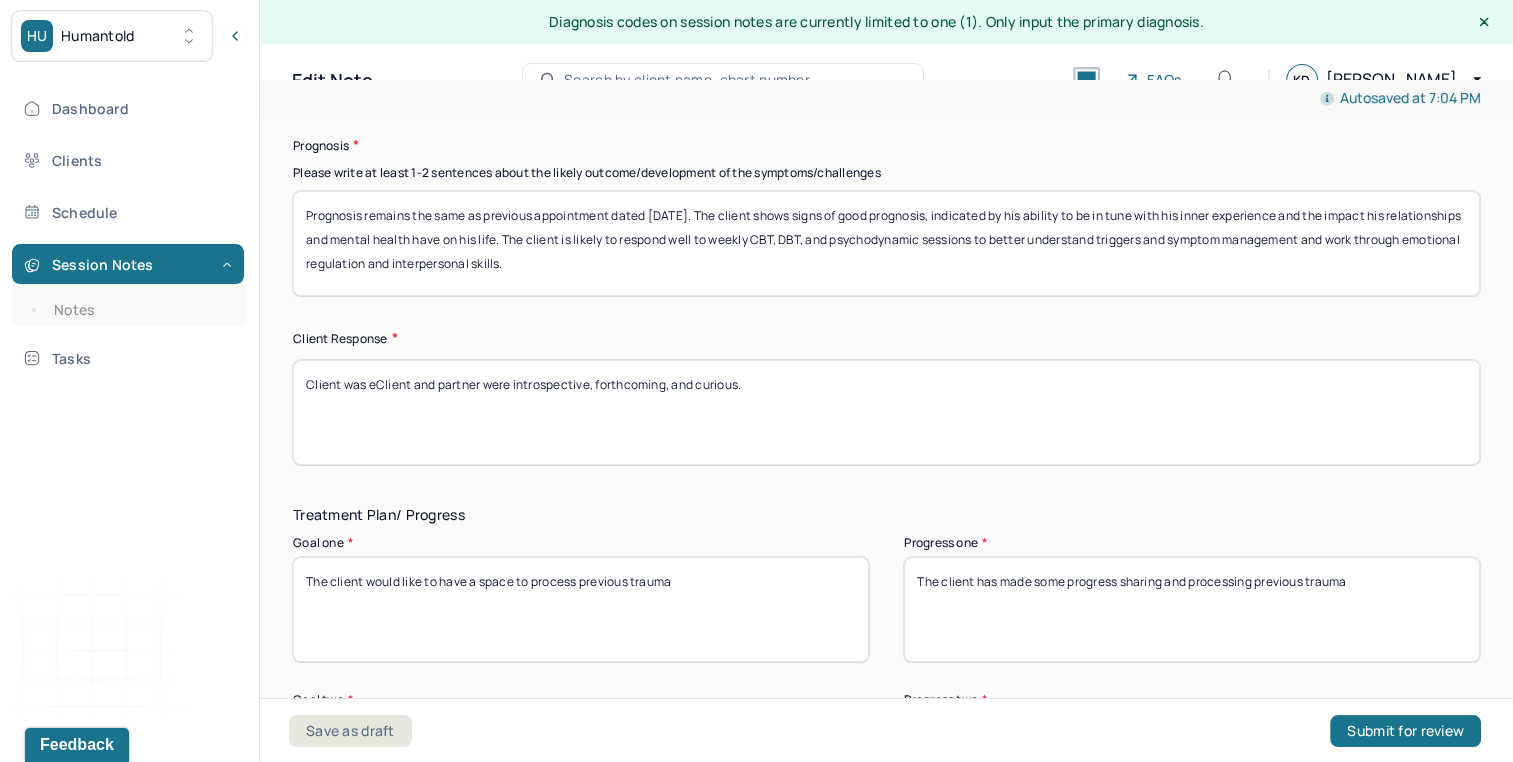 drag, startPoint x: 365, startPoint y: 378, endPoint x: 506, endPoint y: 366, distance: 141.50972 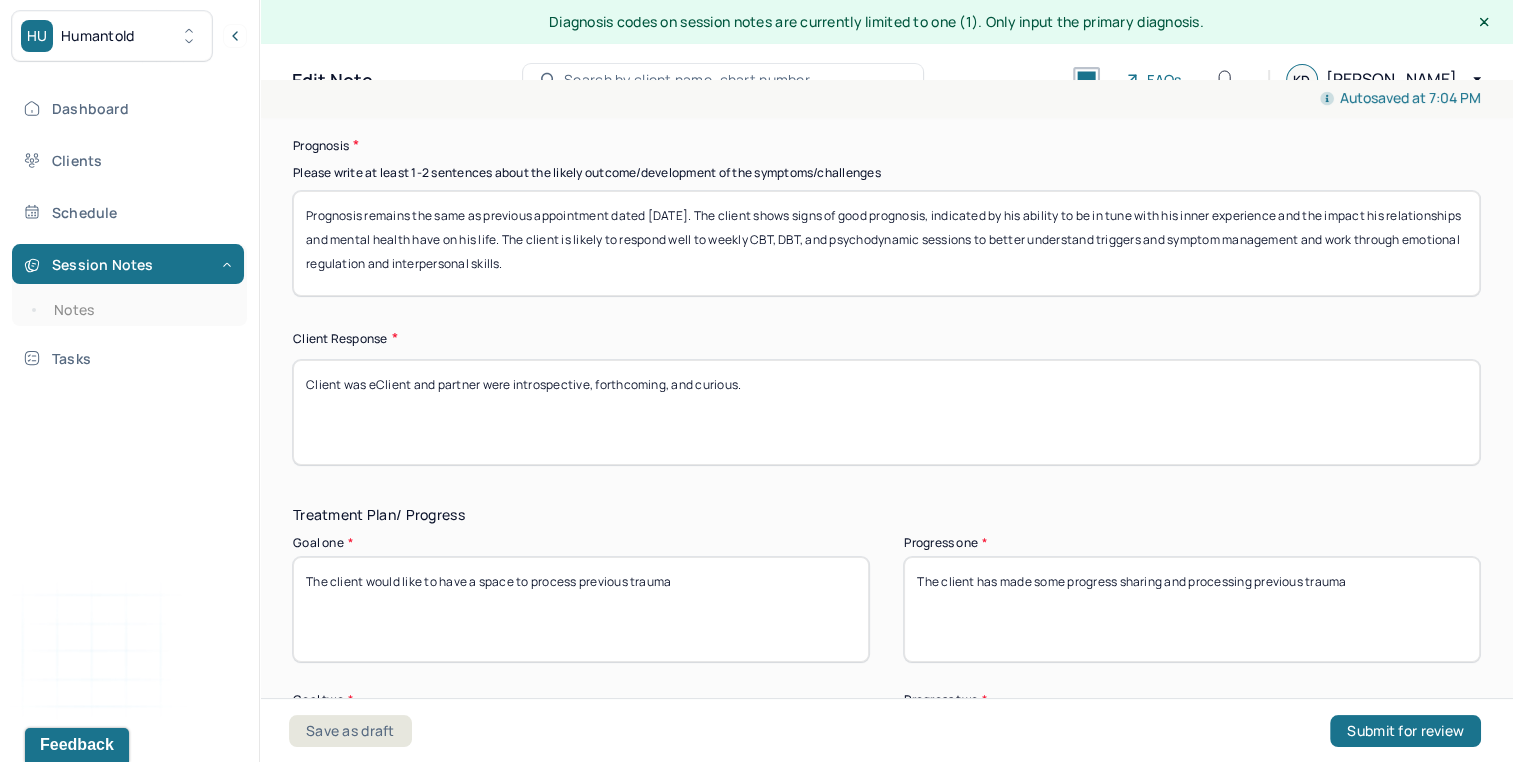 click on "Client was eClient and partner were introspective, forthcoming, and curious." at bounding box center (886, 412) 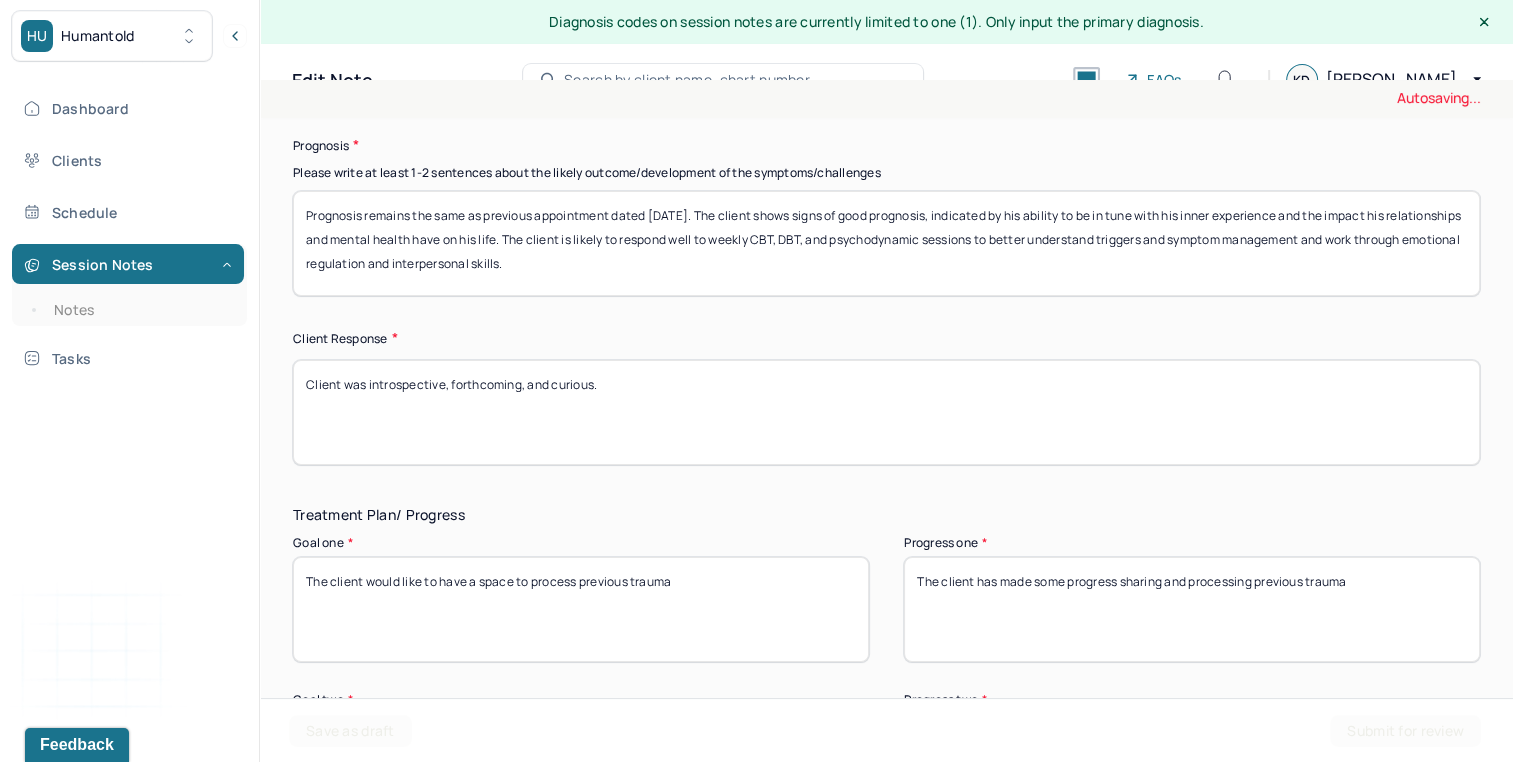 type on "Client was introspective, forthcoming, and curious." 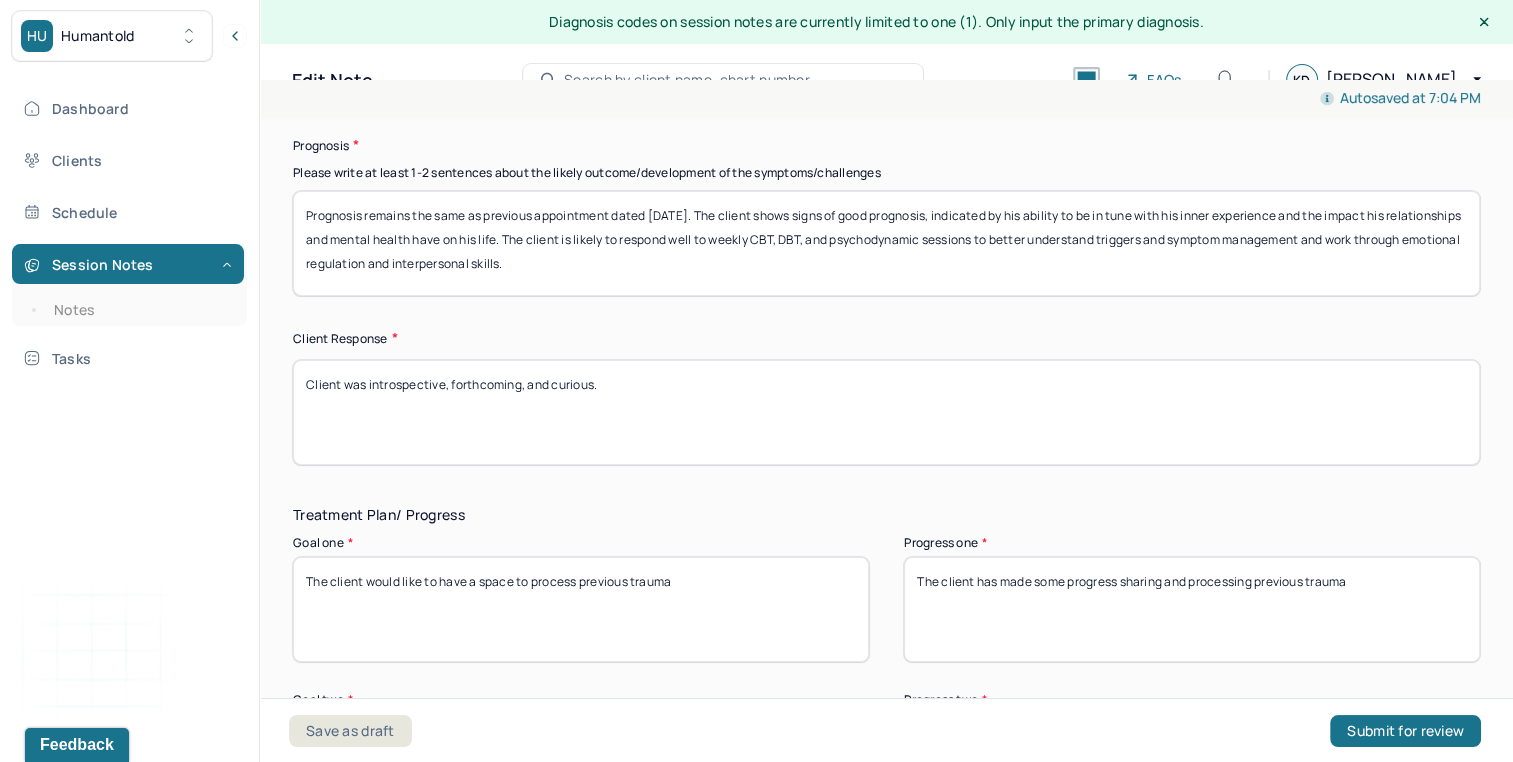 click on "The client has made some progress sharing and processing previous trauma" at bounding box center (1192, 609) 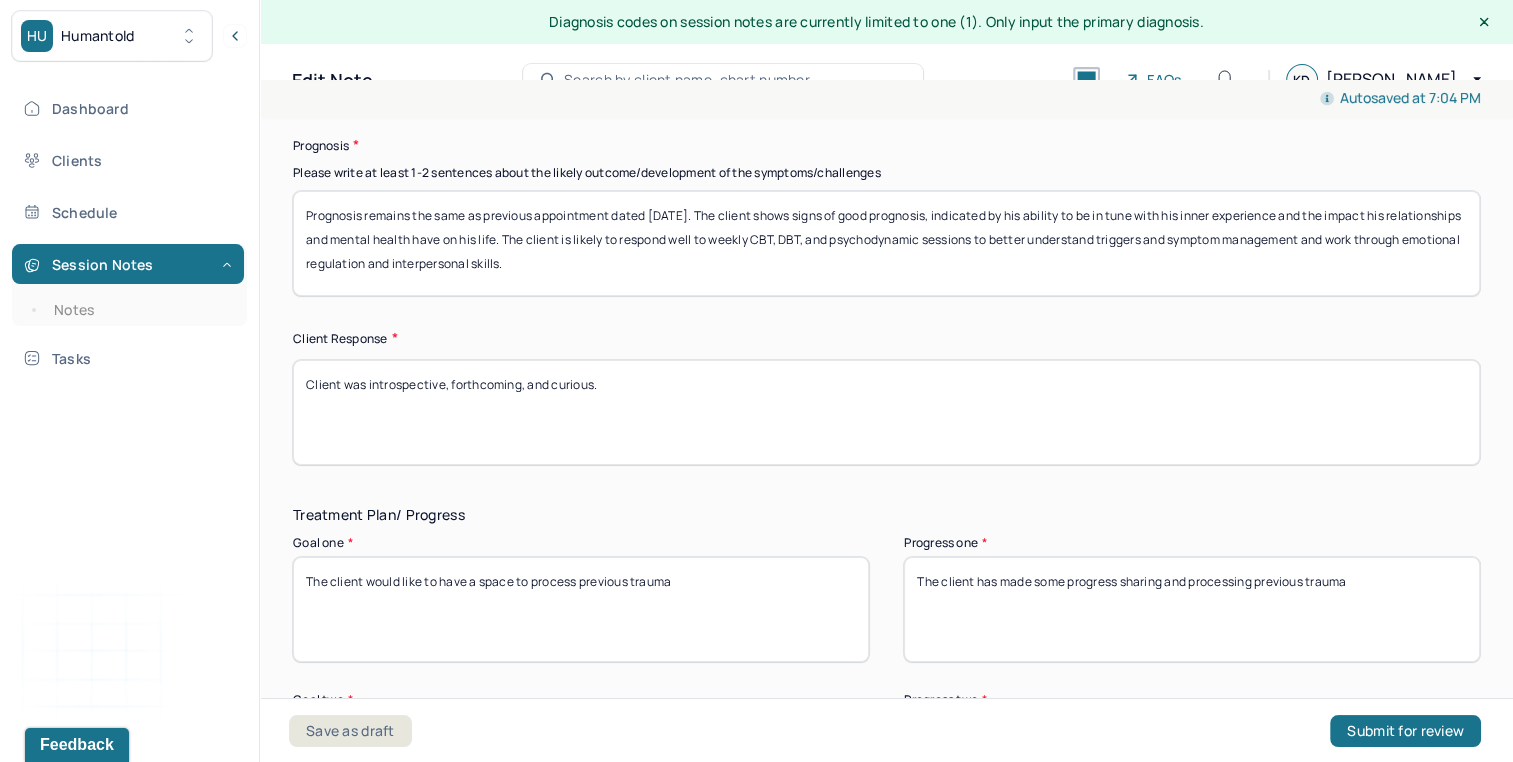 drag, startPoint x: 1161, startPoint y: 577, endPoint x: 1248, endPoint y: 587, distance: 87.57283 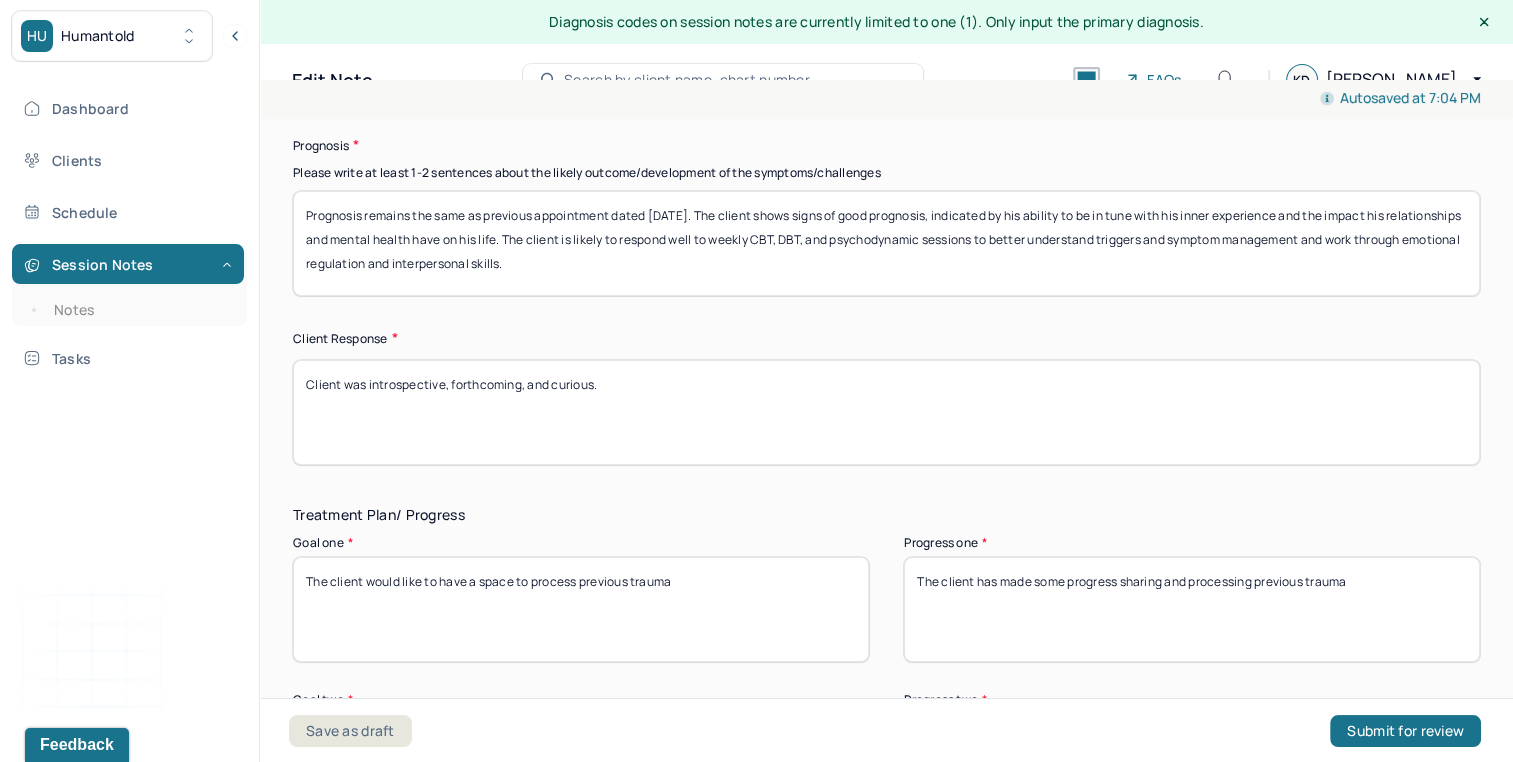 click on "The client has made some progress sharing and processing previous trauma" at bounding box center (1192, 609) 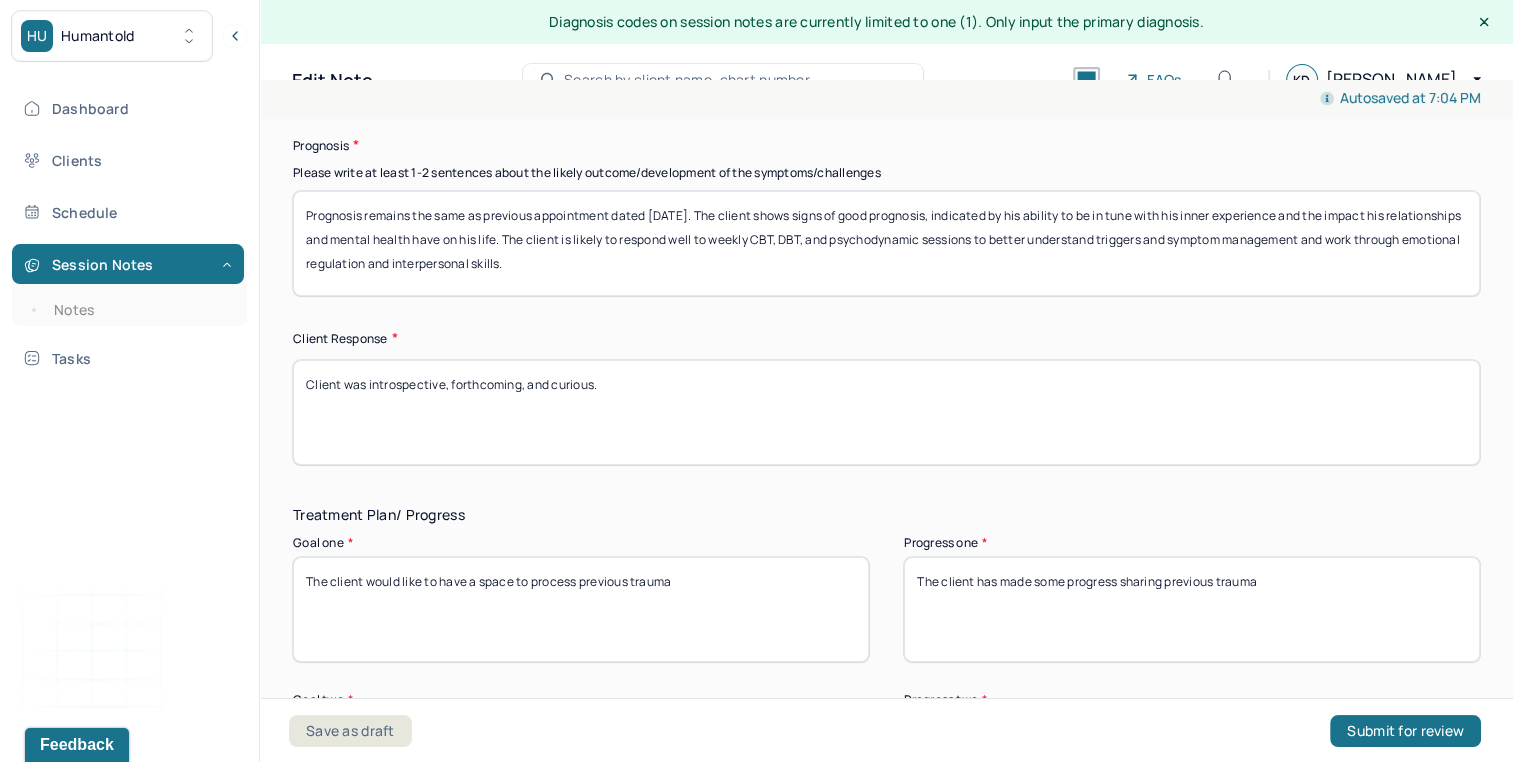 click on "The client has made some progress sharing and processing previous trauma" at bounding box center [1192, 609] 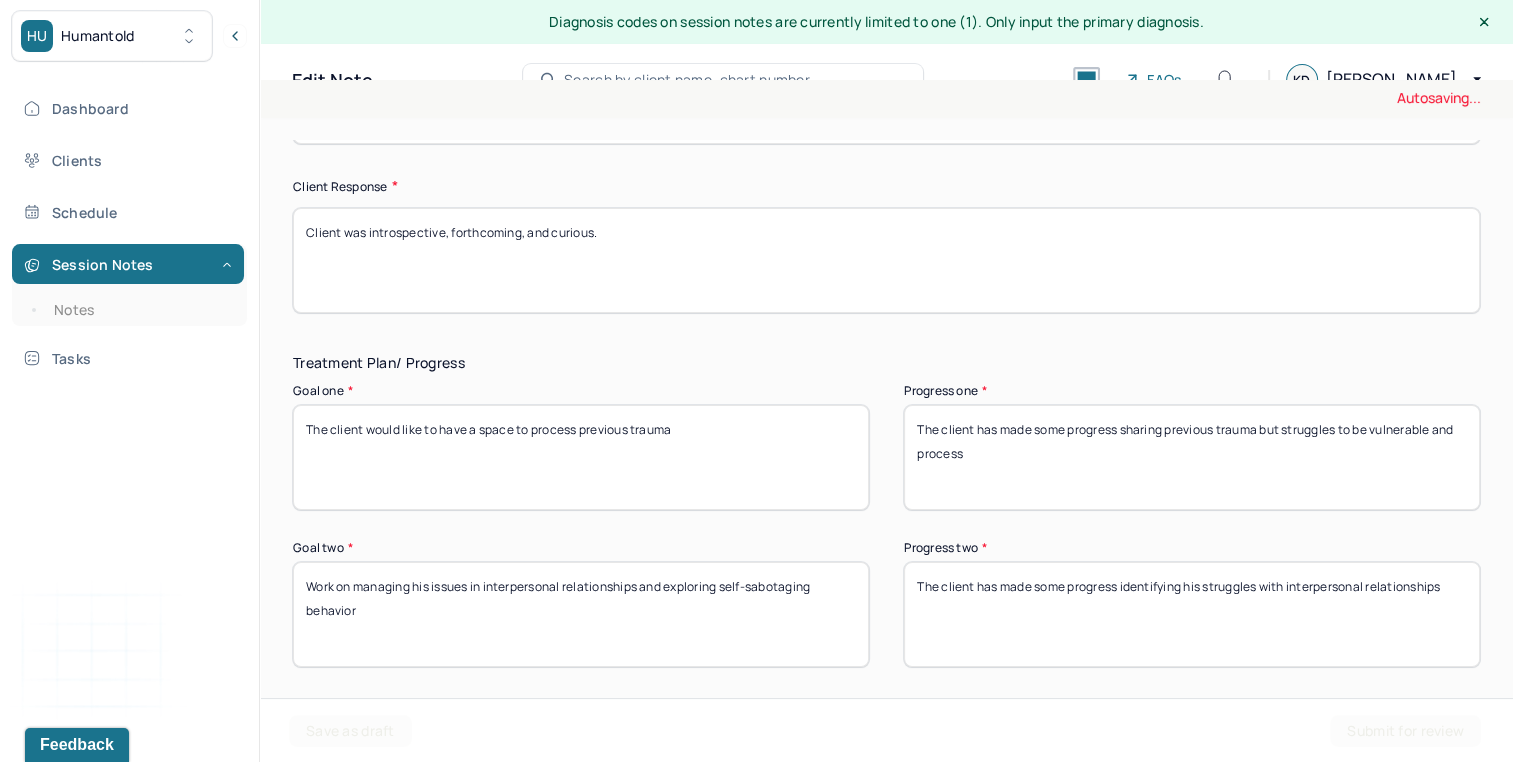 scroll, scrollTop: 3143, scrollLeft: 0, axis: vertical 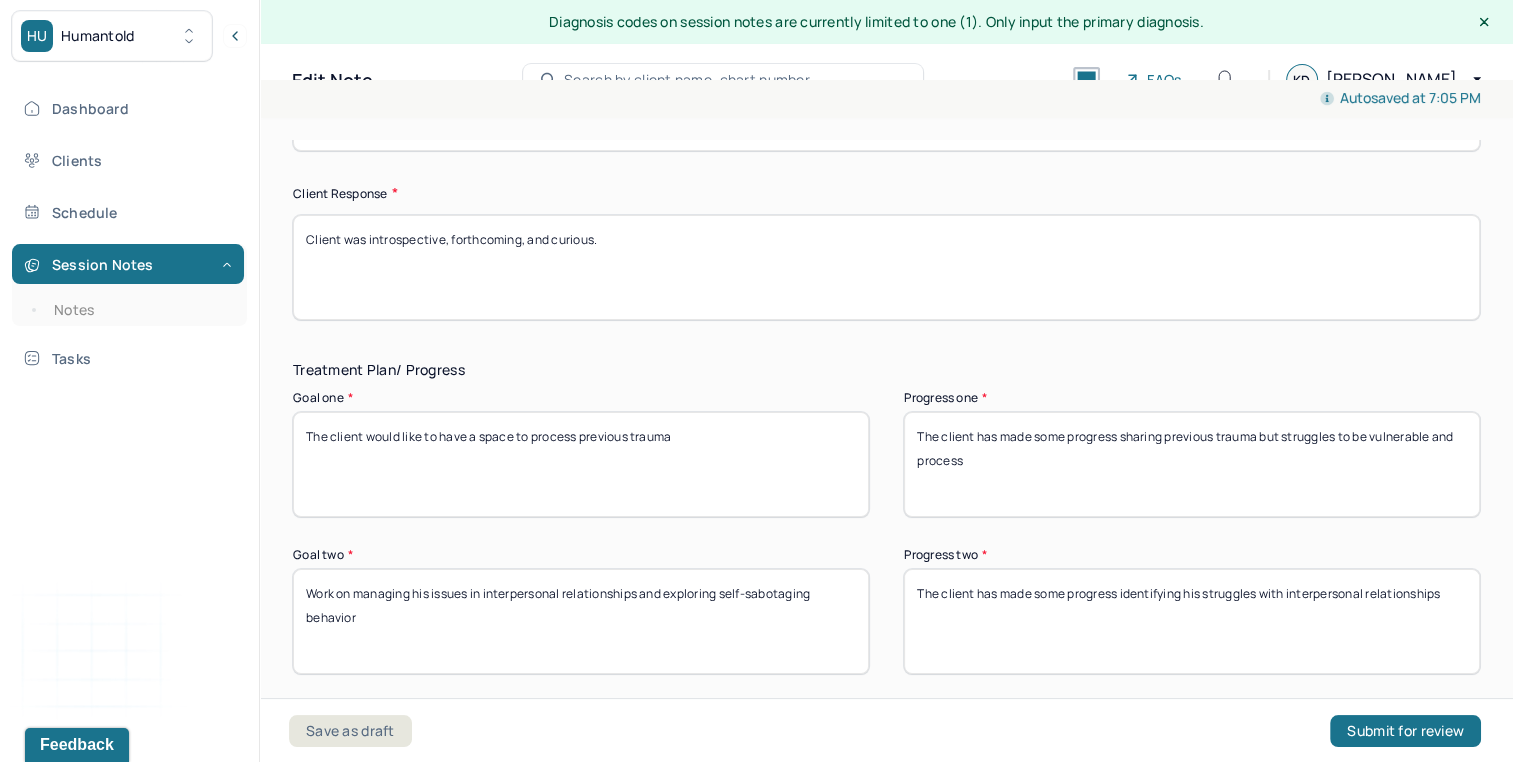 type on "The client has made some progress sharing previous trauma but struggles to be vulnerable and process" 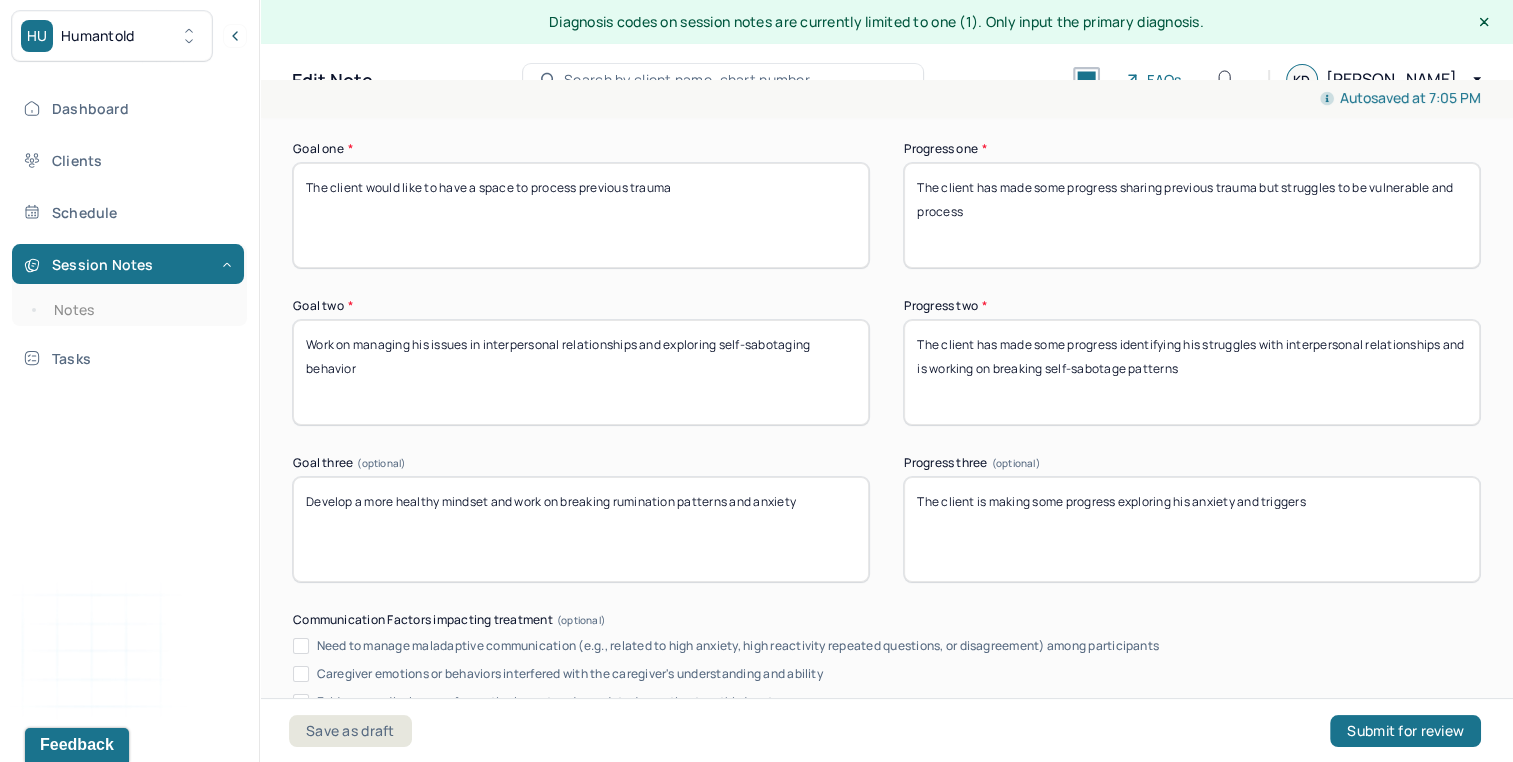 scroll, scrollTop: 3423, scrollLeft: 0, axis: vertical 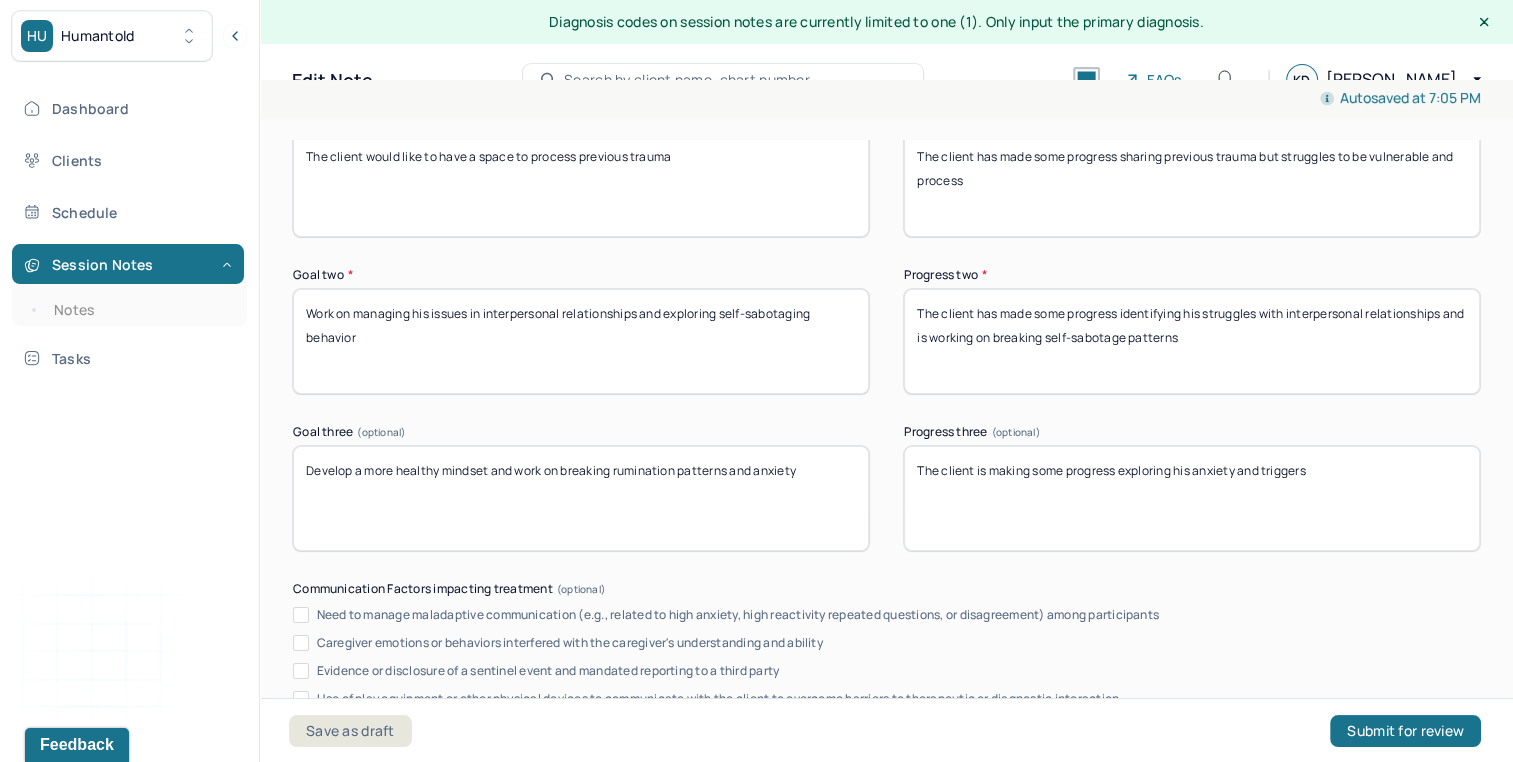 type on "The client has made some progress identifying his struggles with interpersonal relationships and is working on breaking self-sabotage patterns" 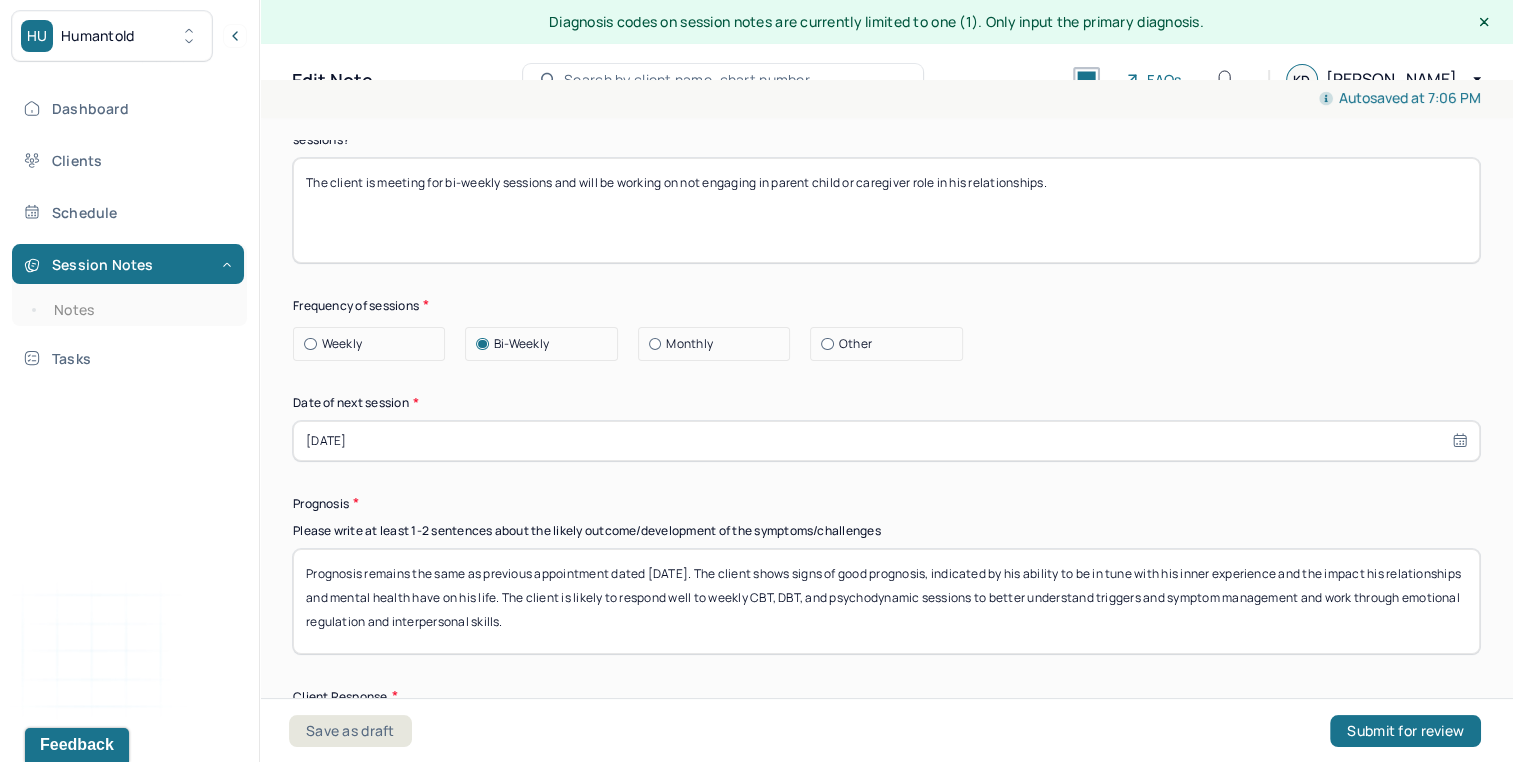 scroll, scrollTop: 2644, scrollLeft: 0, axis: vertical 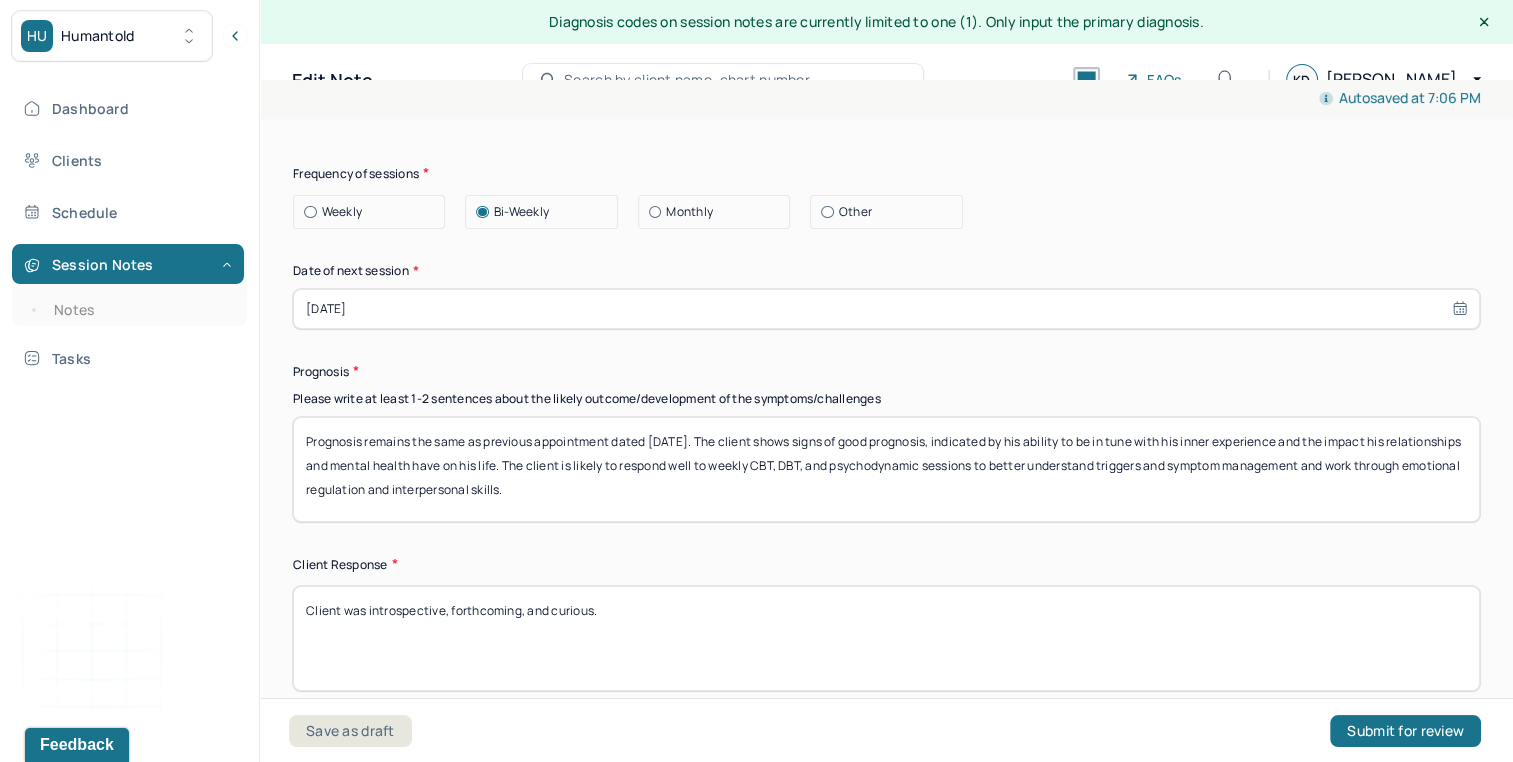 type on "The client is making some progress exploring his anxiety" 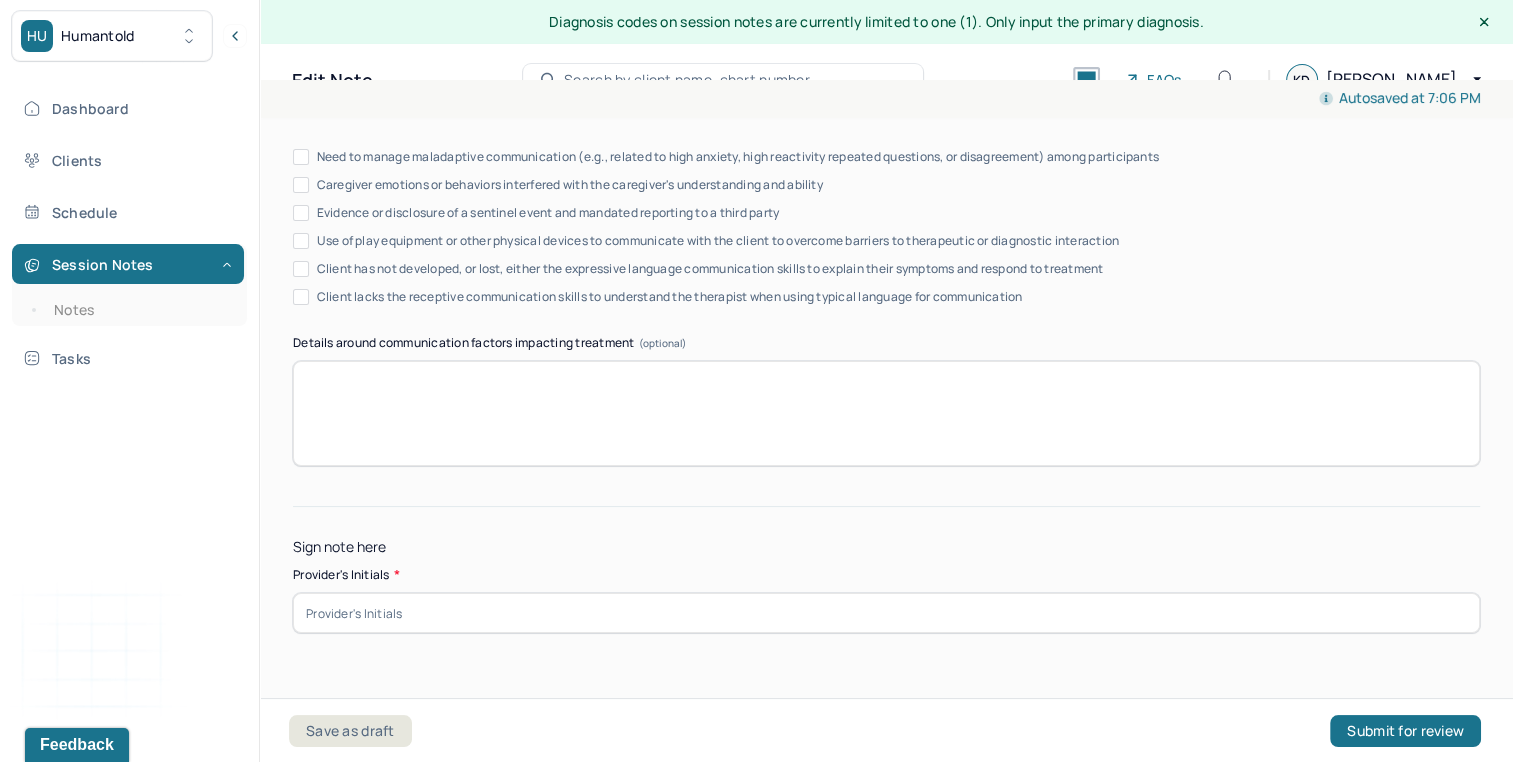 scroll, scrollTop: 3888, scrollLeft: 0, axis: vertical 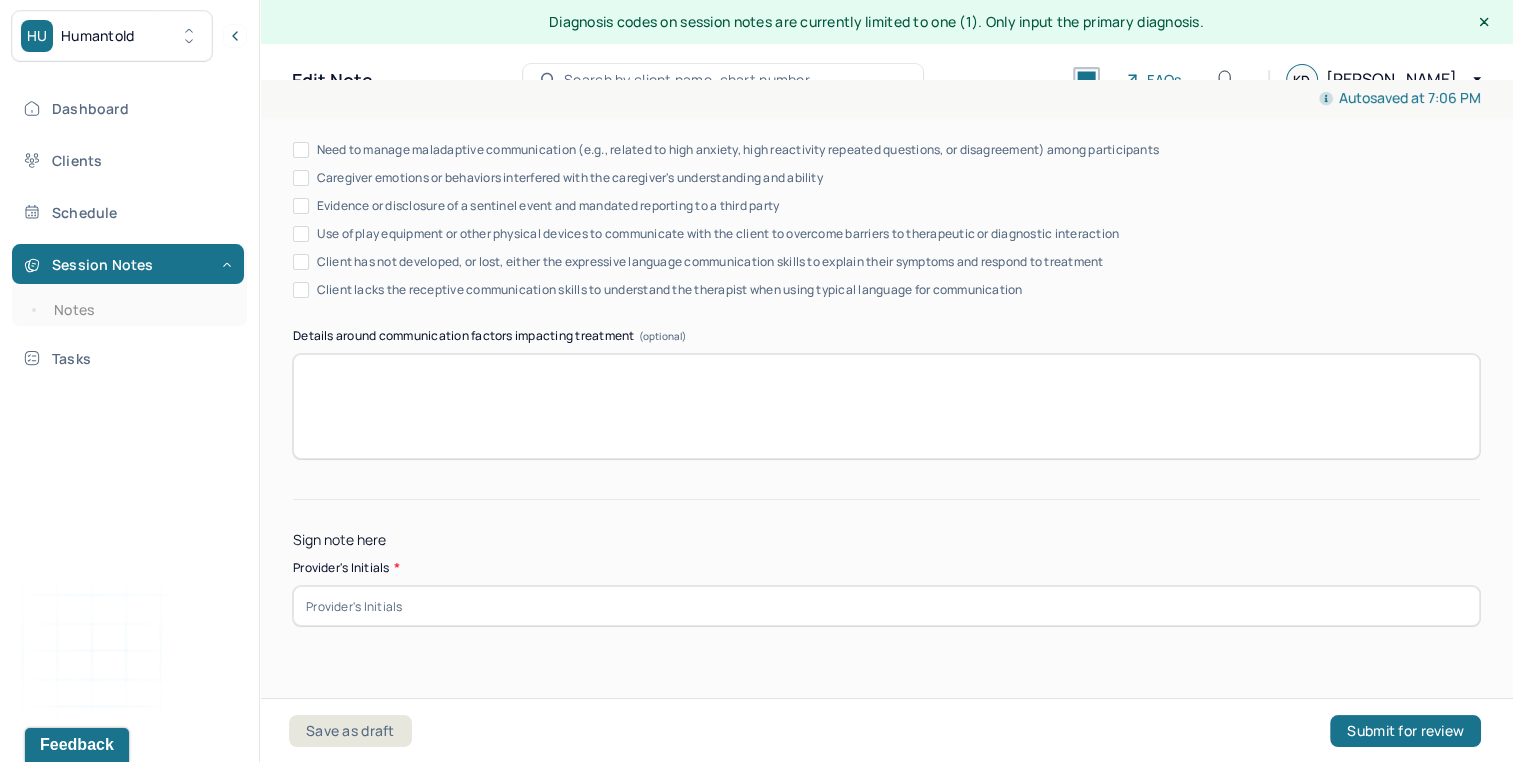 click at bounding box center (886, 606) 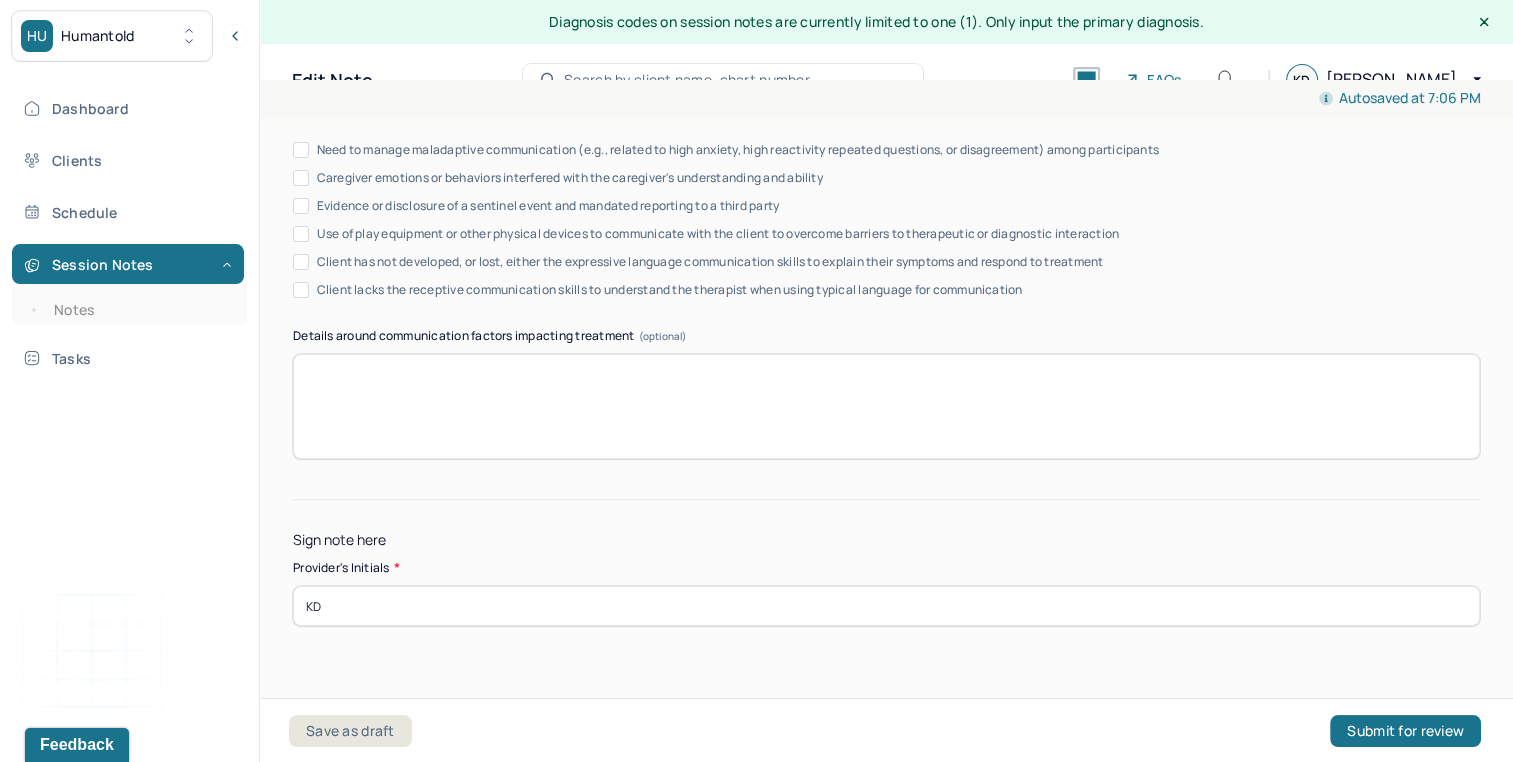 type on "KD" 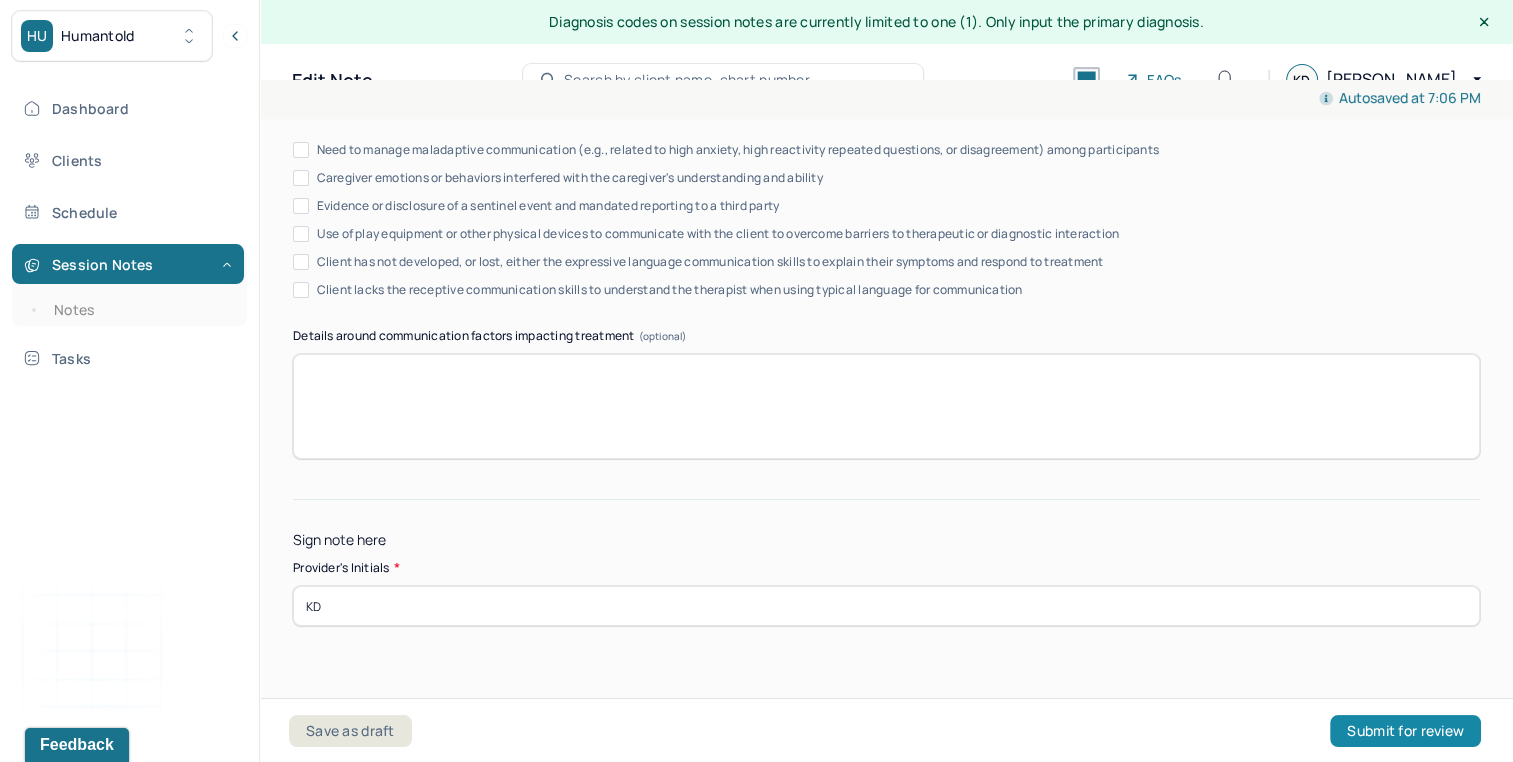 click on "Submit for review" at bounding box center (1405, 731) 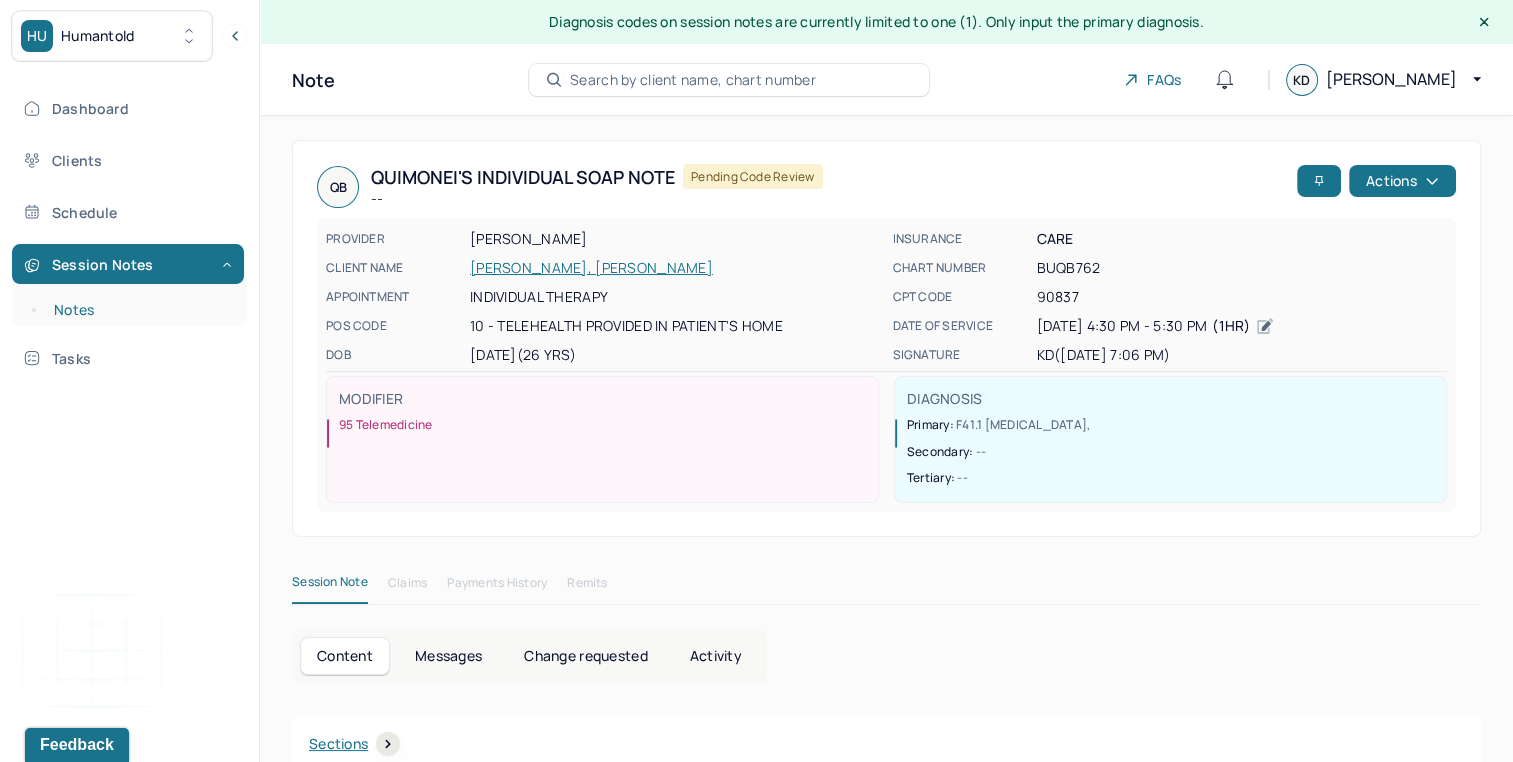 click on "Notes" at bounding box center [139, 310] 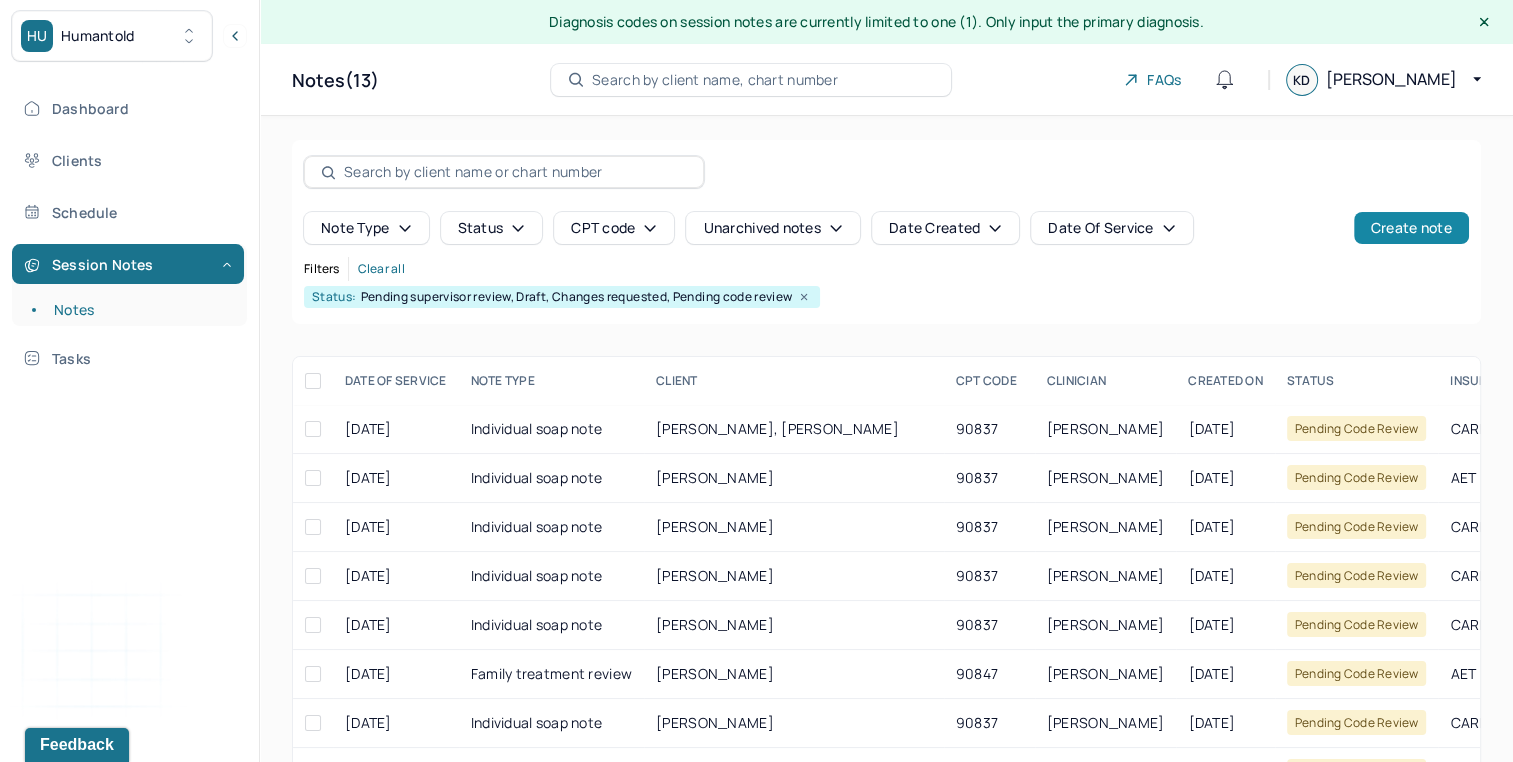 click on "Create note" at bounding box center (1411, 228) 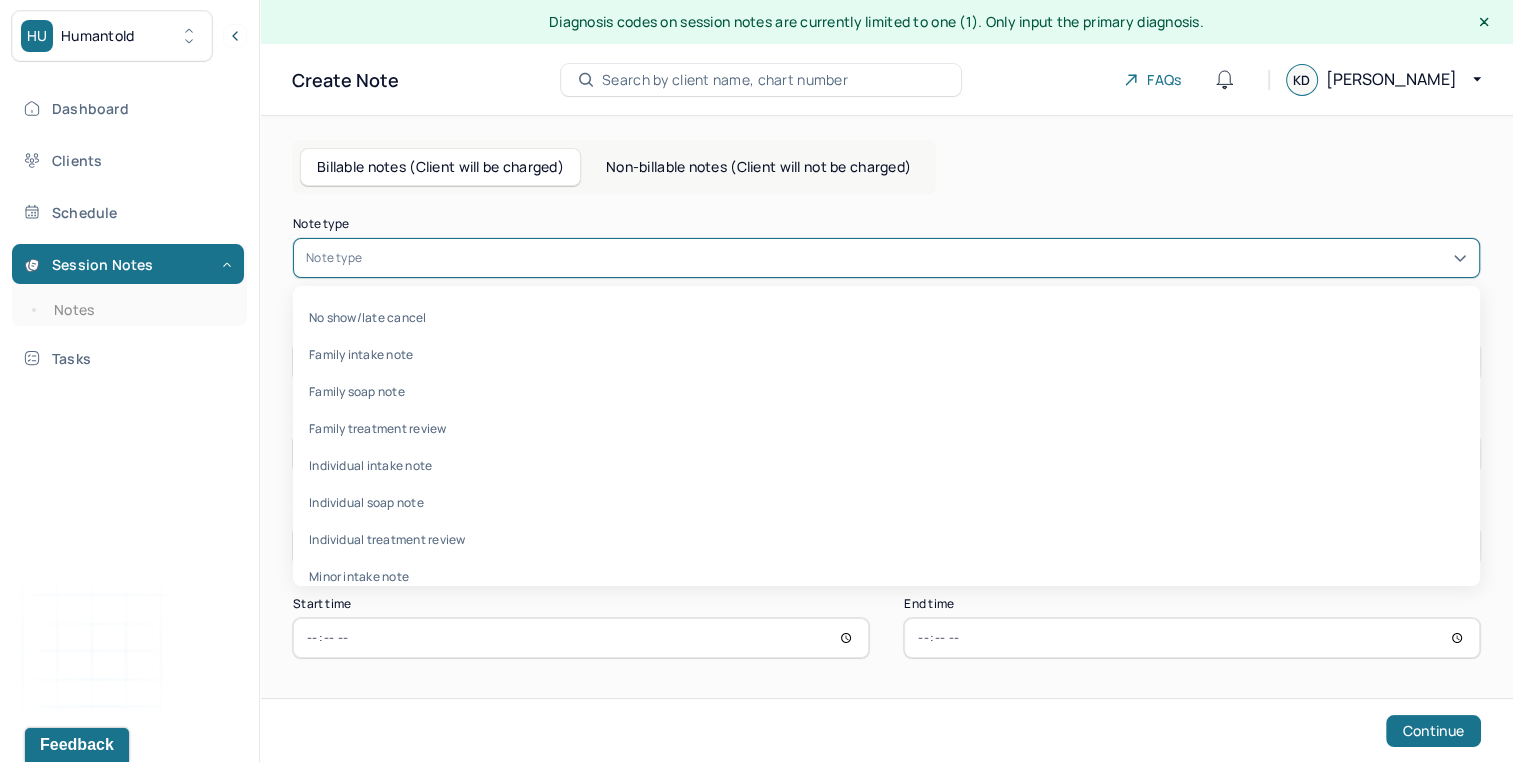 click at bounding box center [916, 258] 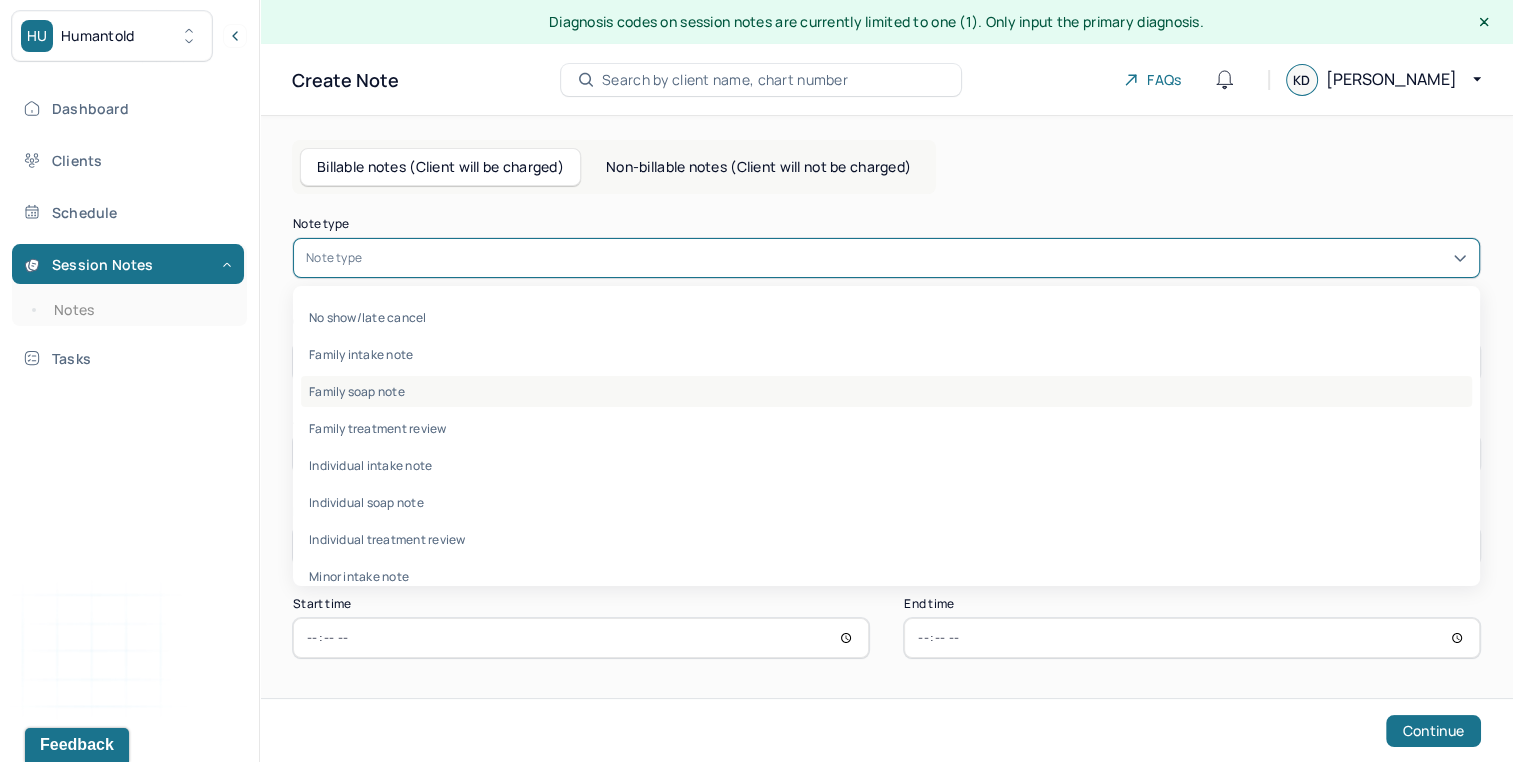 click on "Family soap note" at bounding box center (886, 391) 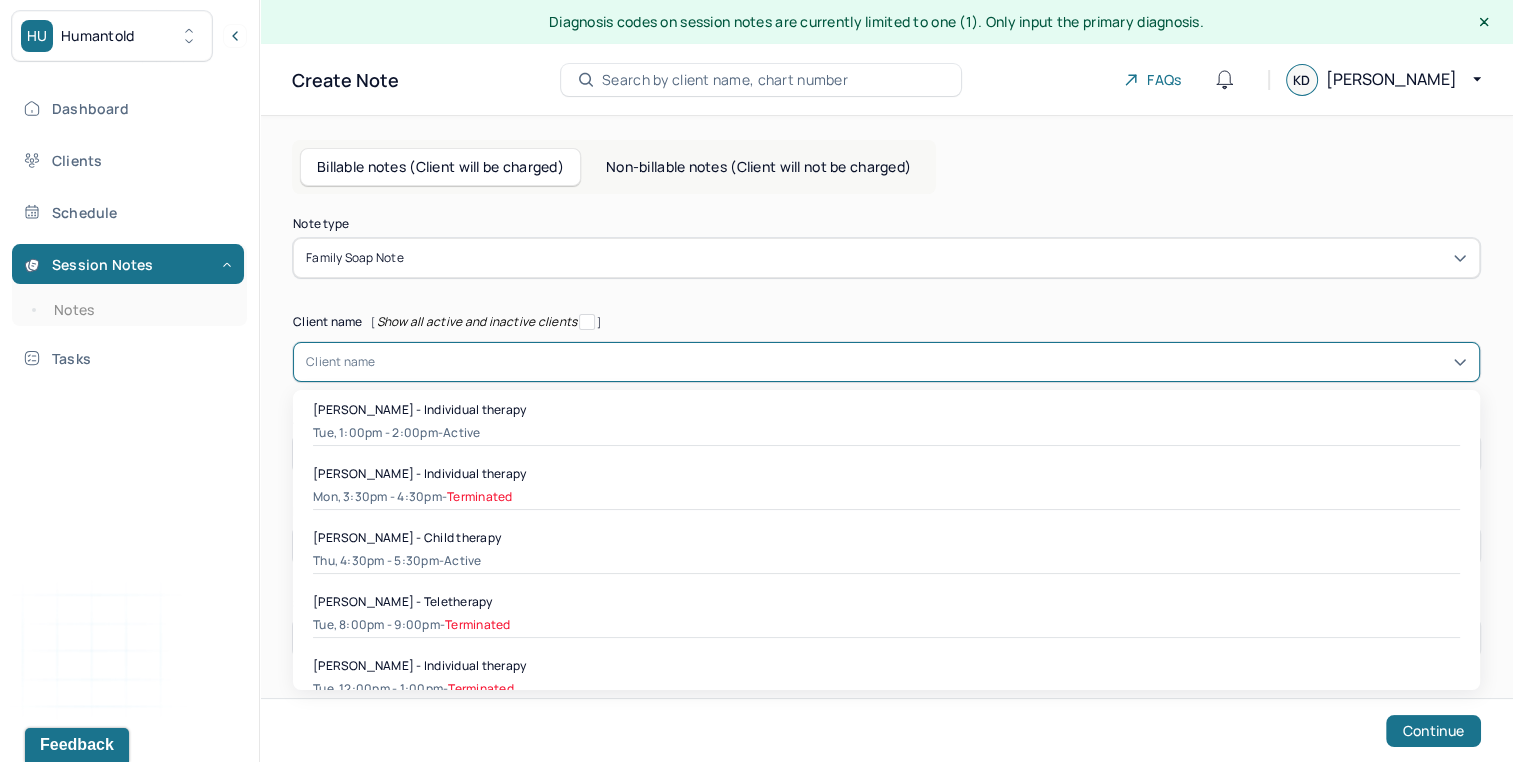click on "Client name" at bounding box center [886, 362] 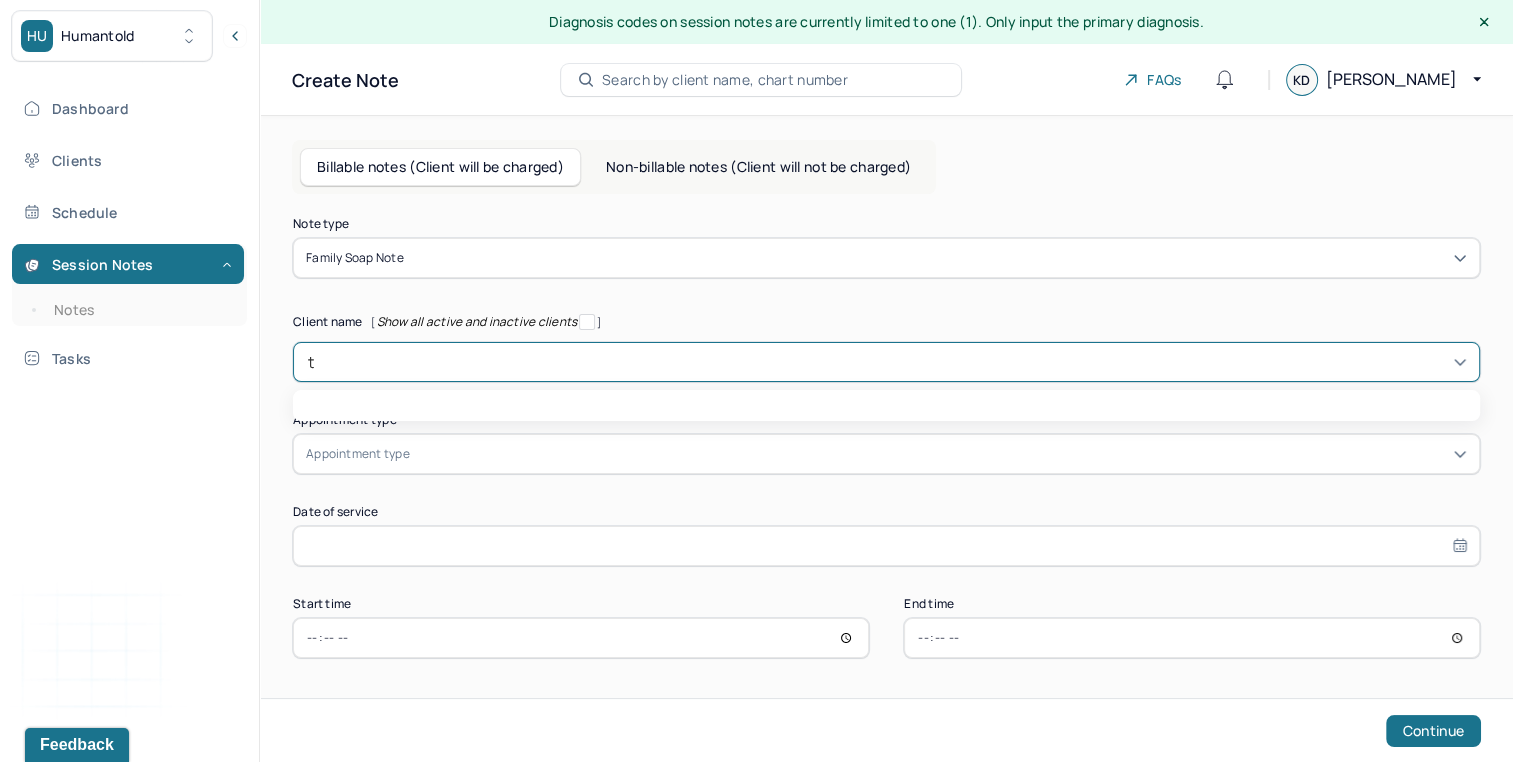 type on "th" 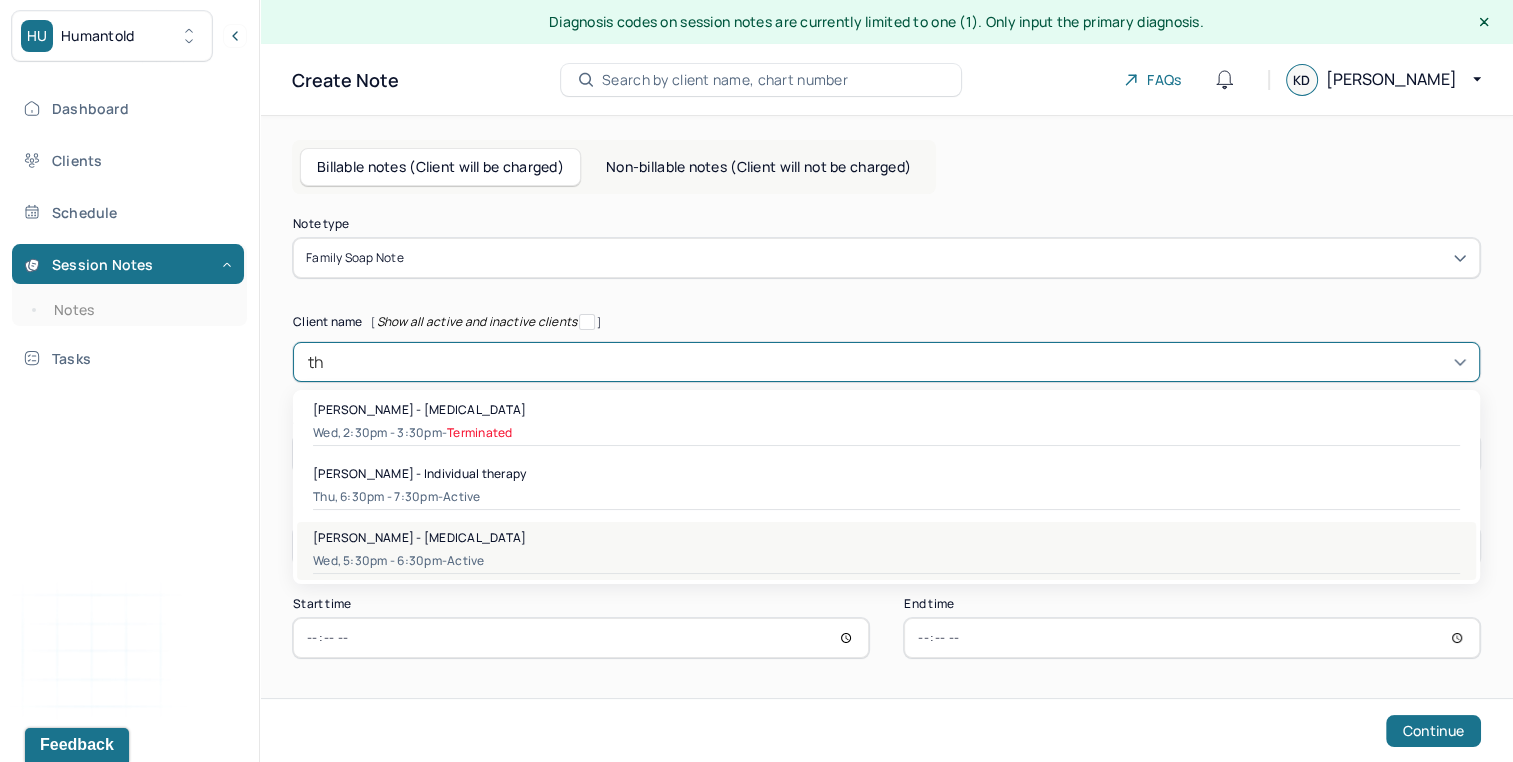 click on "Wed, 5:30pm - 6:30pm  -  active" at bounding box center (886, 561) 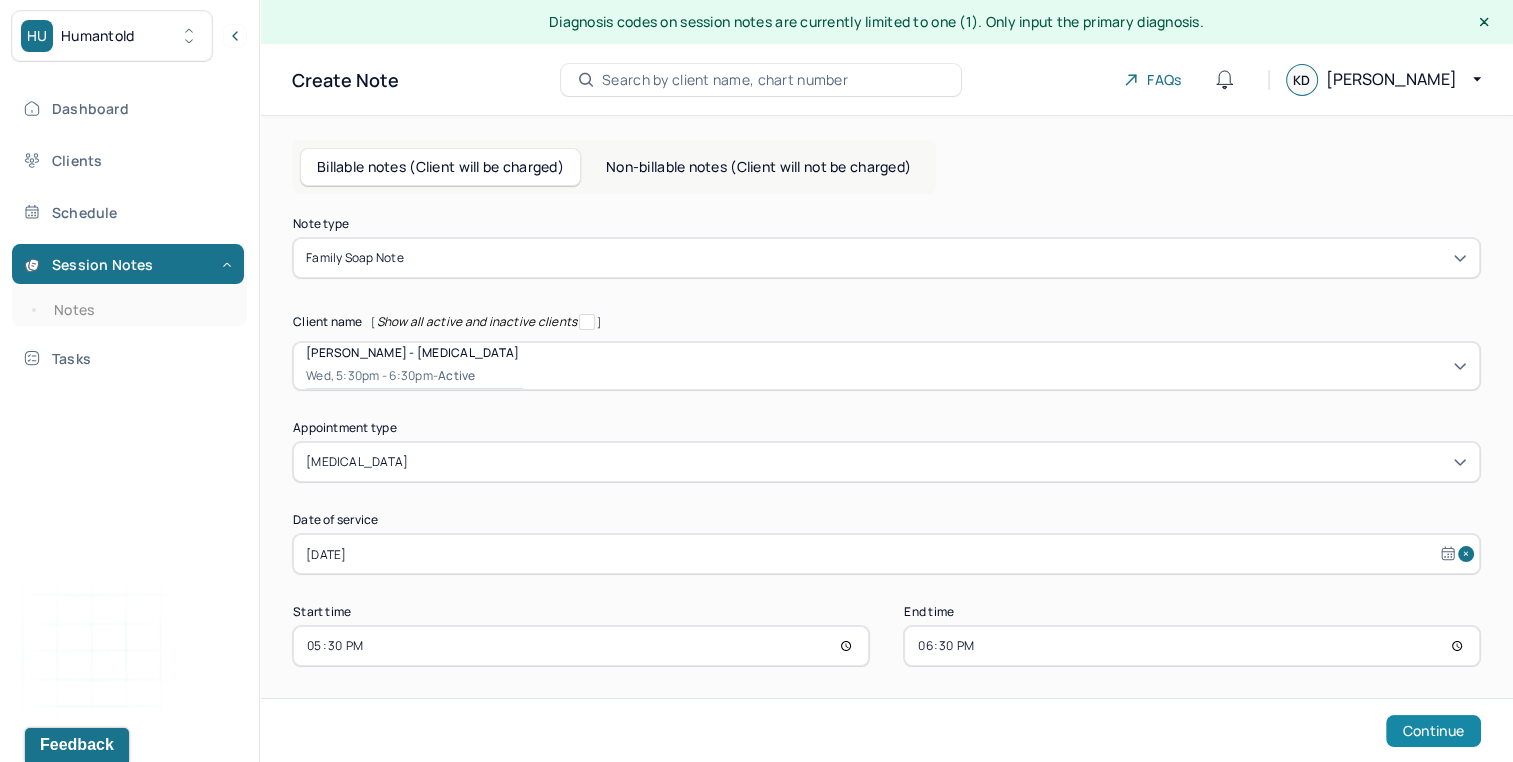 click on "Continue" at bounding box center (1433, 731) 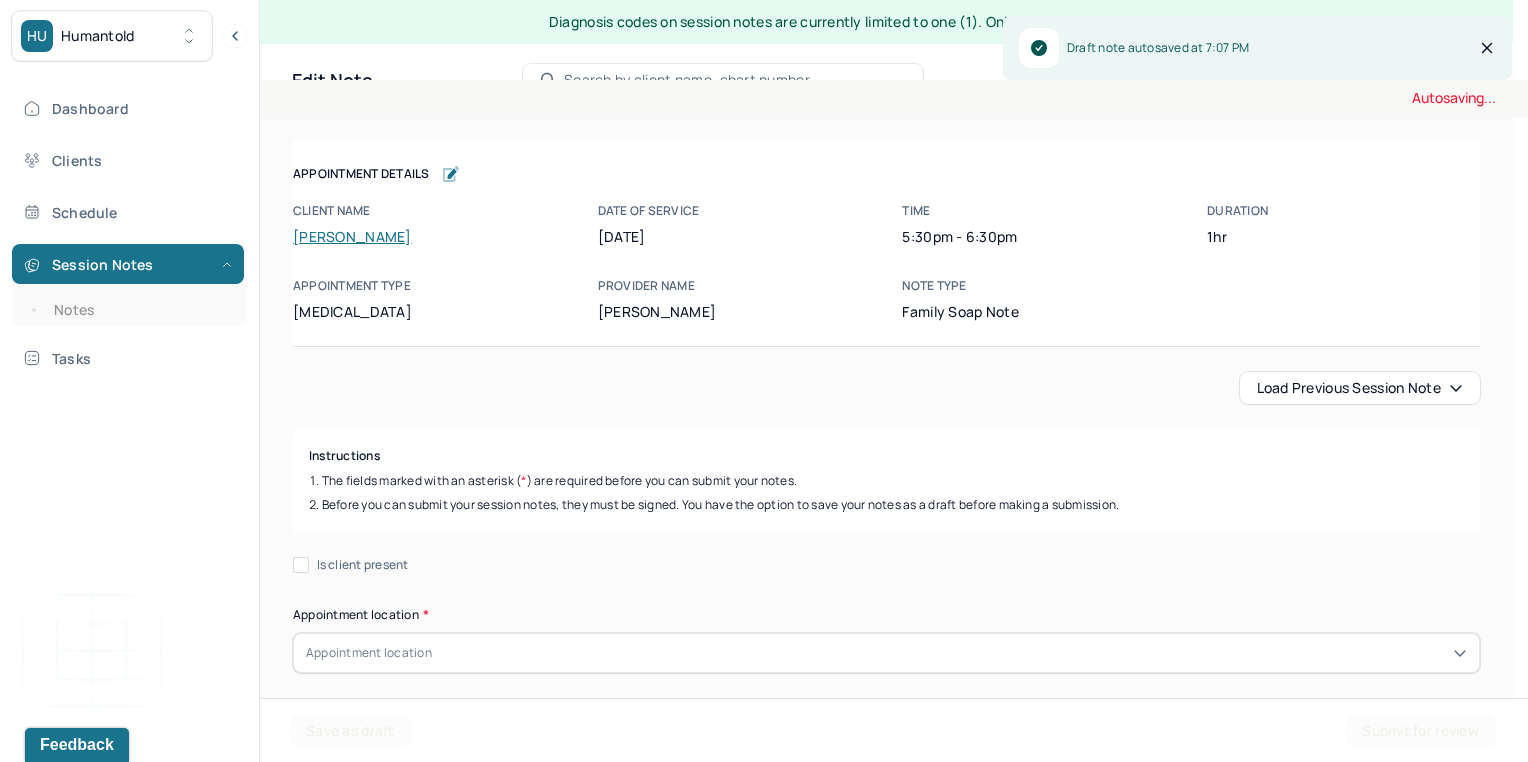 click on "Load previous session note" at bounding box center [1360, 388] 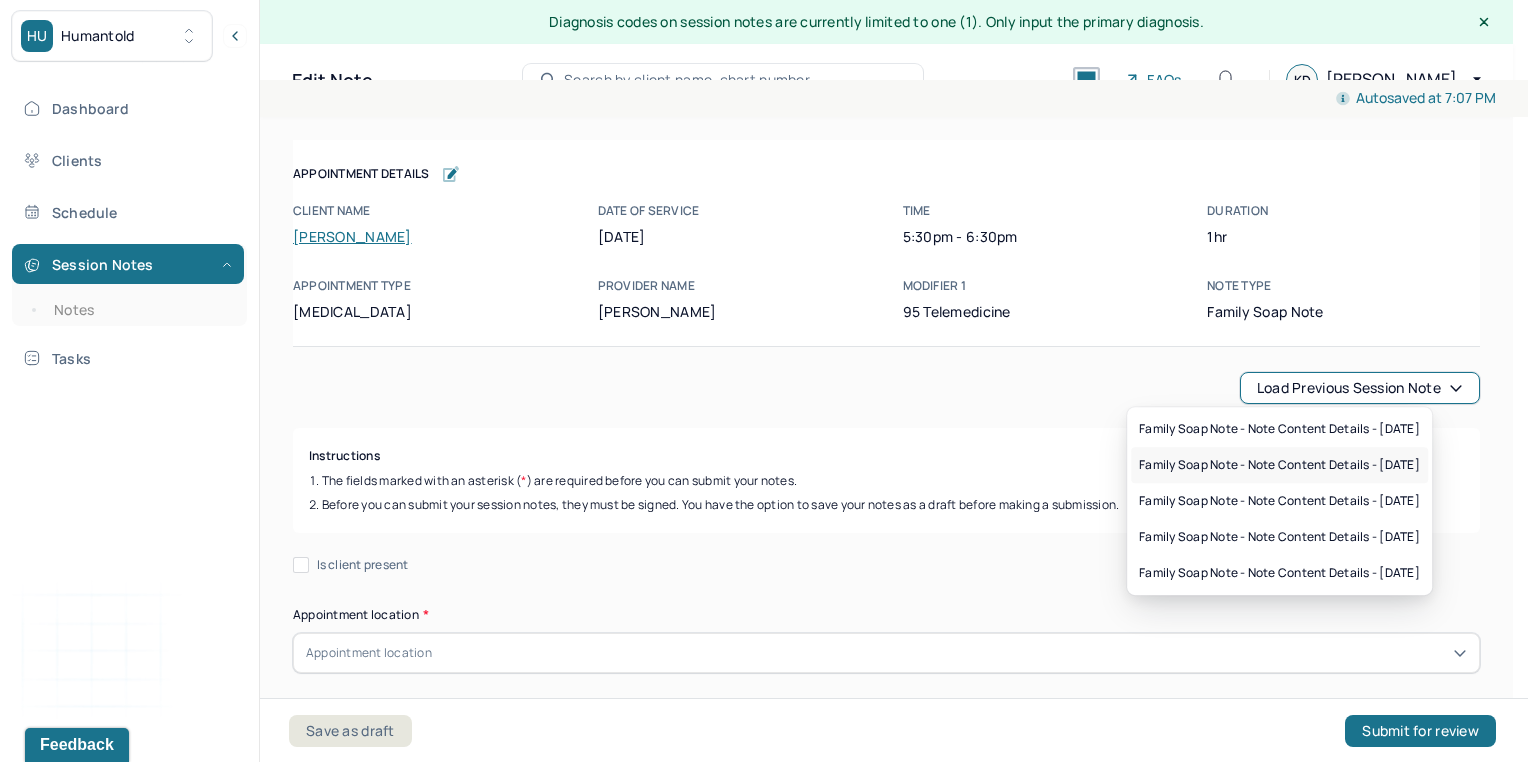 click on "Family soap note   - Note content Details -   [DATE]" at bounding box center [1279, 465] 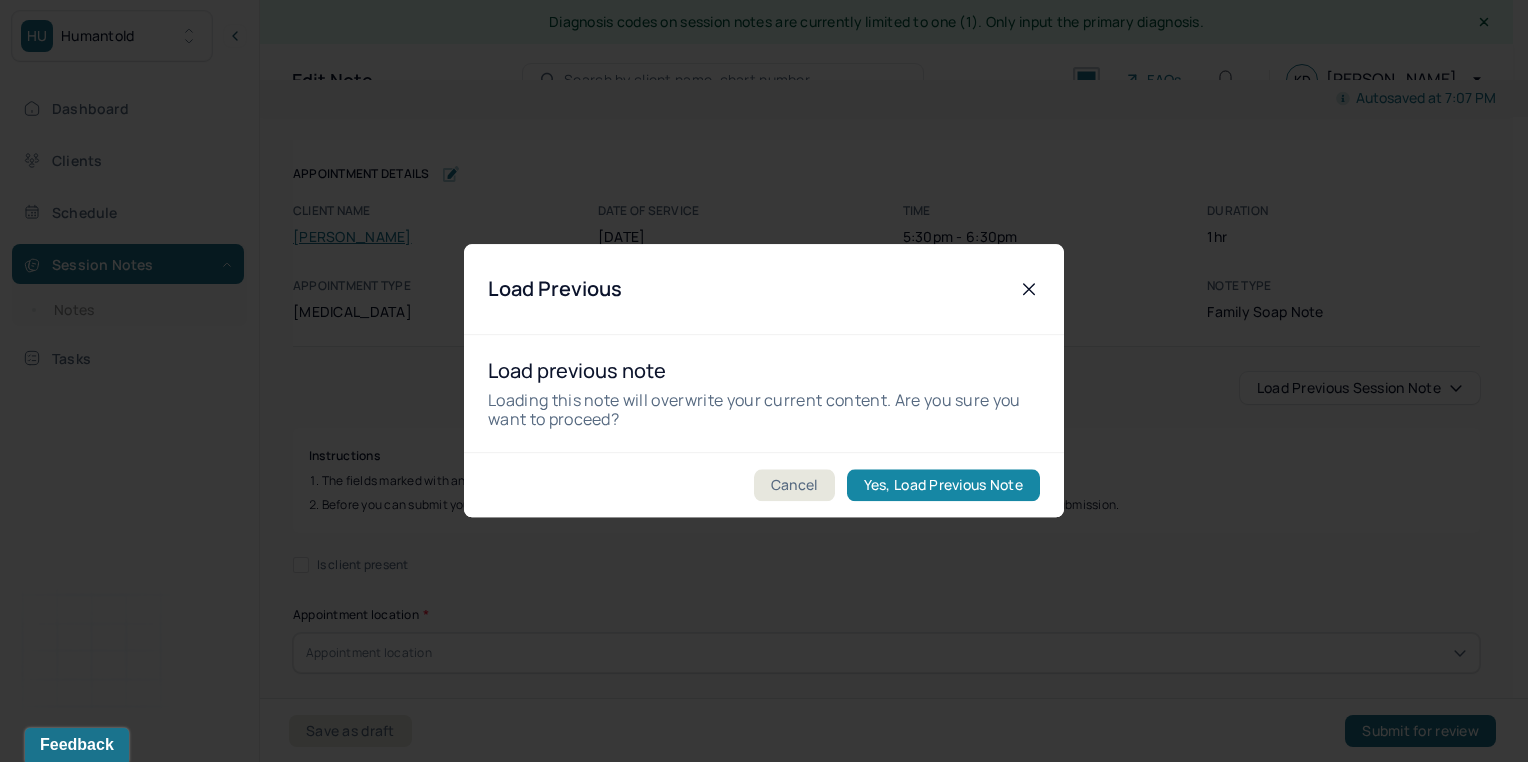 click on "Yes, Load Previous Note" at bounding box center (943, 486) 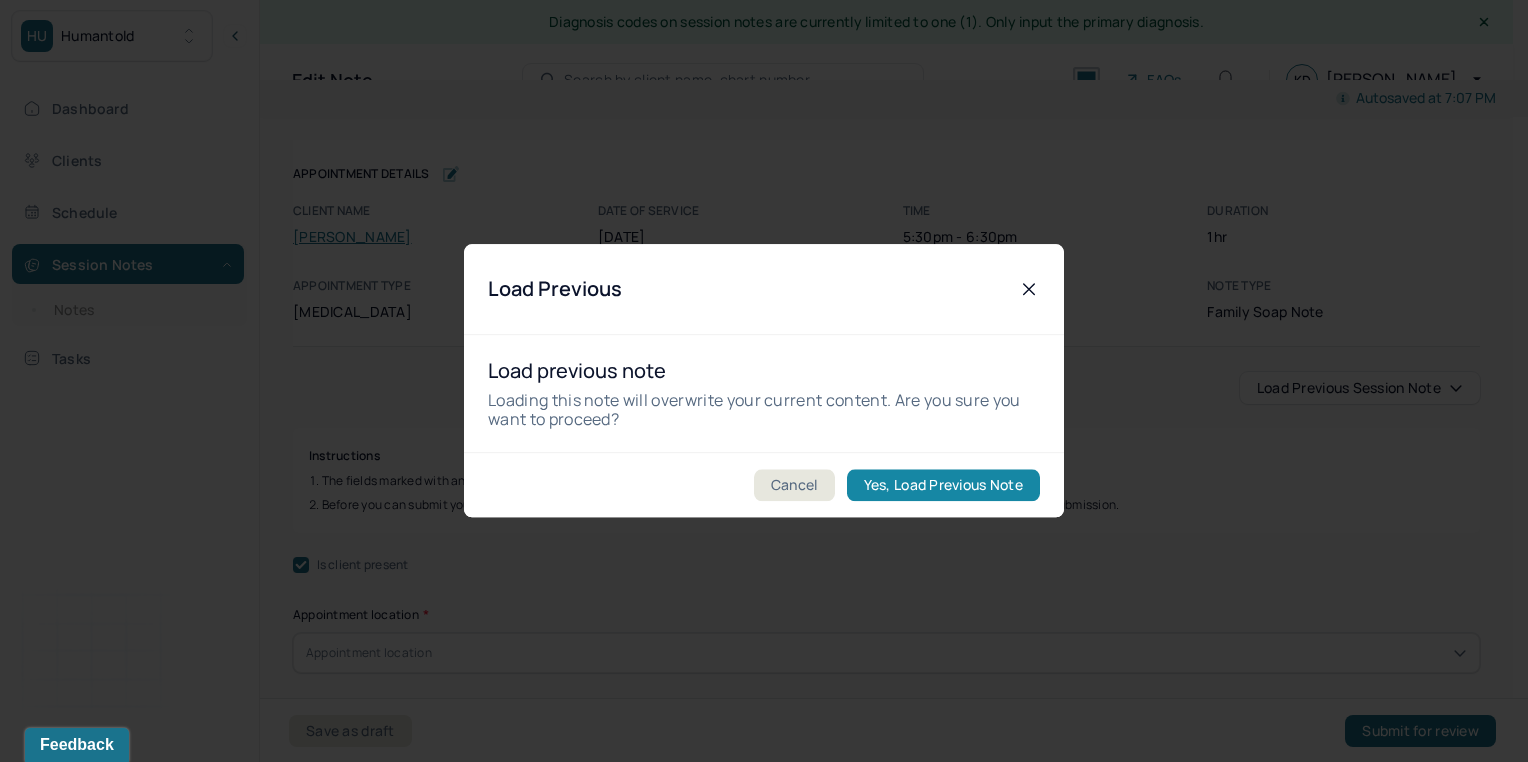 checkbox on "true" 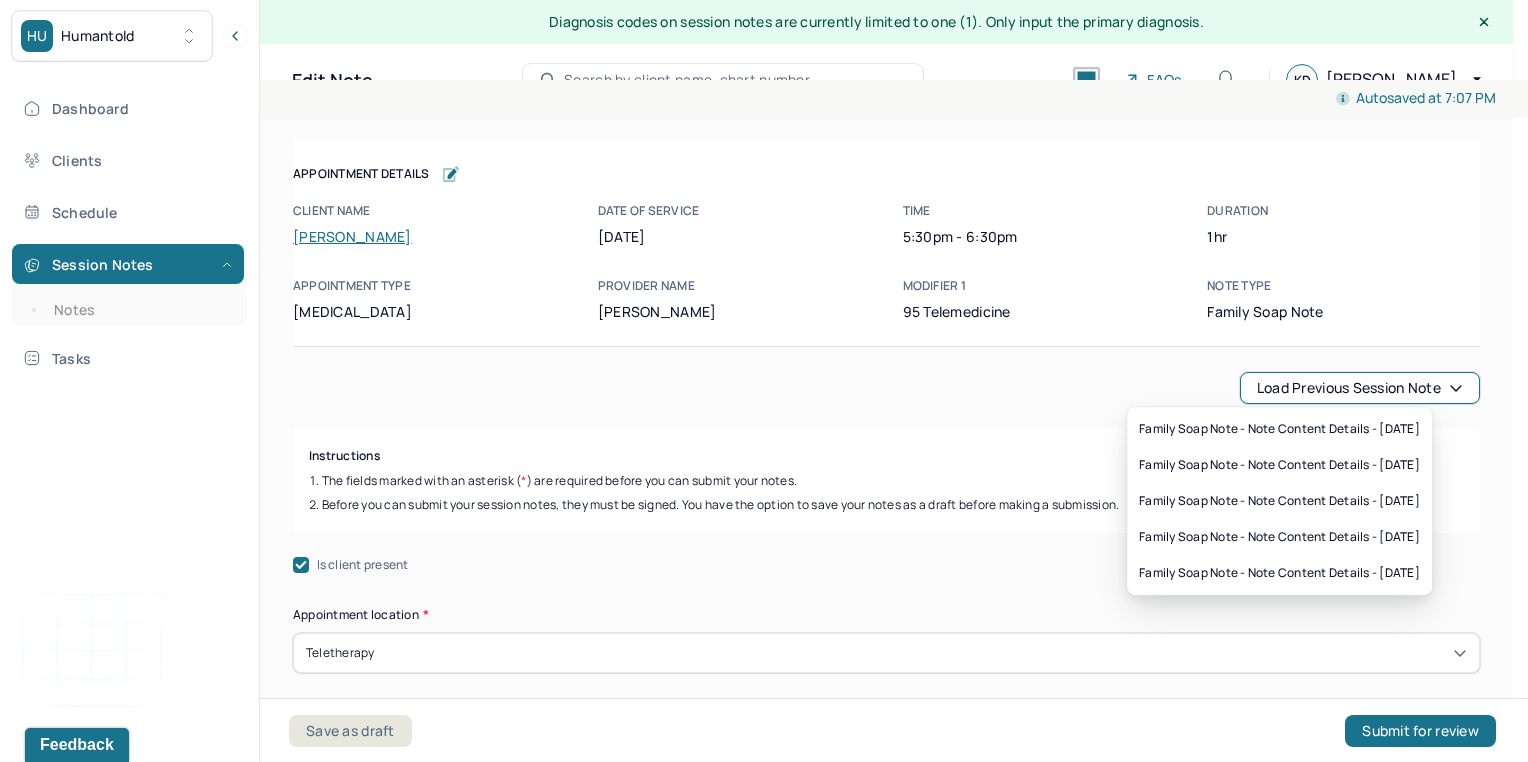 click on "Load previous session note" at bounding box center [1360, 388] 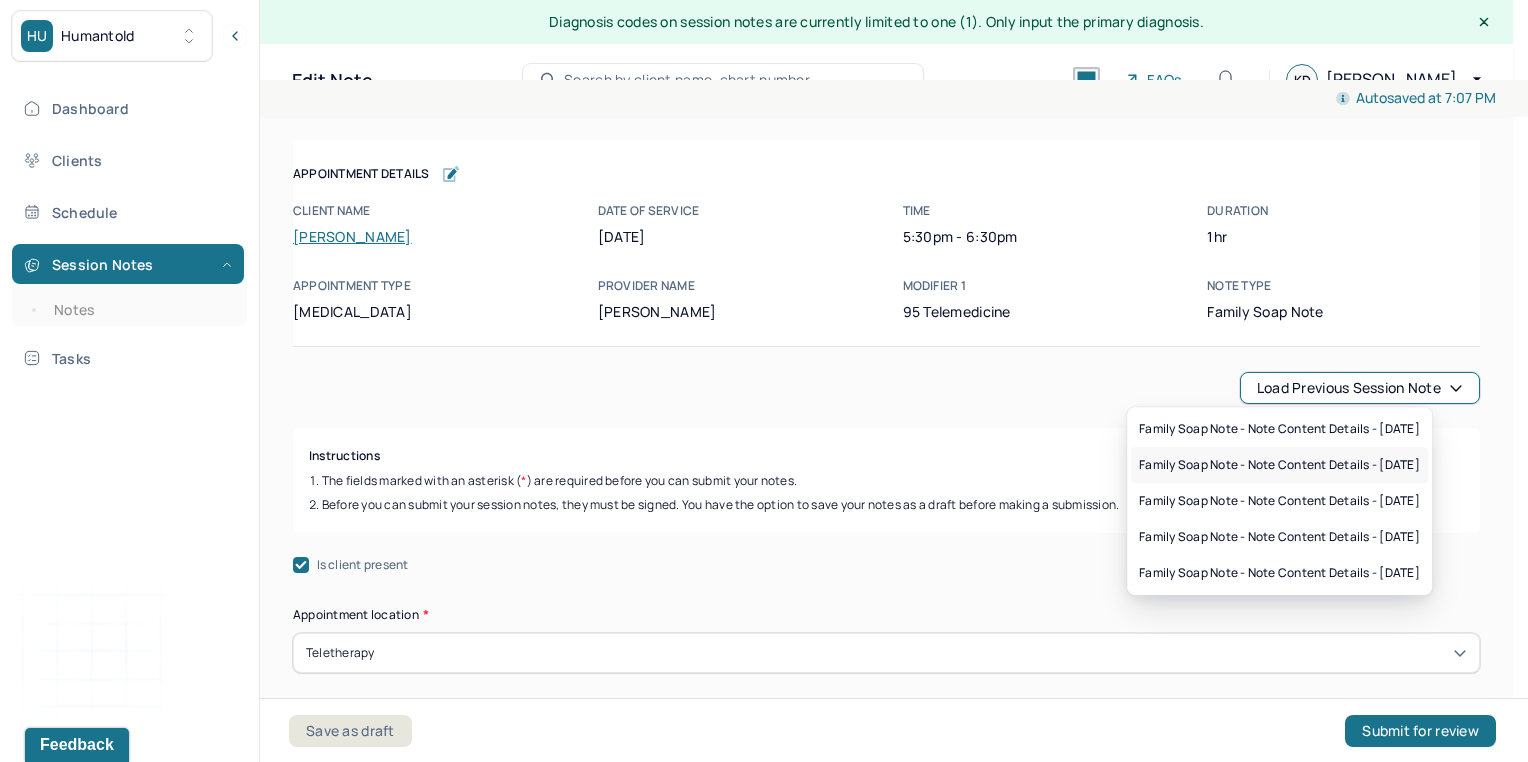 click on "Family soap note   - Note content Details -   [DATE]" at bounding box center (1279, 465) 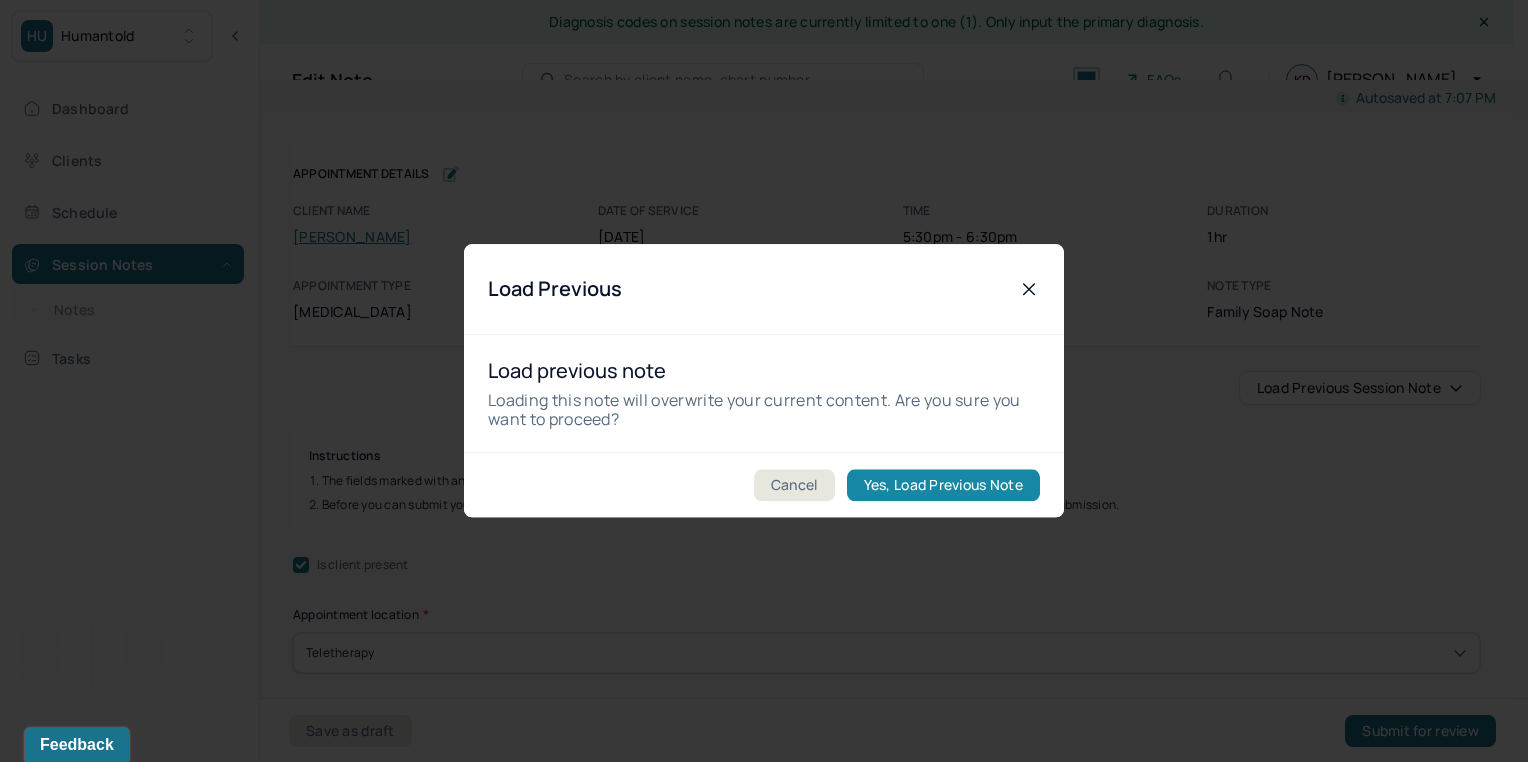 click on "Yes, Load Previous Note" at bounding box center (943, 486) 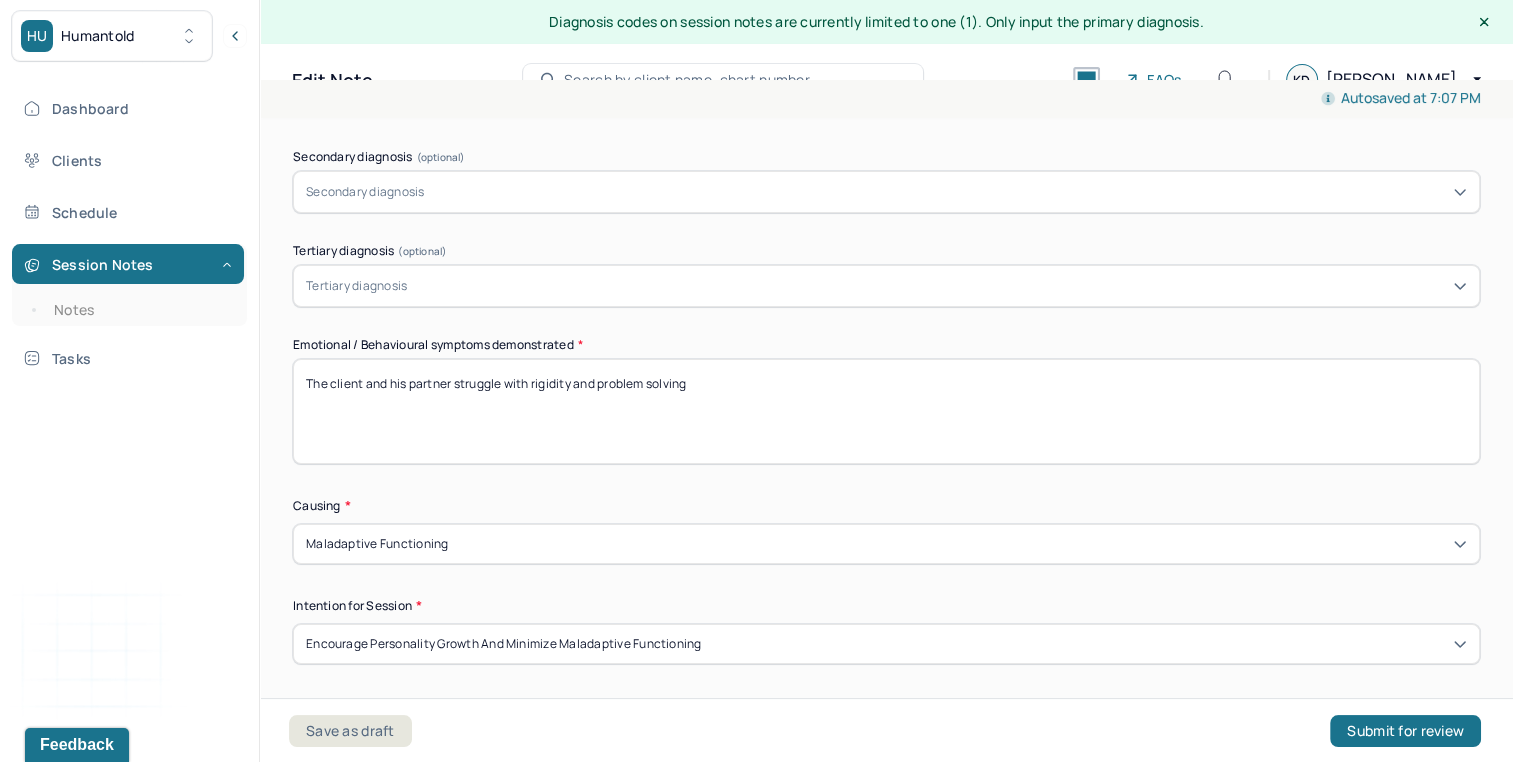 scroll, scrollTop: 904, scrollLeft: 0, axis: vertical 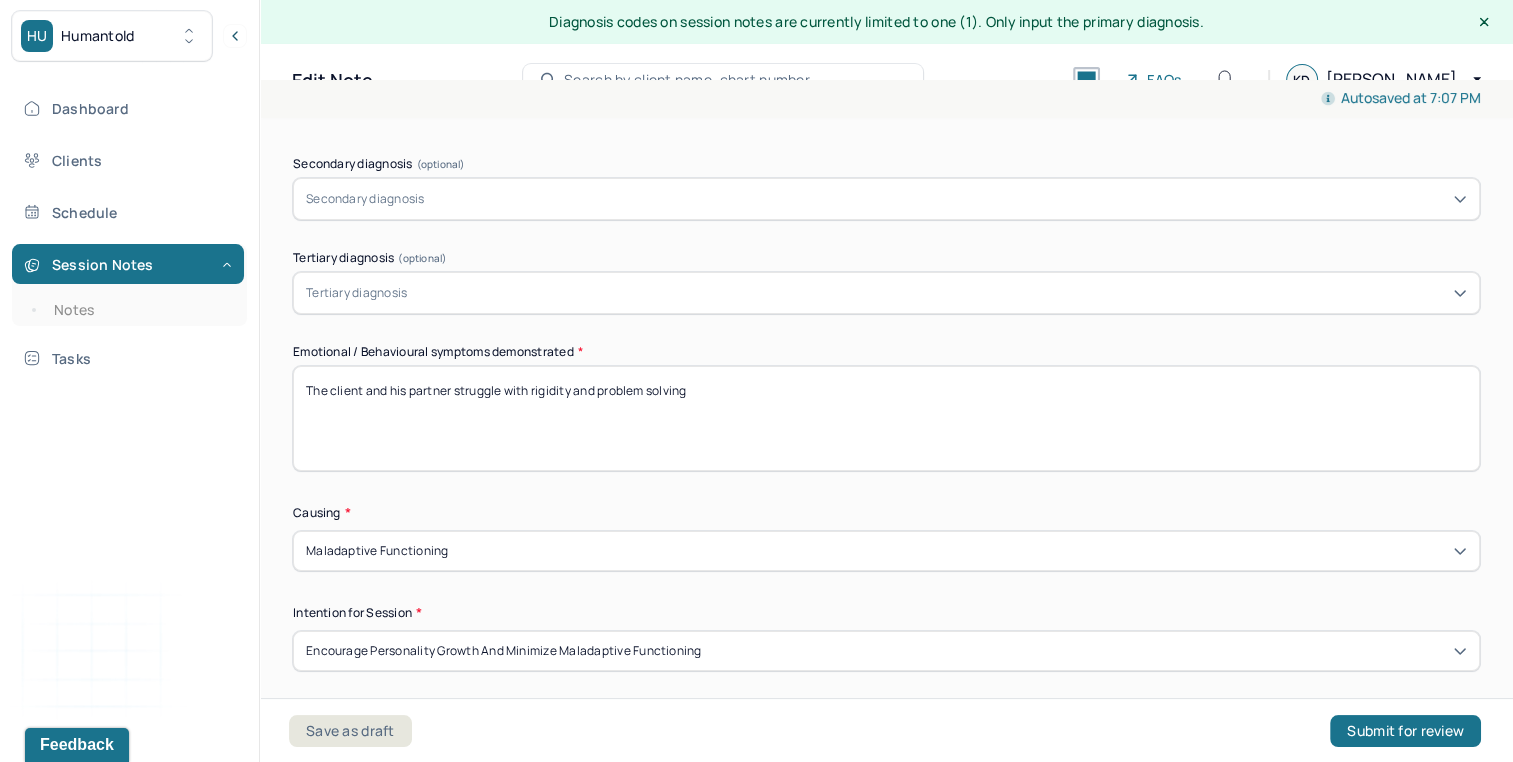 drag, startPoint x: 533, startPoint y: 383, endPoint x: 904, endPoint y: 433, distance: 374.3541 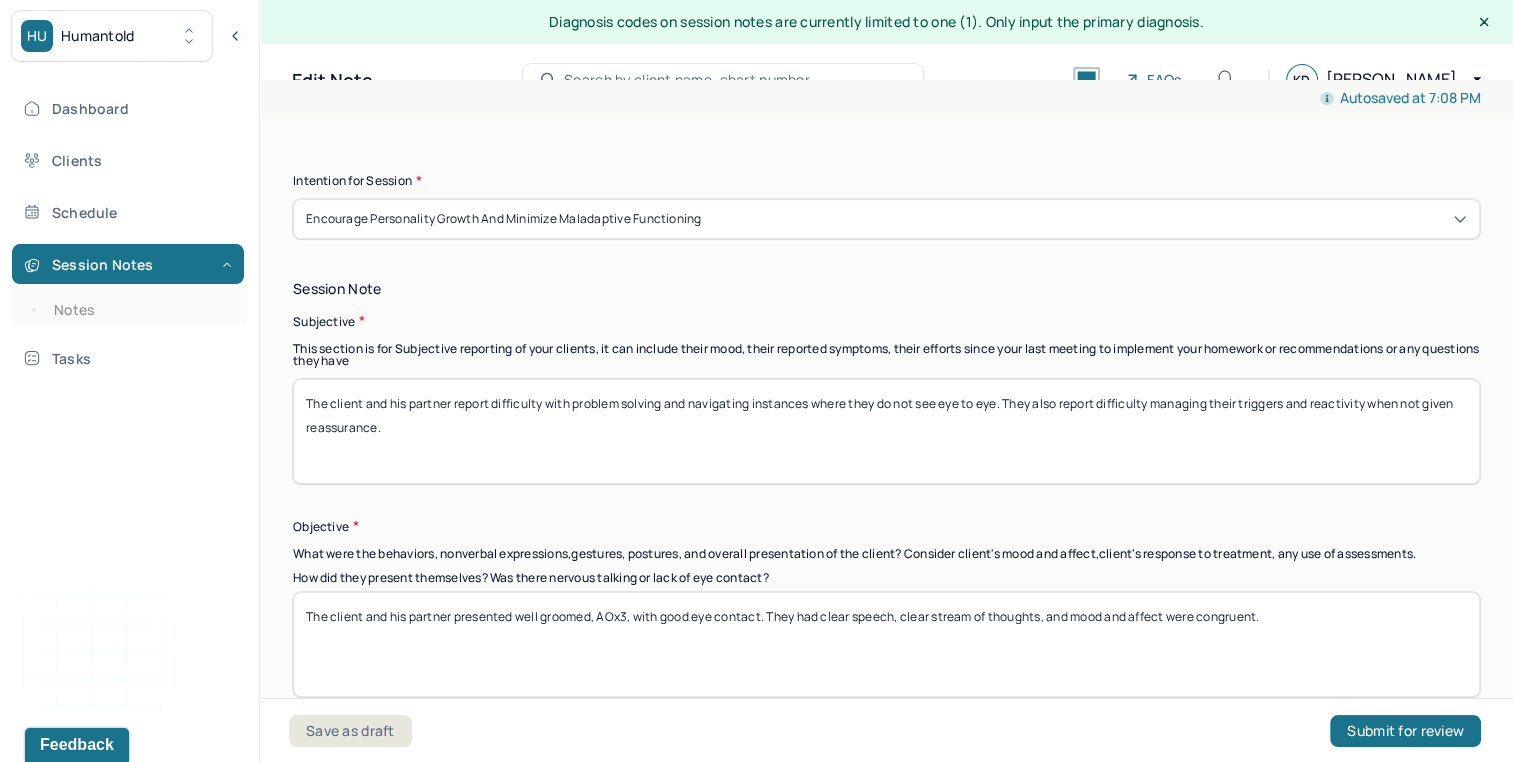 scroll, scrollTop: 1318, scrollLeft: 0, axis: vertical 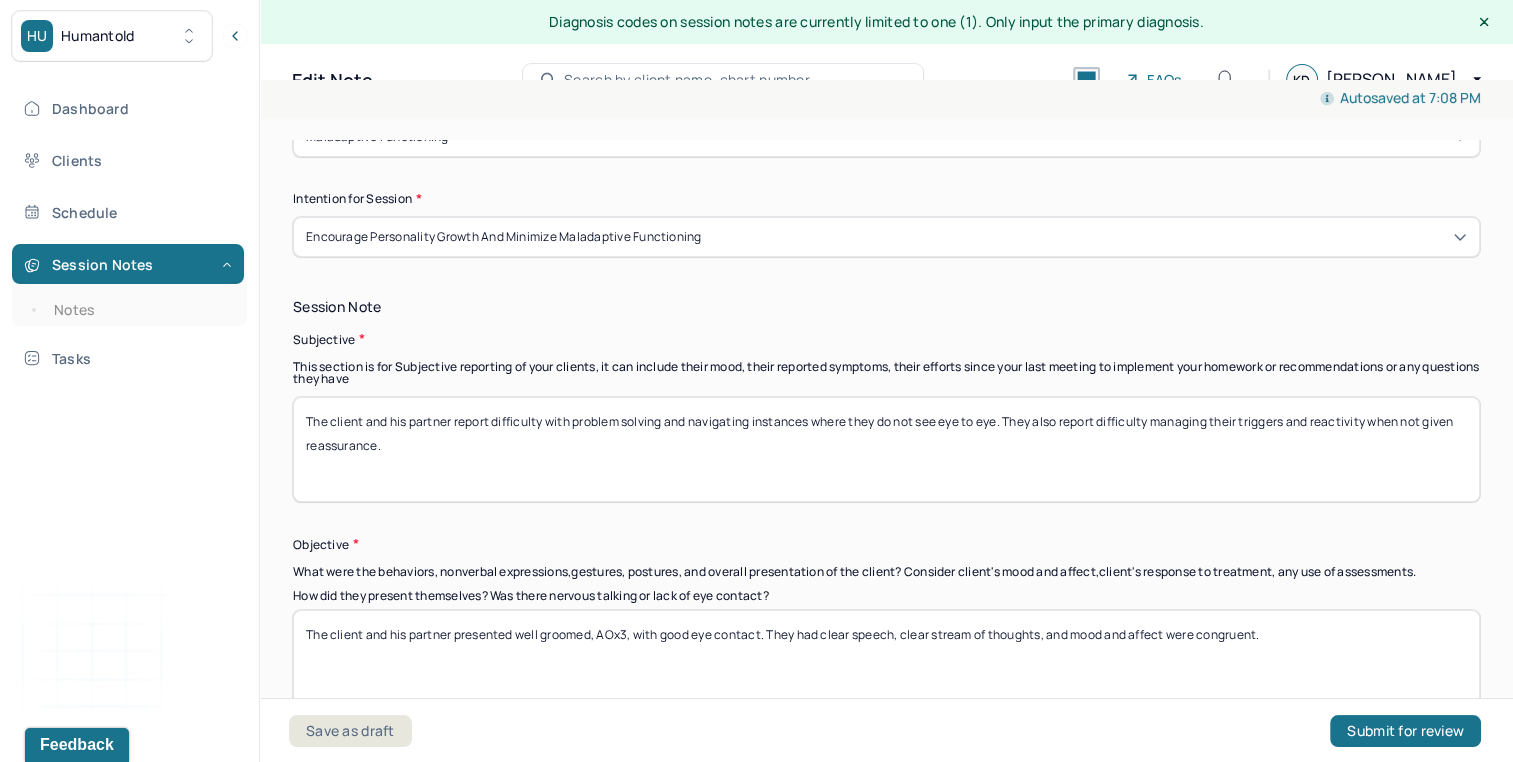 type on "The client and his partner struggle with boundaries and emotional regulation" 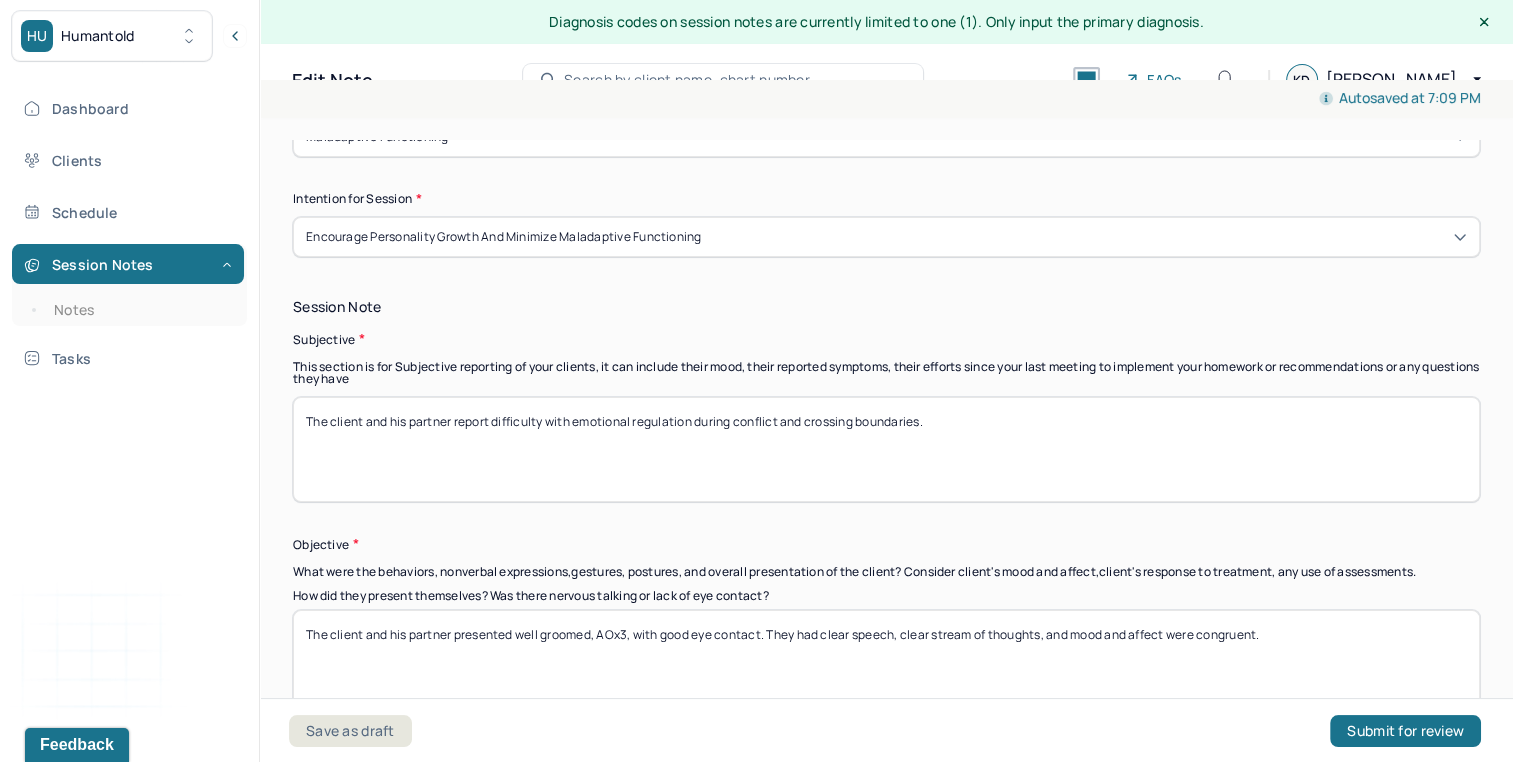 click on "The client and his partner report difficulty with emotional regulation during conflict and crossing boundaries." at bounding box center (886, 449) 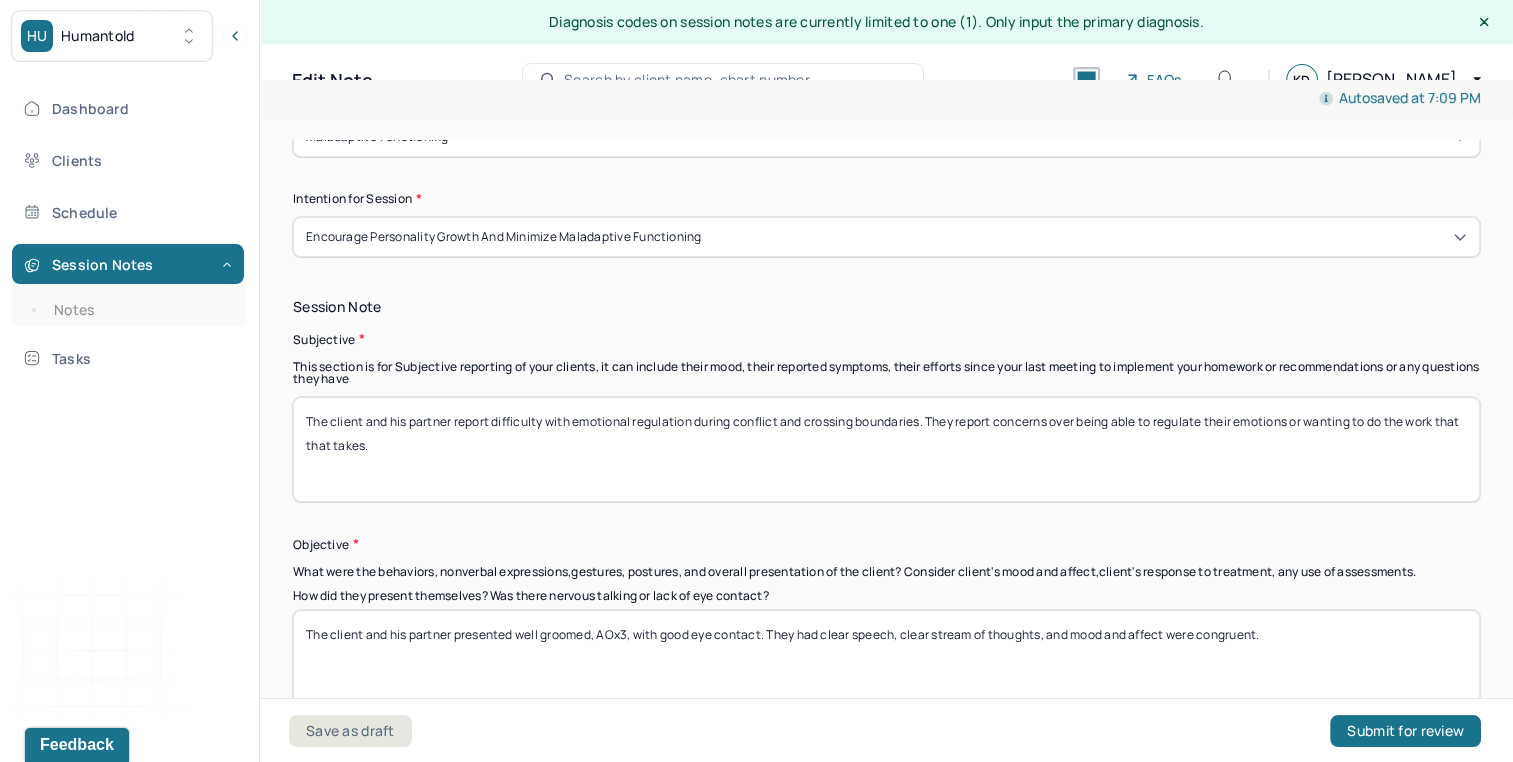 click on "The client and his partner report difficulty with emotional regulation during conflict and crossing boundaries. They report concerns over being able to regyulate their emotions or wanting to do the work that that takes." at bounding box center (886, 449) 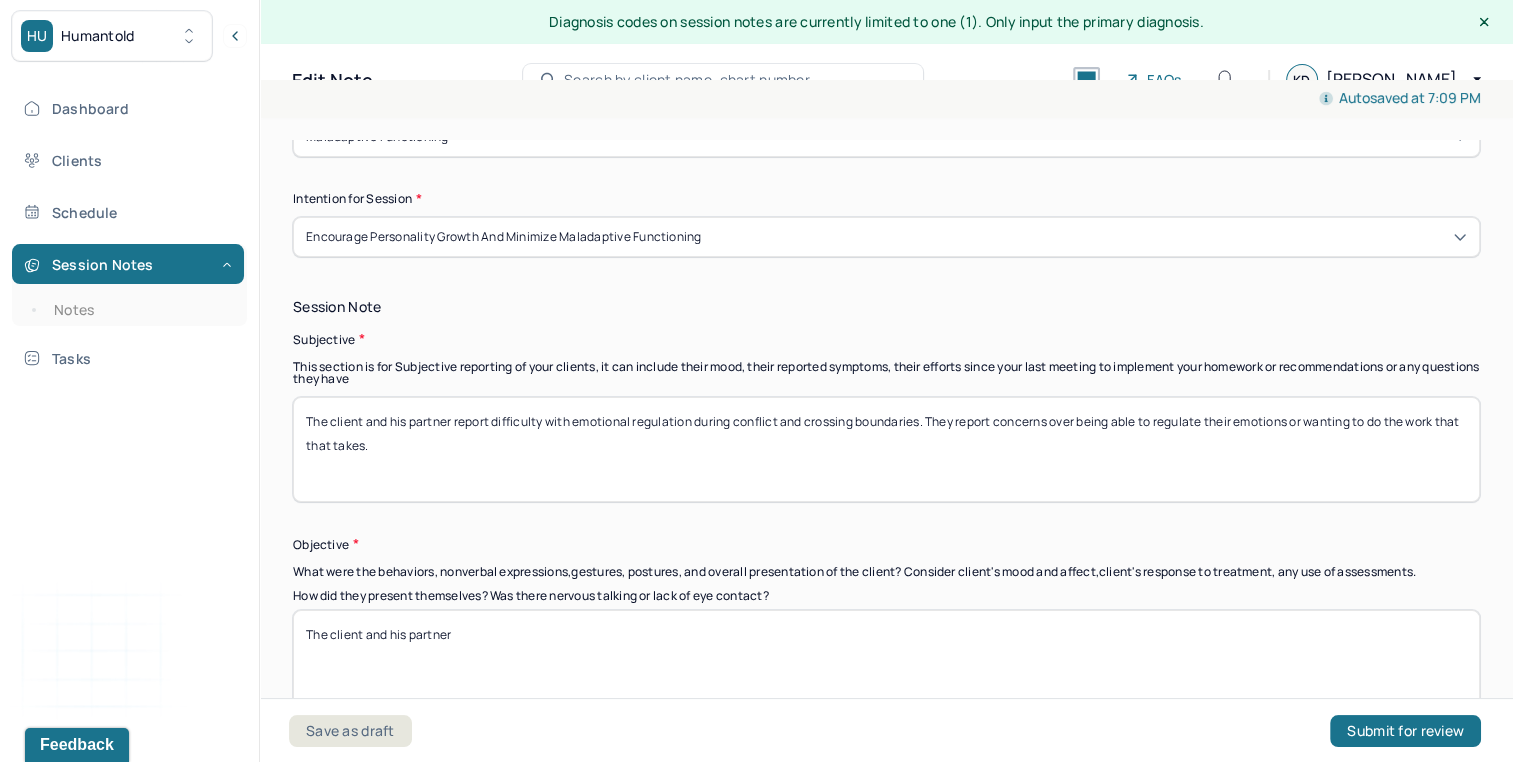 paste on "The client was alert, oriented and engaged. Client’s mood and affect were congruent and predominately sad in nature." 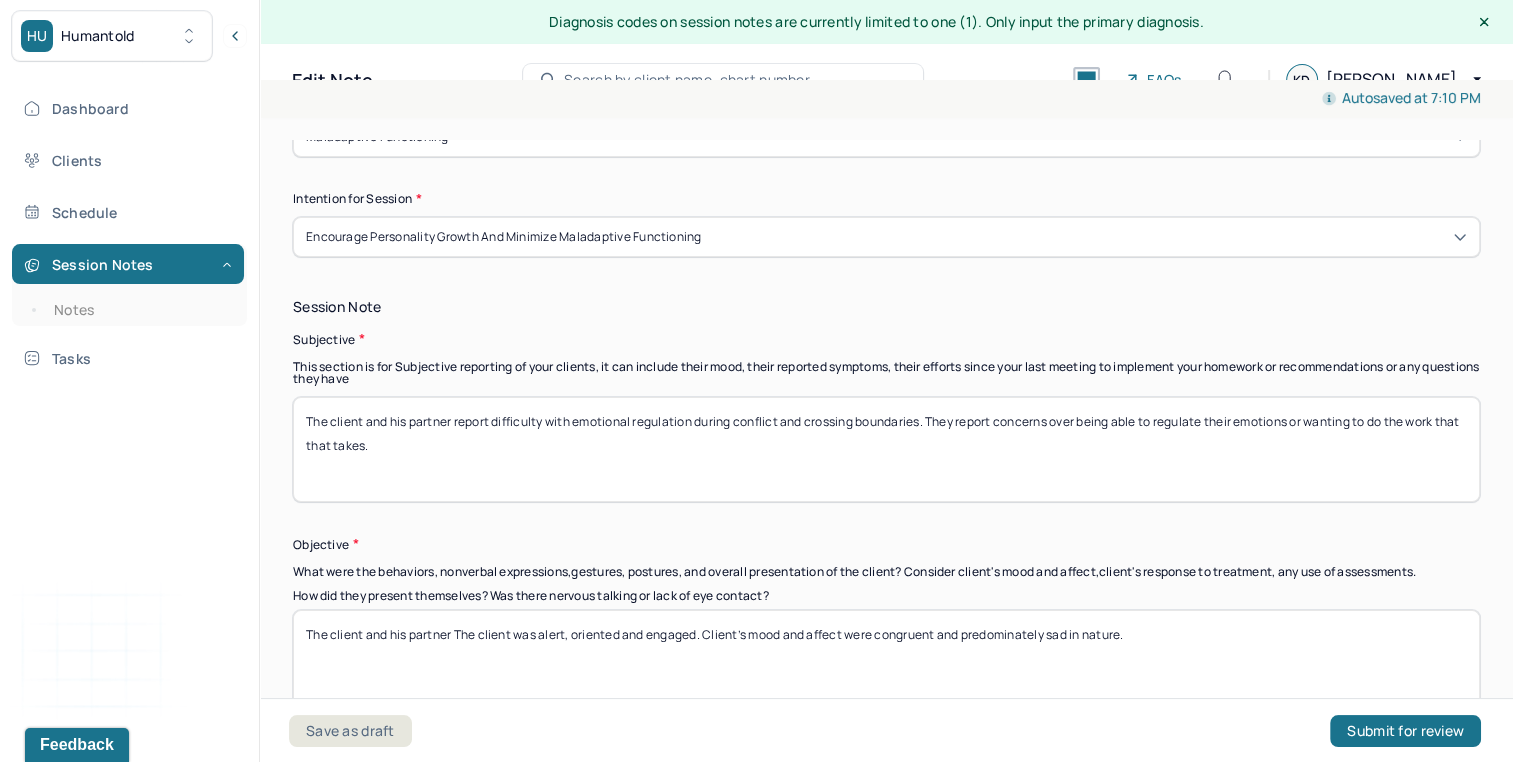 drag, startPoint x: 456, startPoint y: 626, endPoint x: 536, endPoint y: 623, distance: 80.05623 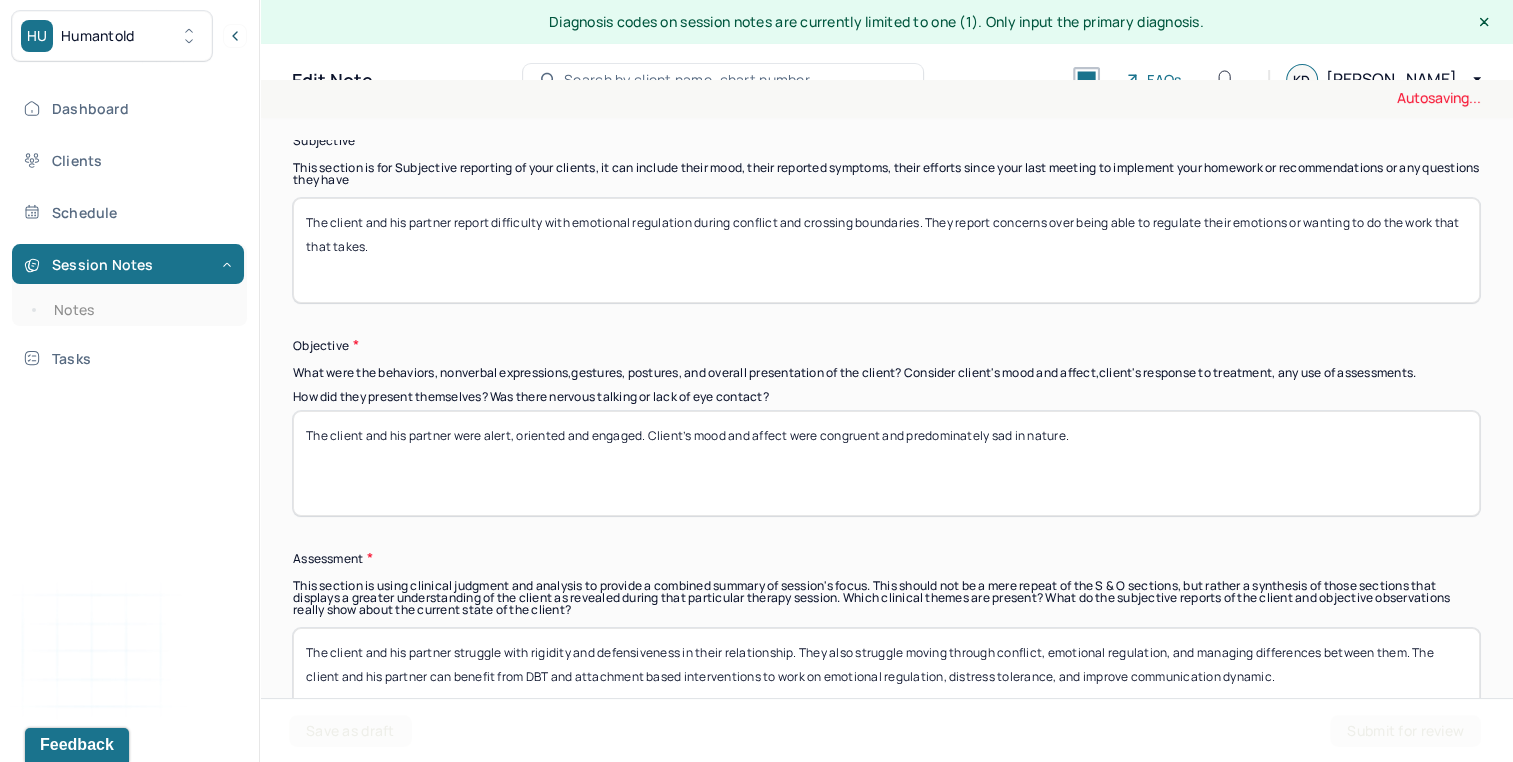scroll, scrollTop: 1516, scrollLeft: 0, axis: vertical 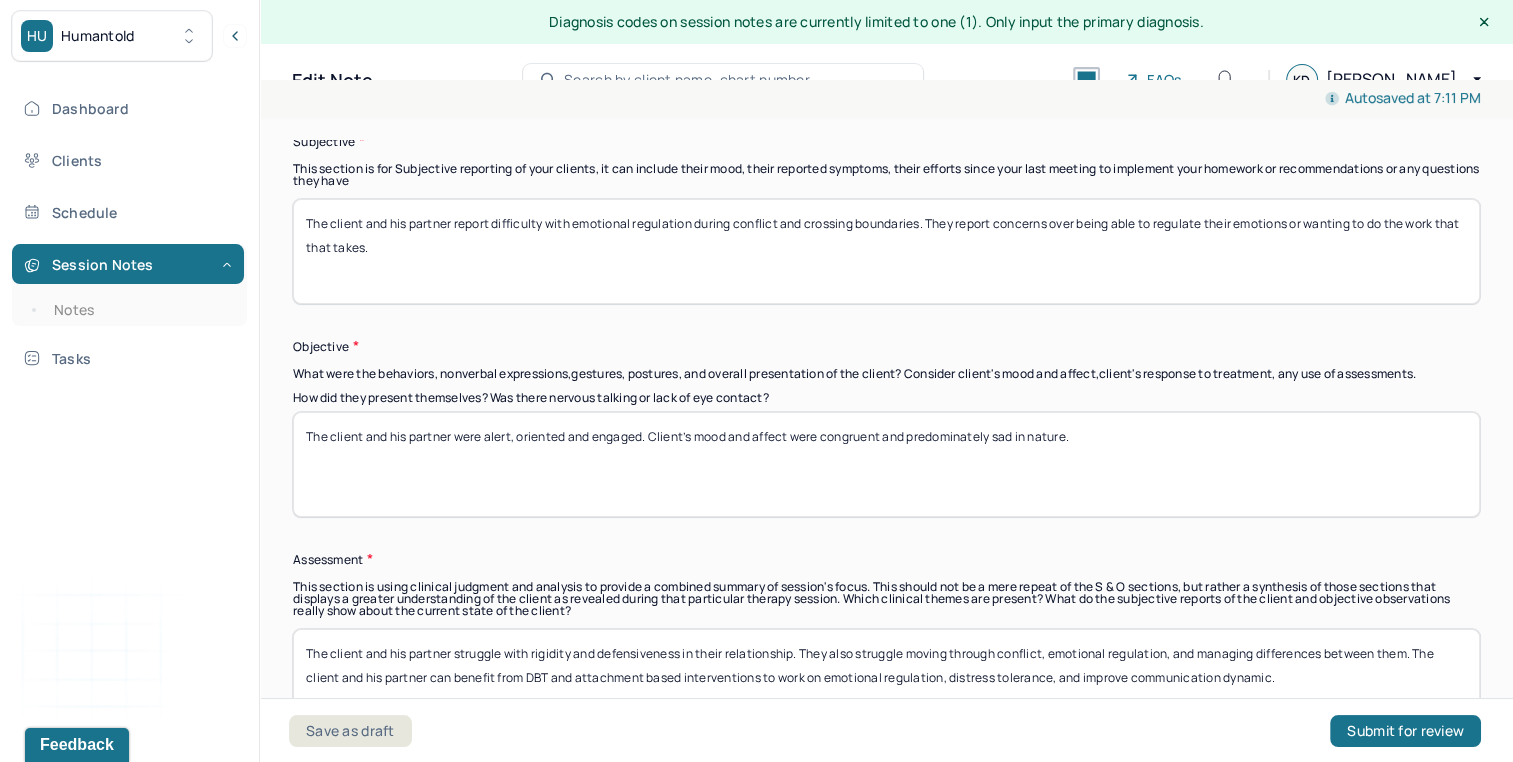 click on "The client and his partner were alert, oriented and engaged. Client’s mood and affect were congruent and predominately sad in nature." at bounding box center [886, 464] 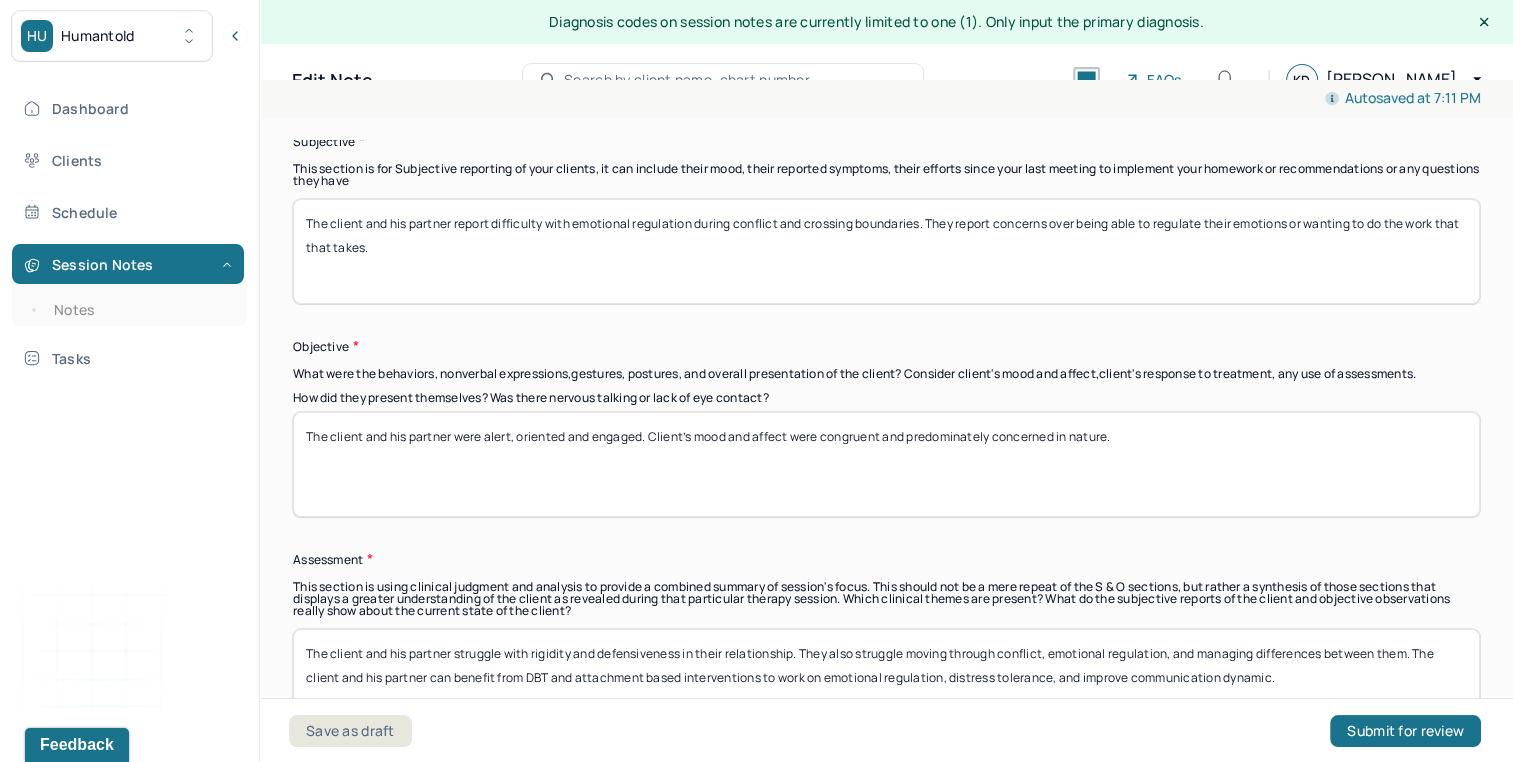 type on "The client and his partner were alert, oriented and engaged. Client’s mood and affect were congruent and predominately concerned in nature." 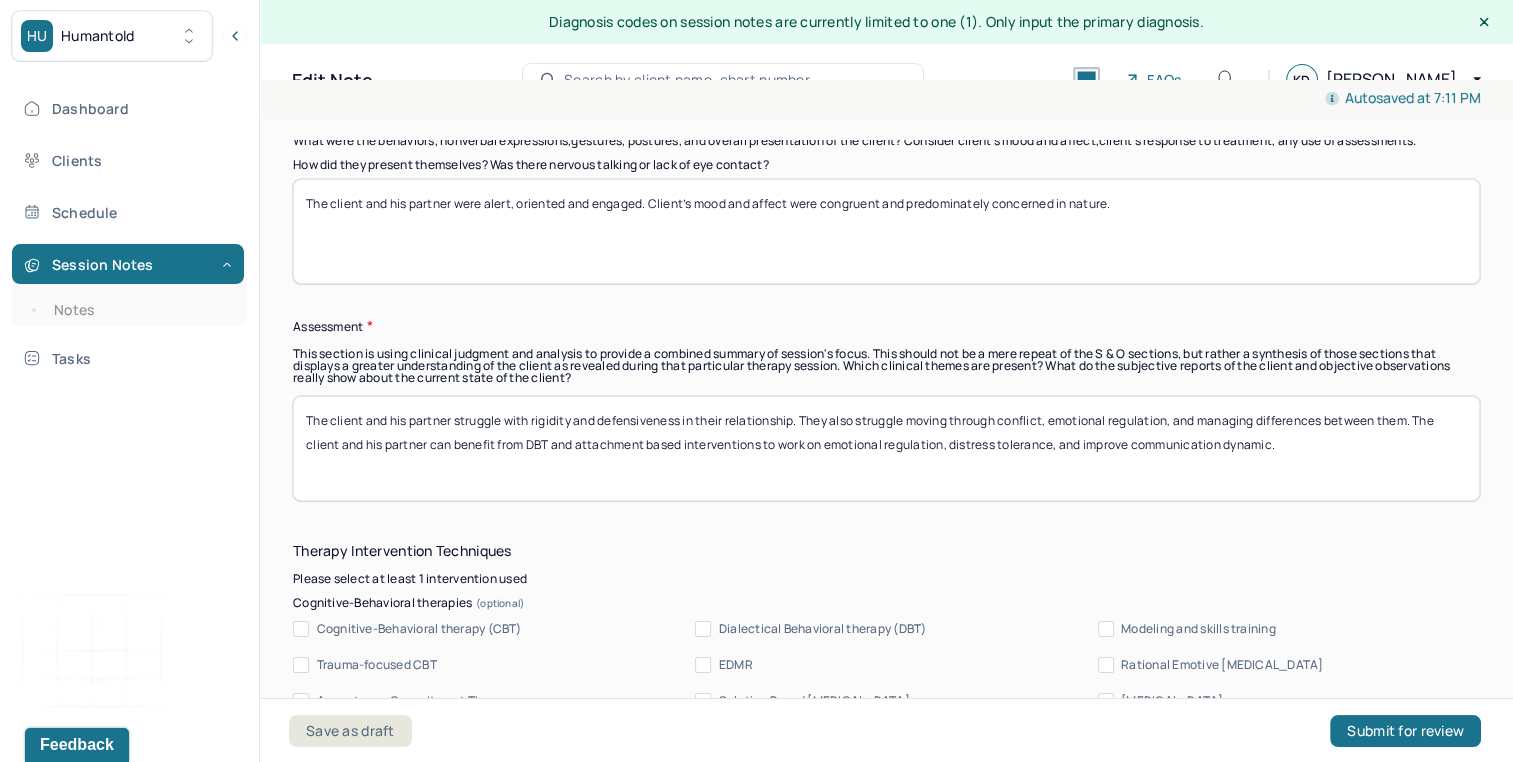 scroll, scrollTop: 1731, scrollLeft: 0, axis: vertical 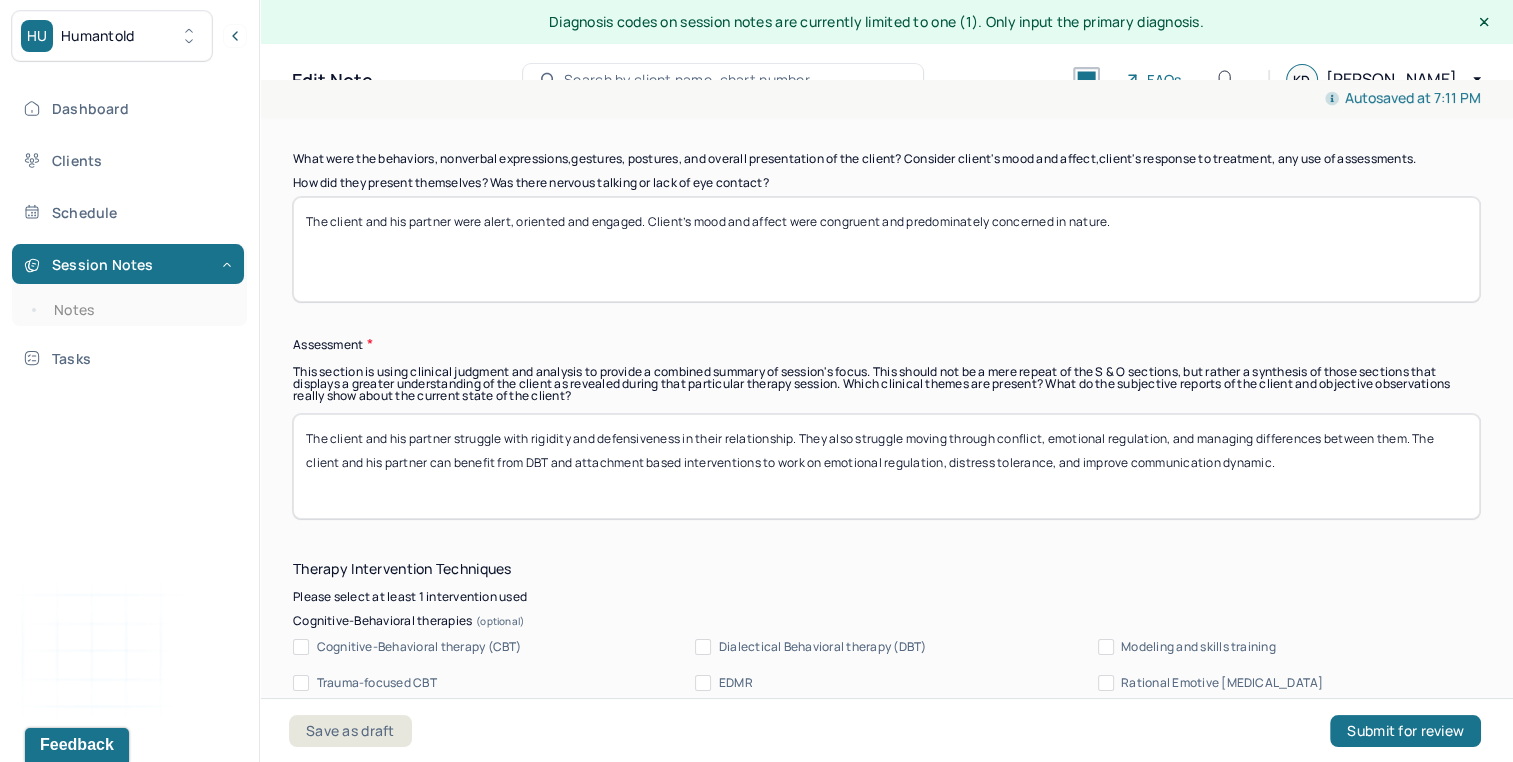 click on "The client and his partner struggle with rigidity and defensiveness in their relationship. They also struggle moving through conflict, emotional regulation, and managing differences between them. The client and his partner can benefit from DBT and attachment based interventions to work on emotional regulation, distress tolerance, and improve communication dynamic." at bounding box center (886, 466) 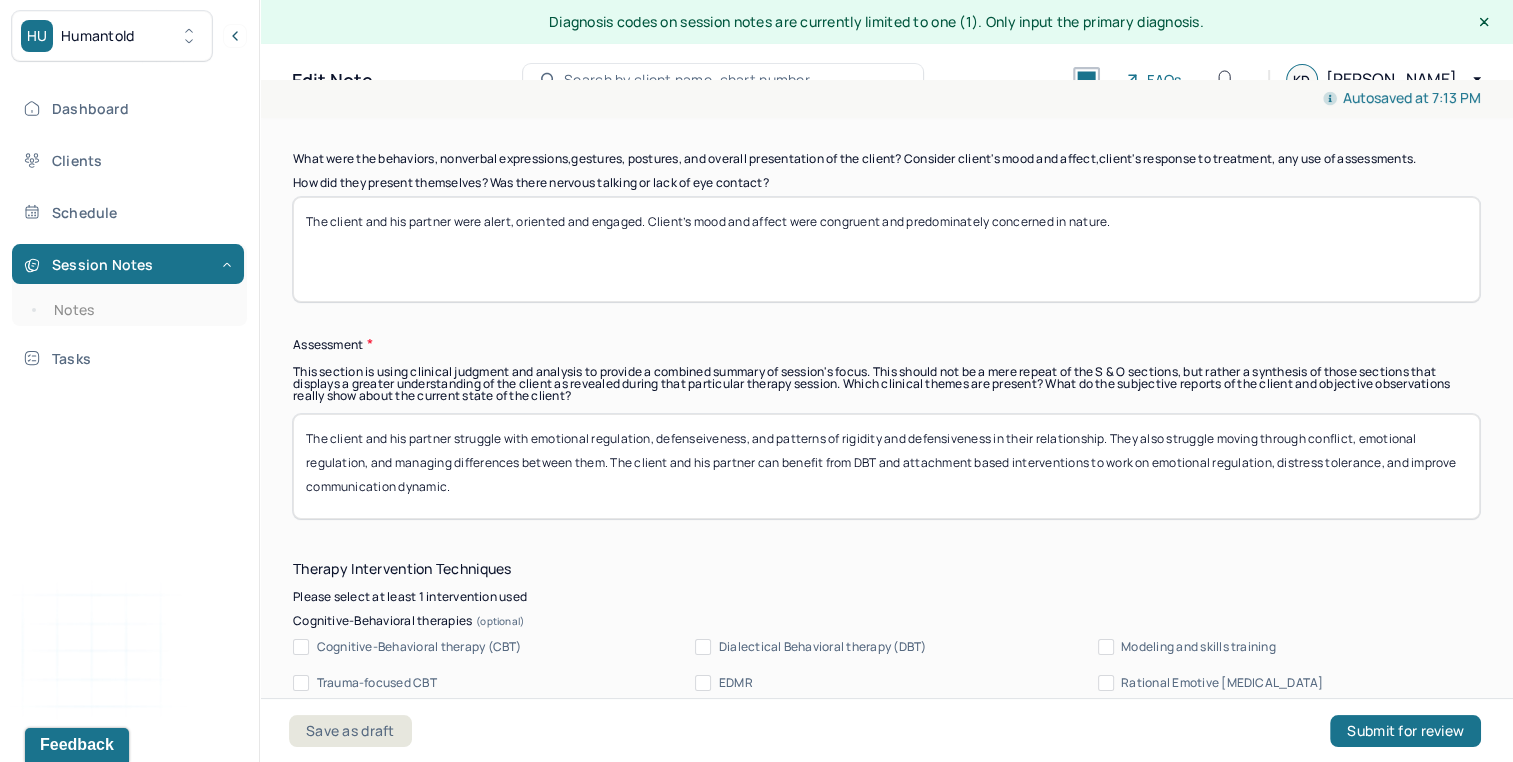 click on "The client and his partner struggle with emotional regulation, defenseiveness, and patterns of rigidity and defensiveness in their relationship. They also struggle moving through conflict, emotional regulation, and managing differences between them. The client and his partner can benefit from DBT and attachment based interventions to work on emotional regulation, distress tolerance, and improve communication dynamic." at bounding box center [886, 466] 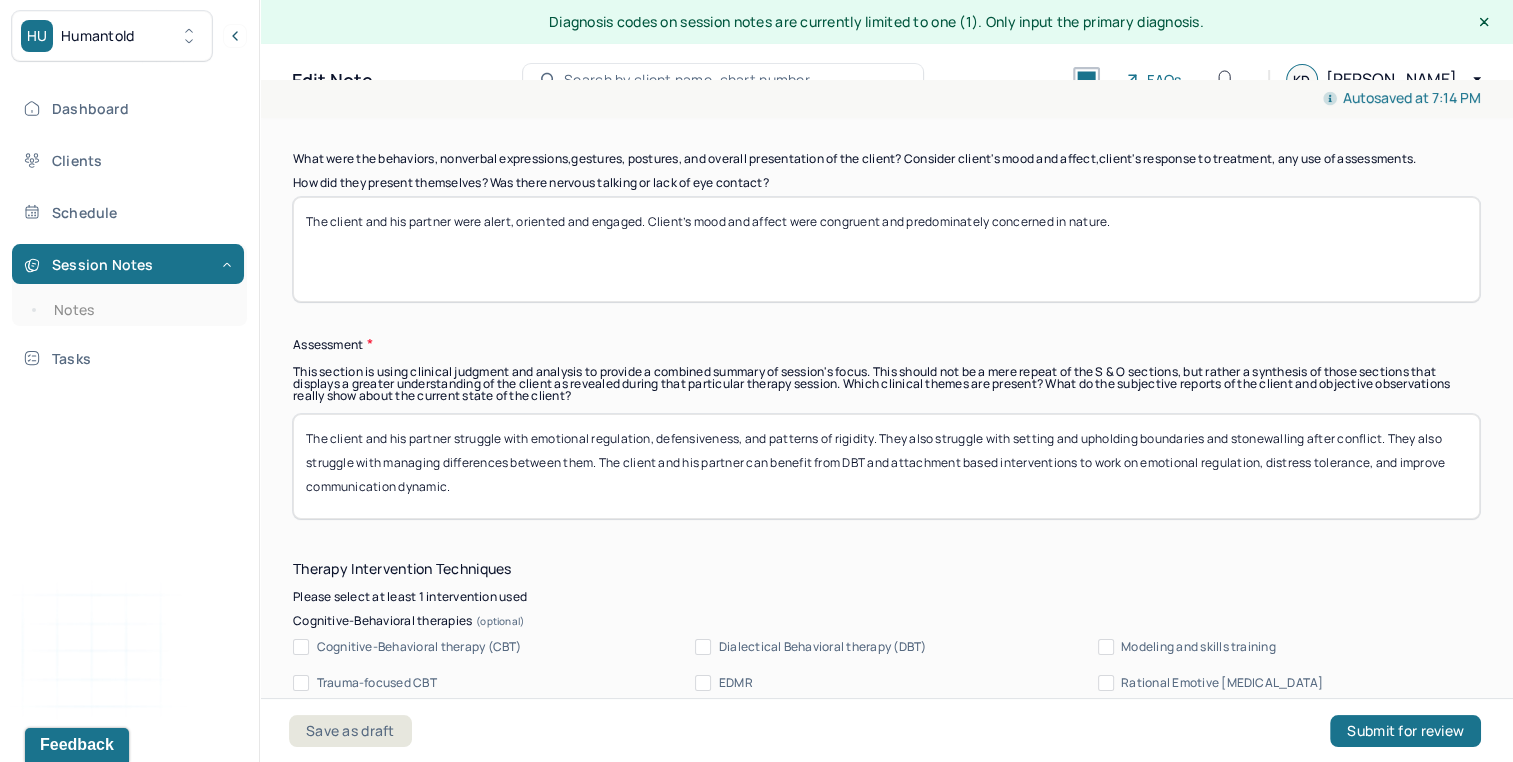 click on "The client and his partner struggle with emotional regulation, defensiveness, and patterns of rigidity. They also struggle with setting and upholding boundaries and stonewalling after conflict. They also struggle with managing differences between them. The client and his partner can benefit from DBT and attachment based interventions to work on emotional regulation, distress tolerance, and improve communication dynamic." at bounding box center (886, 466) 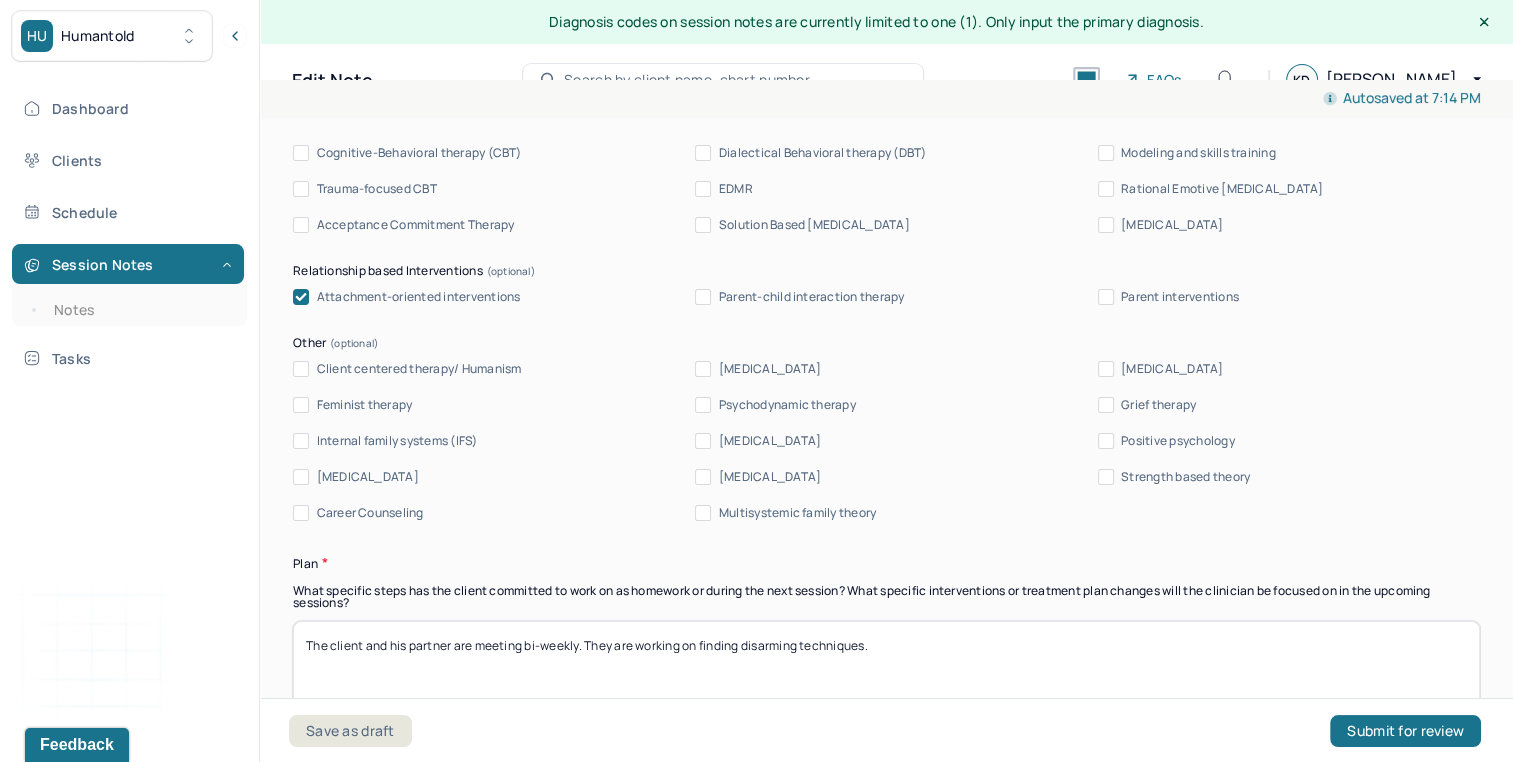 scroll, scrollTop: 2231, scrollLeft: 0, axis: vertical 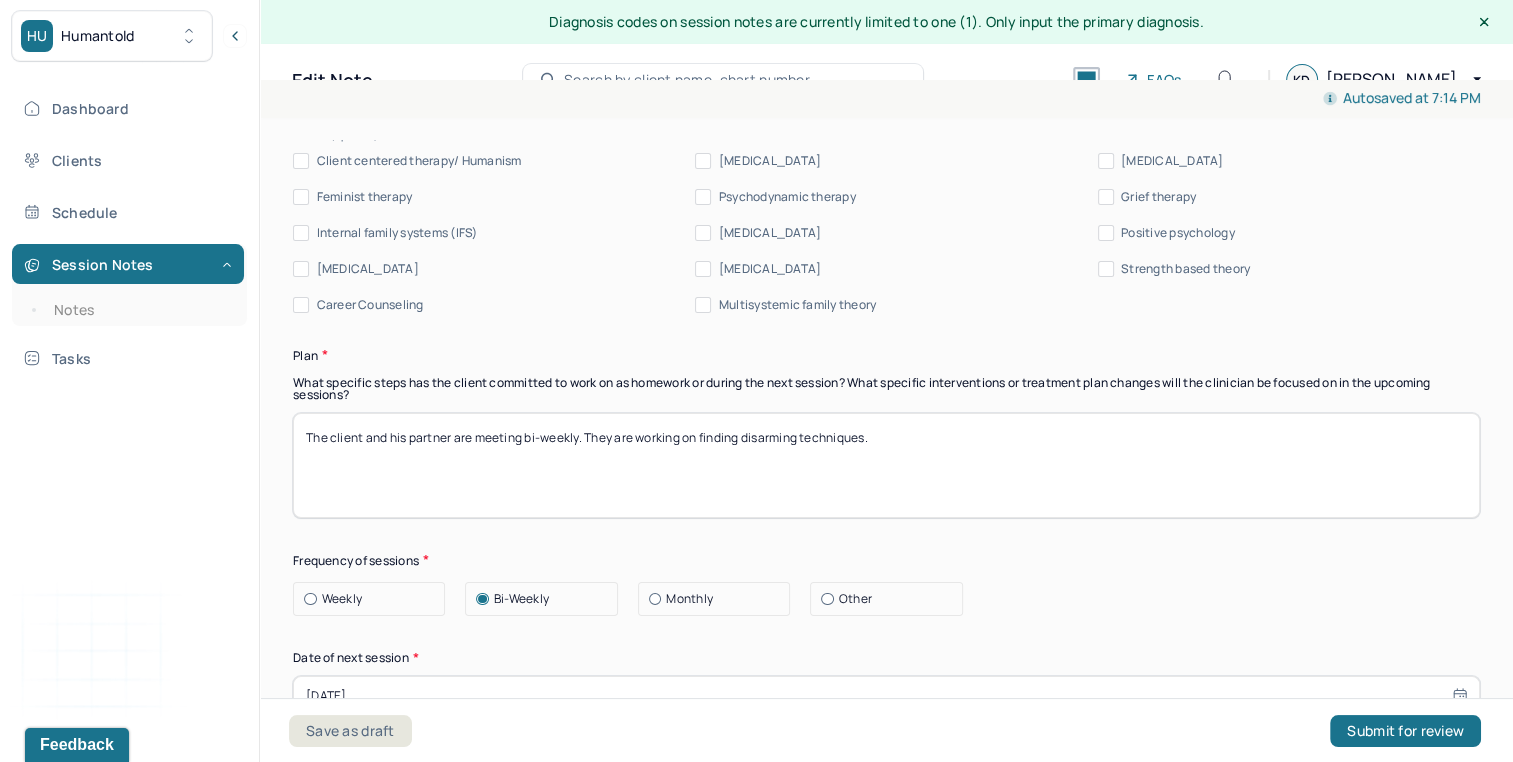 type on "The client and his partner struggle with emotional regulation, defensiveness, and patterns of rigidity. They also struggle with setting and upholding boundaries and stonewalling after conflict. They also struggle with managing differences between them and self-soothing during conflict. The client and his partner can benefit from DBT and attachment-based interventions to work on emotional regulation, distress tolerance, and improve communication dynamic." 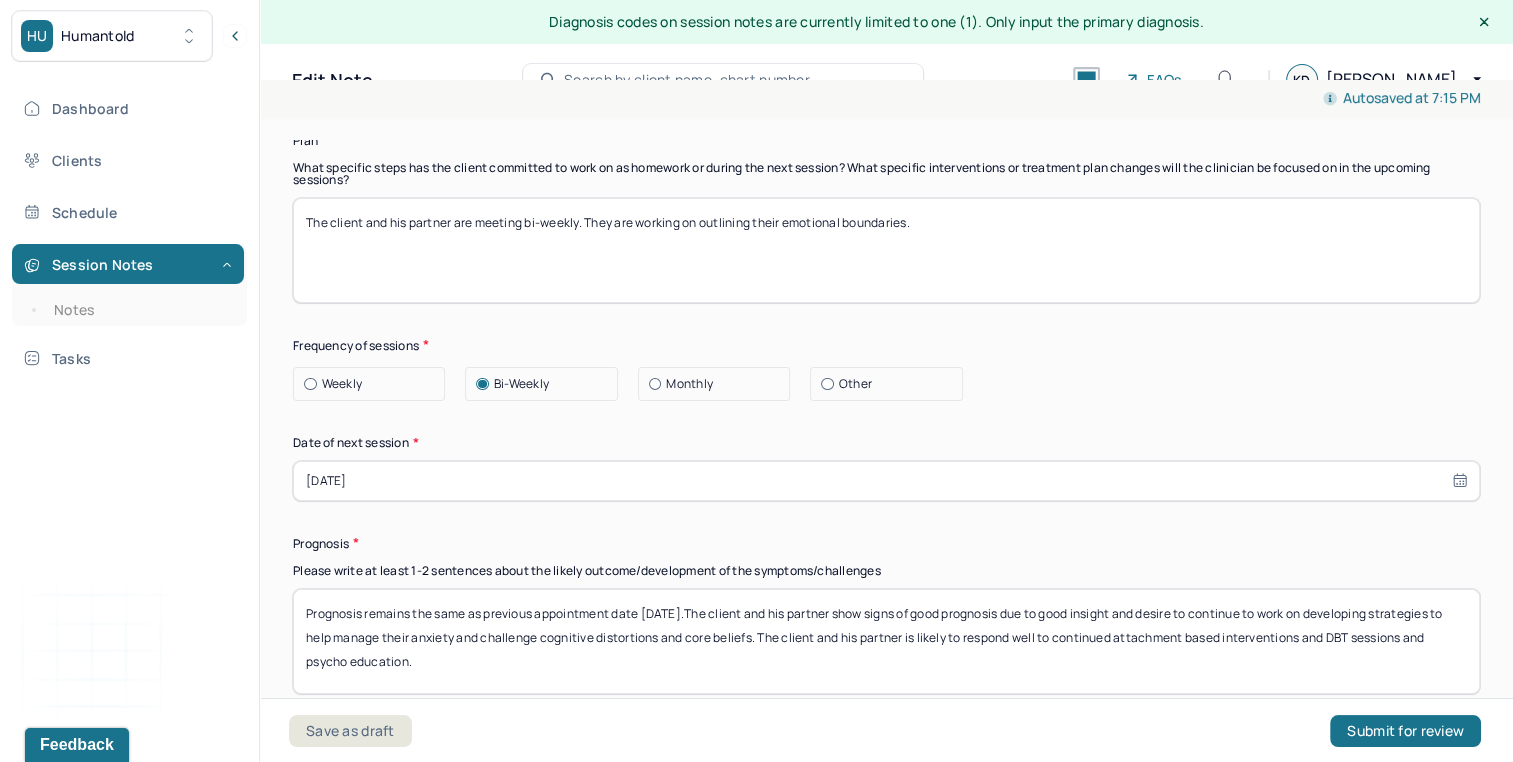 scroll, scrollTop: 2654, scrollLeft: 0, axis: vertical 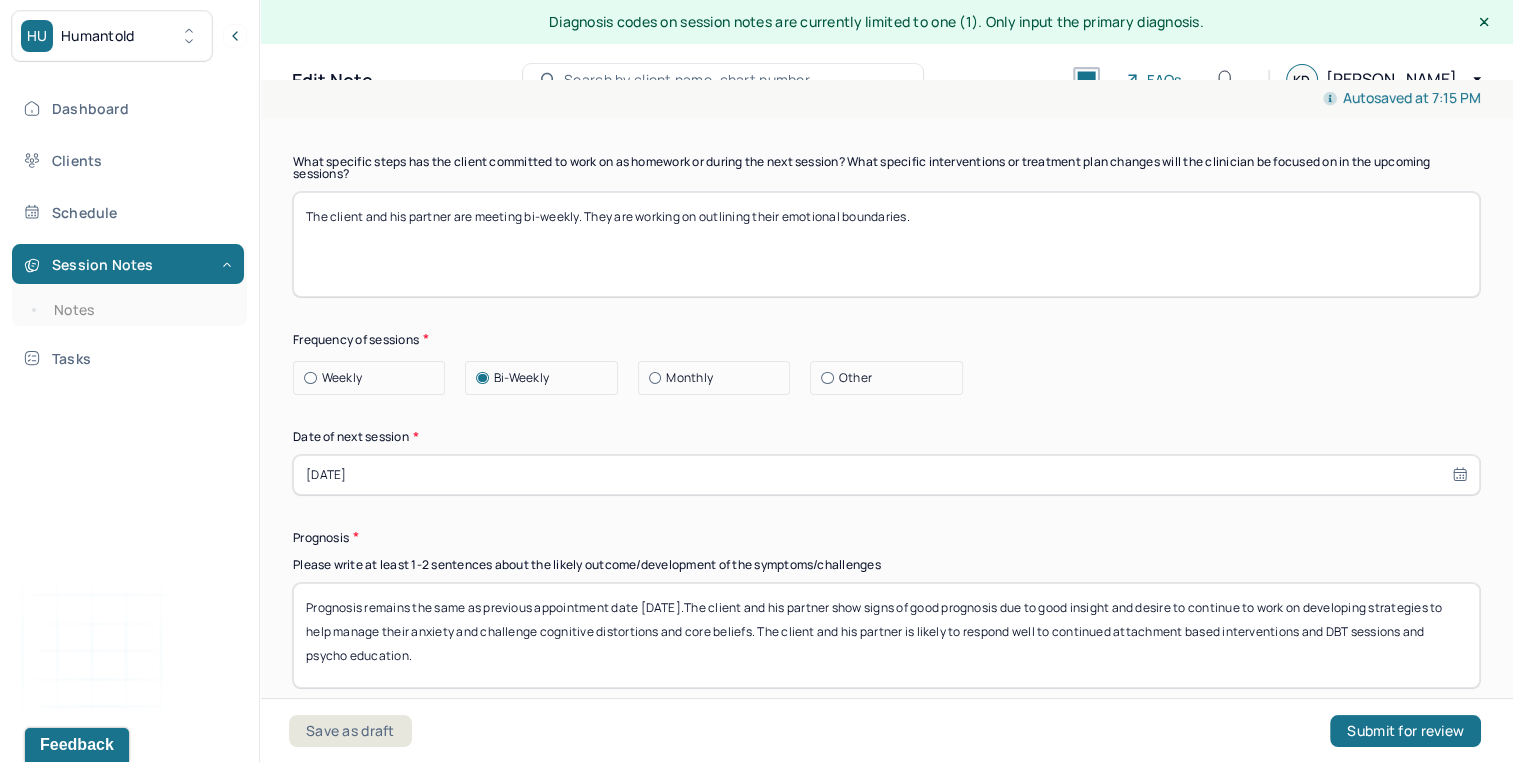 type on "The client and his partner are meeting bi-weekly. They are working on outlining their emotional boundaries." 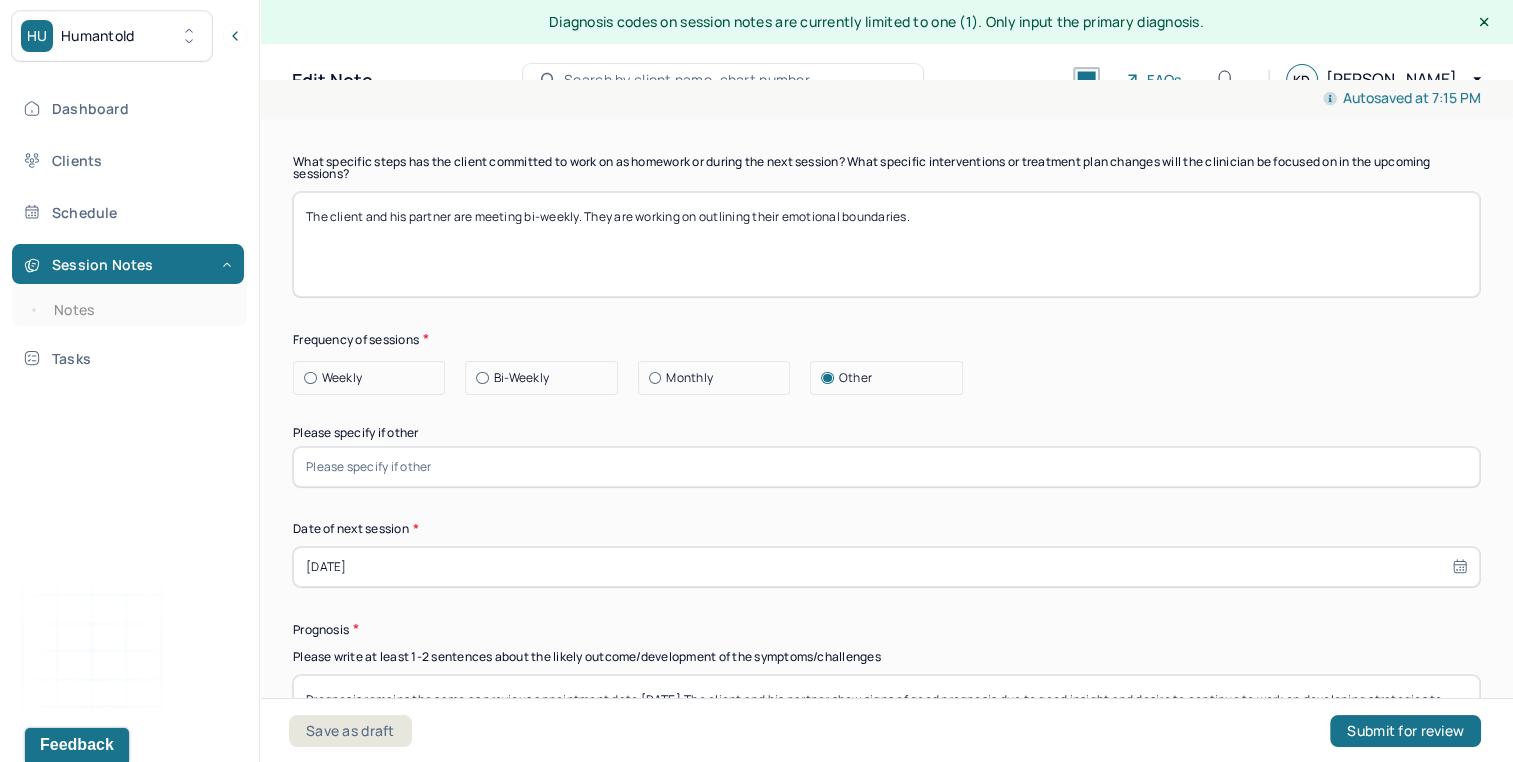click at bounding box center [886, 467] 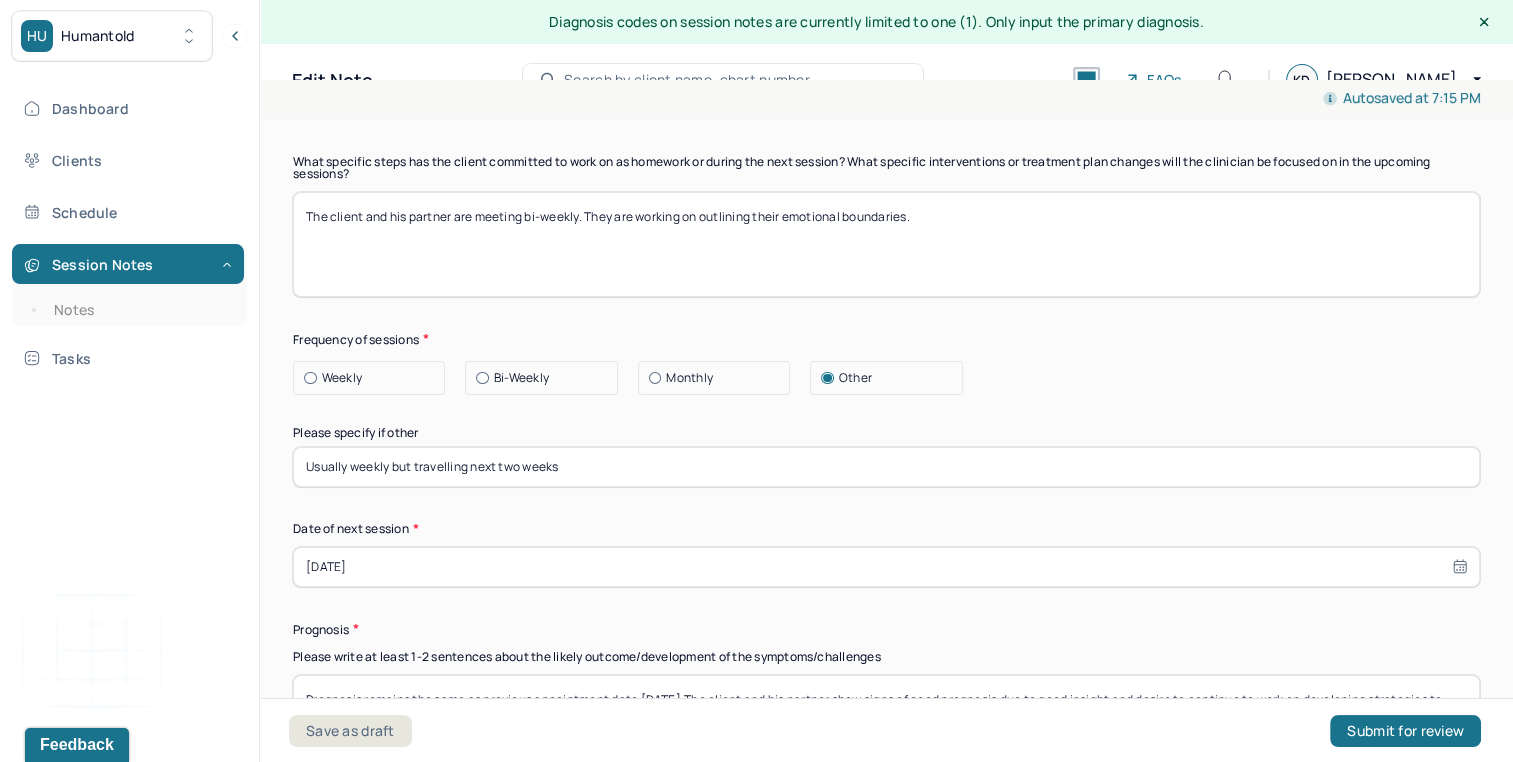 type on "Usually weekly but travelling next two weeks" 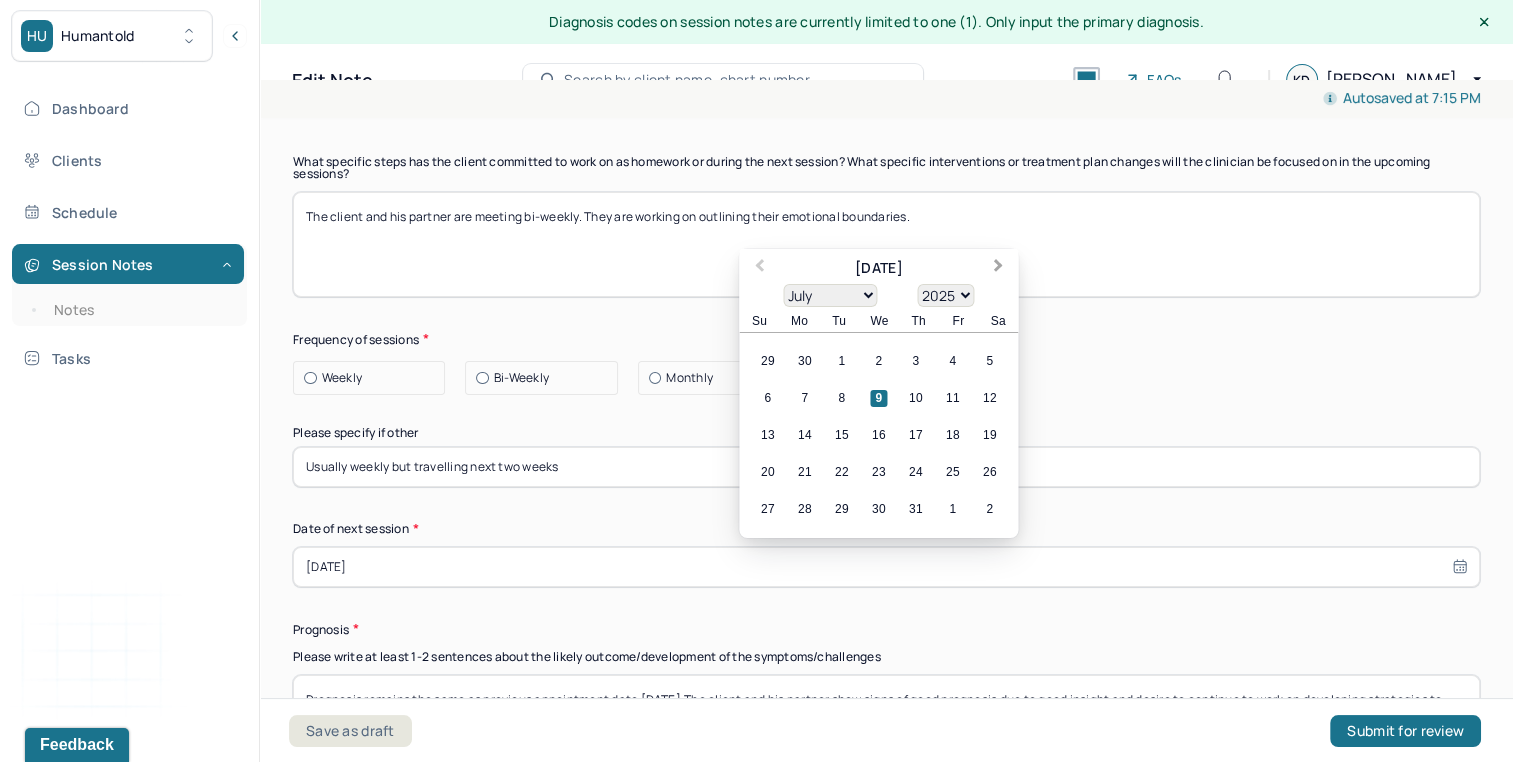 click on "Next Month" at bounding box center [1000, 269] 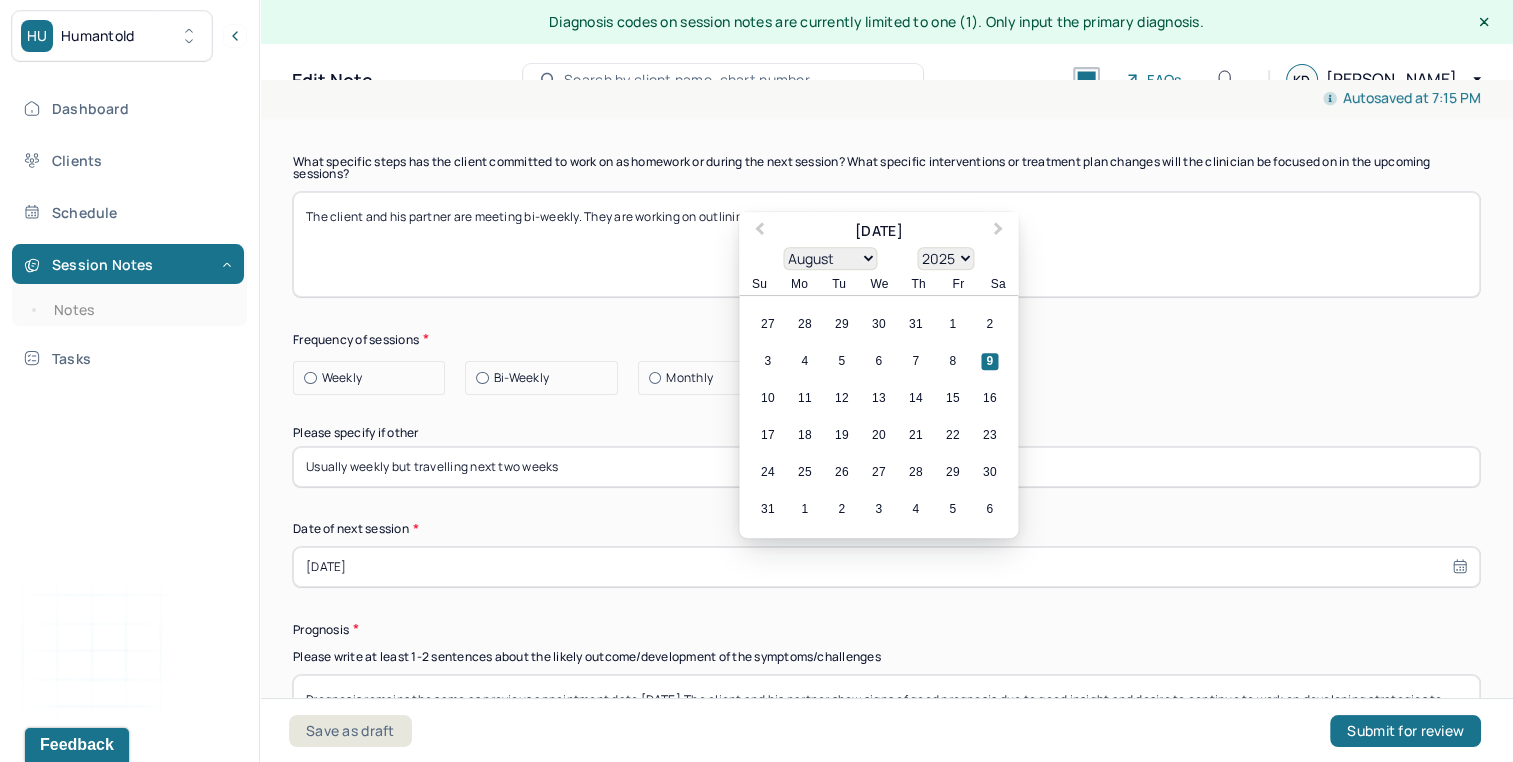 click on "3 4 5 6 7 8 9" at bounding box center [878, 361] 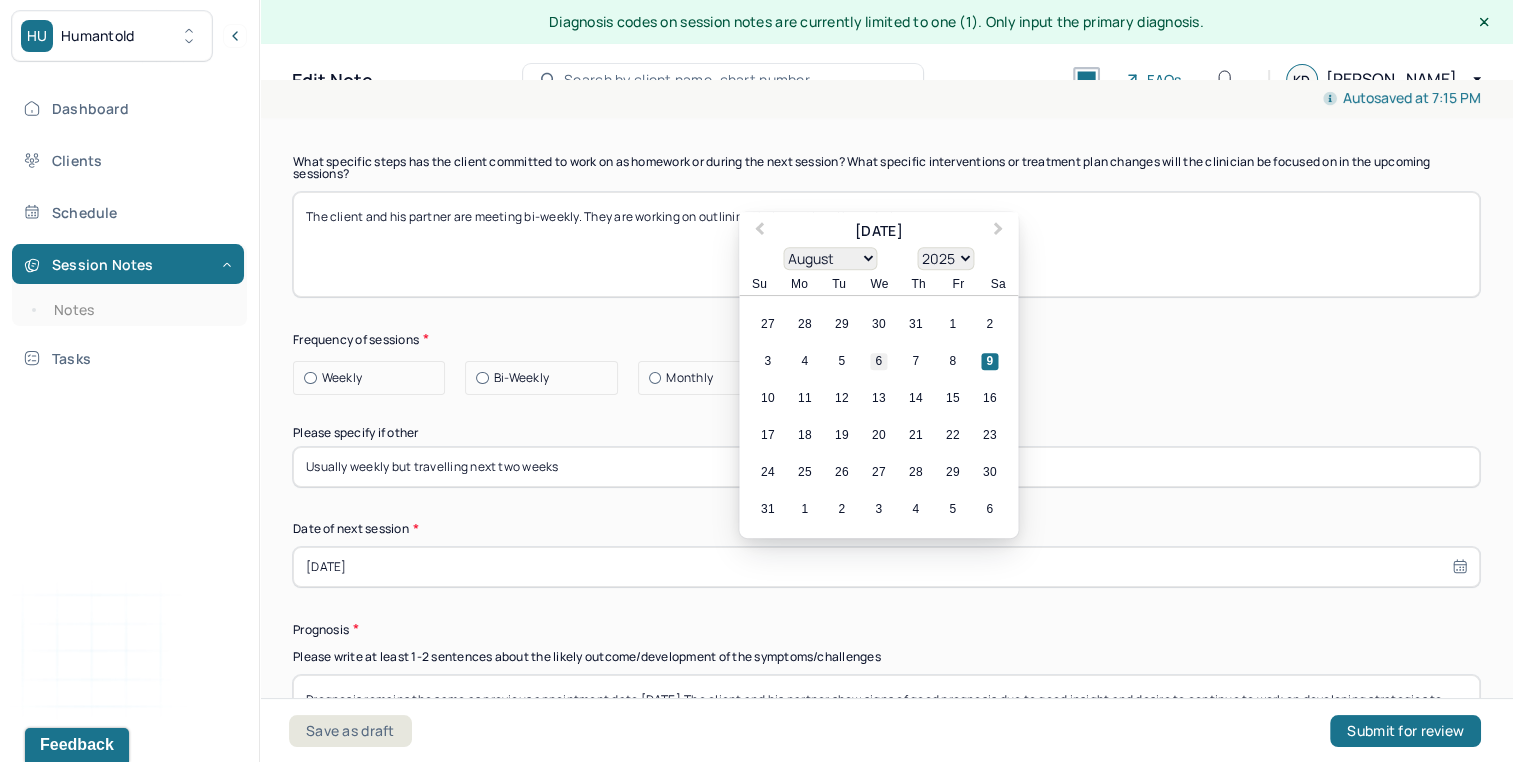 click on "6" at bounding box center (878, 361) 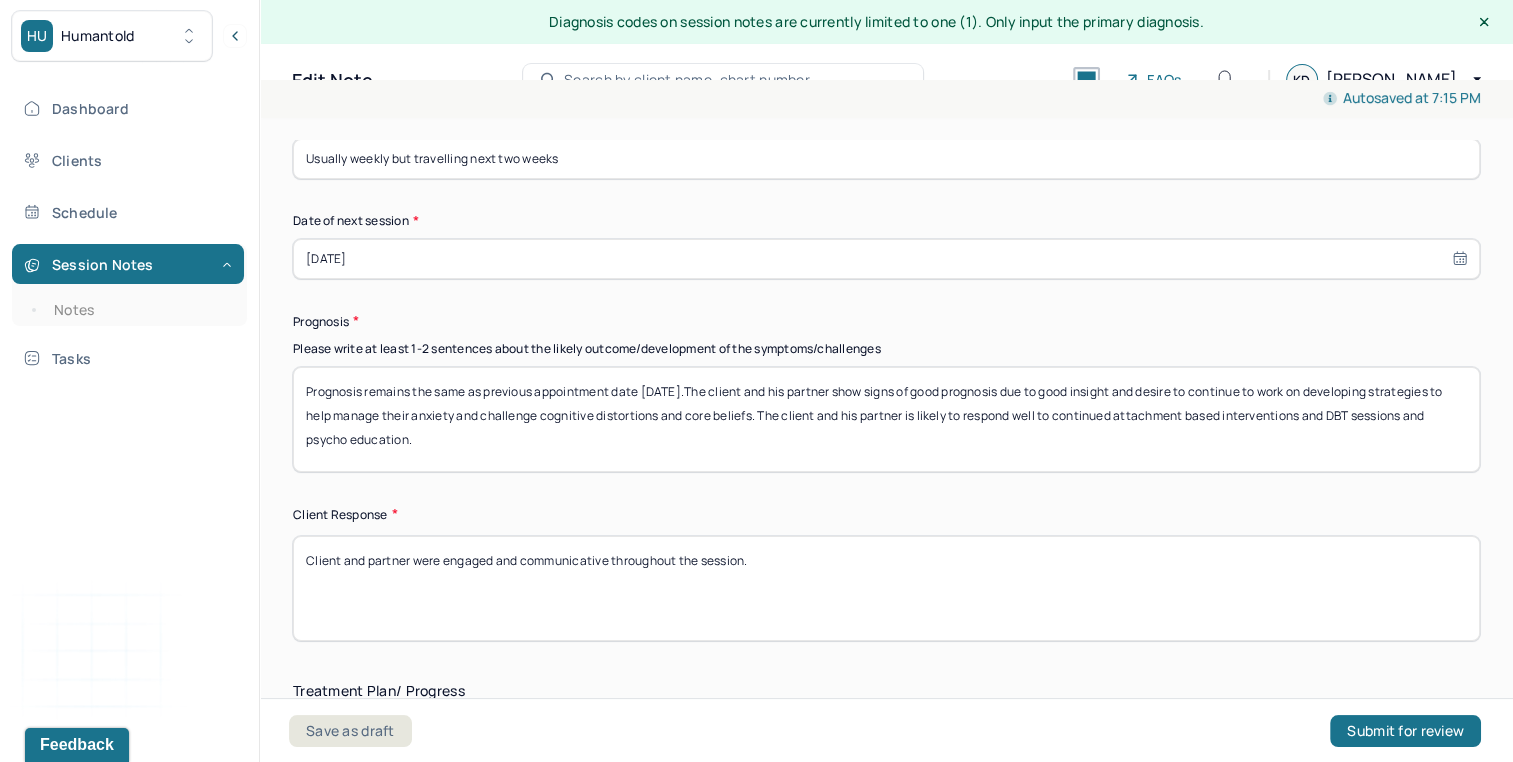 scroll, scrollTop: 2968, scrollLeft: 0, axis: vertical 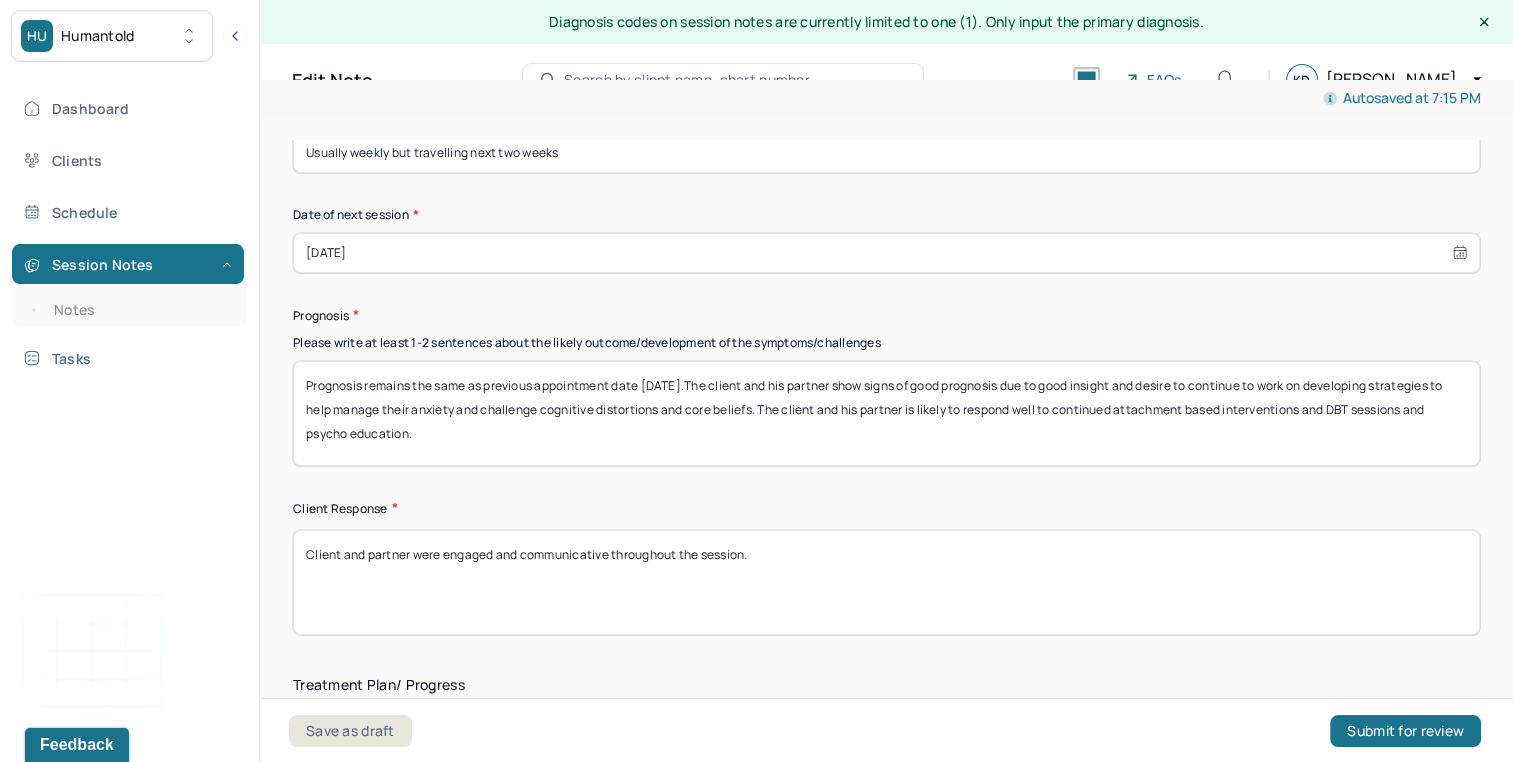select on "7" 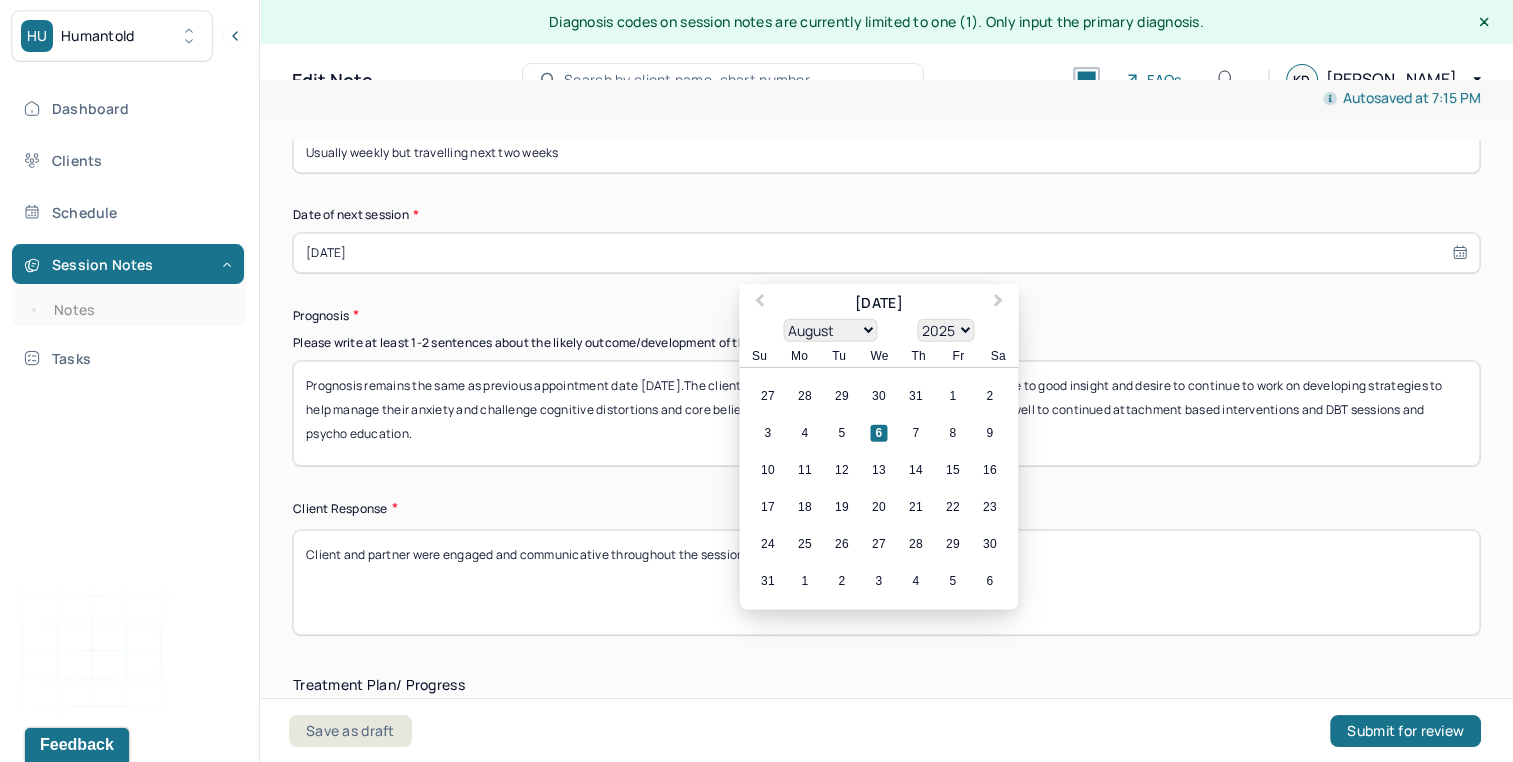 click on "Therapy Intervention Techniques Please select at least 1 intervention used Cognitive-Behavioral therapies Cognitive-Behavioral therapy (CBT) Dialectical Behavioral therapy (DBT) Modeling and skills training Trauma-focused CBT EDMR Rational Emotive [MEDICAL_DATA] Acceptance Commitment Therapy Solution Based [MEDICAL_DATA] [MEDICAL_DATA] Relationship based Interventions Attachment-oriented interventions Parent-child interaction therapy Parent interventions Other Client centered therapy/ Humanism [MEDICAL_DATA] [MEDICAL_DATA] Feminist therapy Psychodynamic therapy Grief therapy Internal family systems (IFS) [MEDICAL_DATA] Positive psychology [MEDICAL_DATA] [MEDICAL_DATA] Strength based theory Career Counseling Multisystemic family theory Plan What specific steps has the client committed to work on as homework or during the next session? What specific interventions or treatment plan changes will the clinician be focused on in the upcoming sessions? Frequency of sessions Weekly Other" at bounding box center [886, -22] 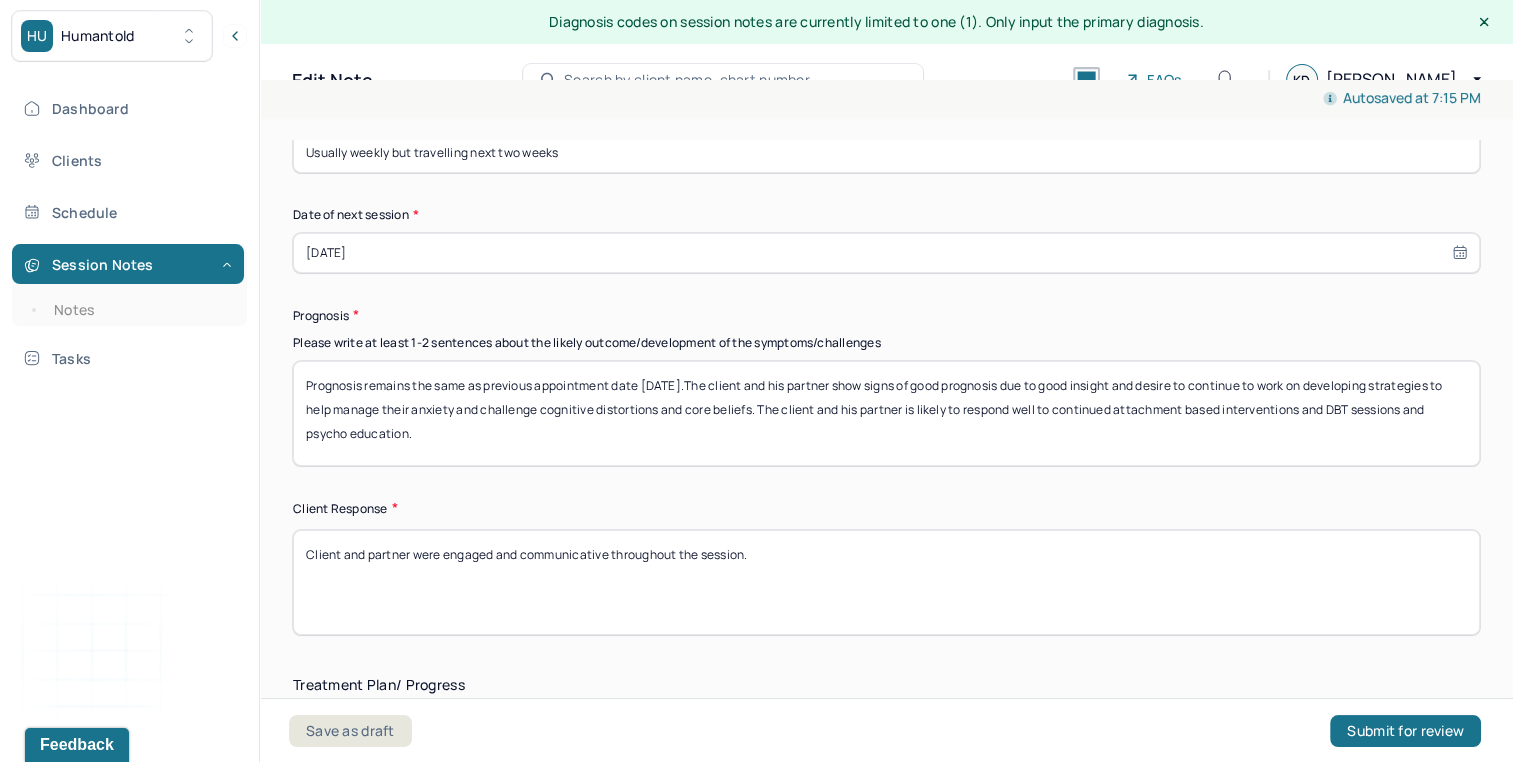 drag, startPoint x: 646, startPoint y: 386, endPoint x: 664, endPoint y: 383, distance: 18.248287 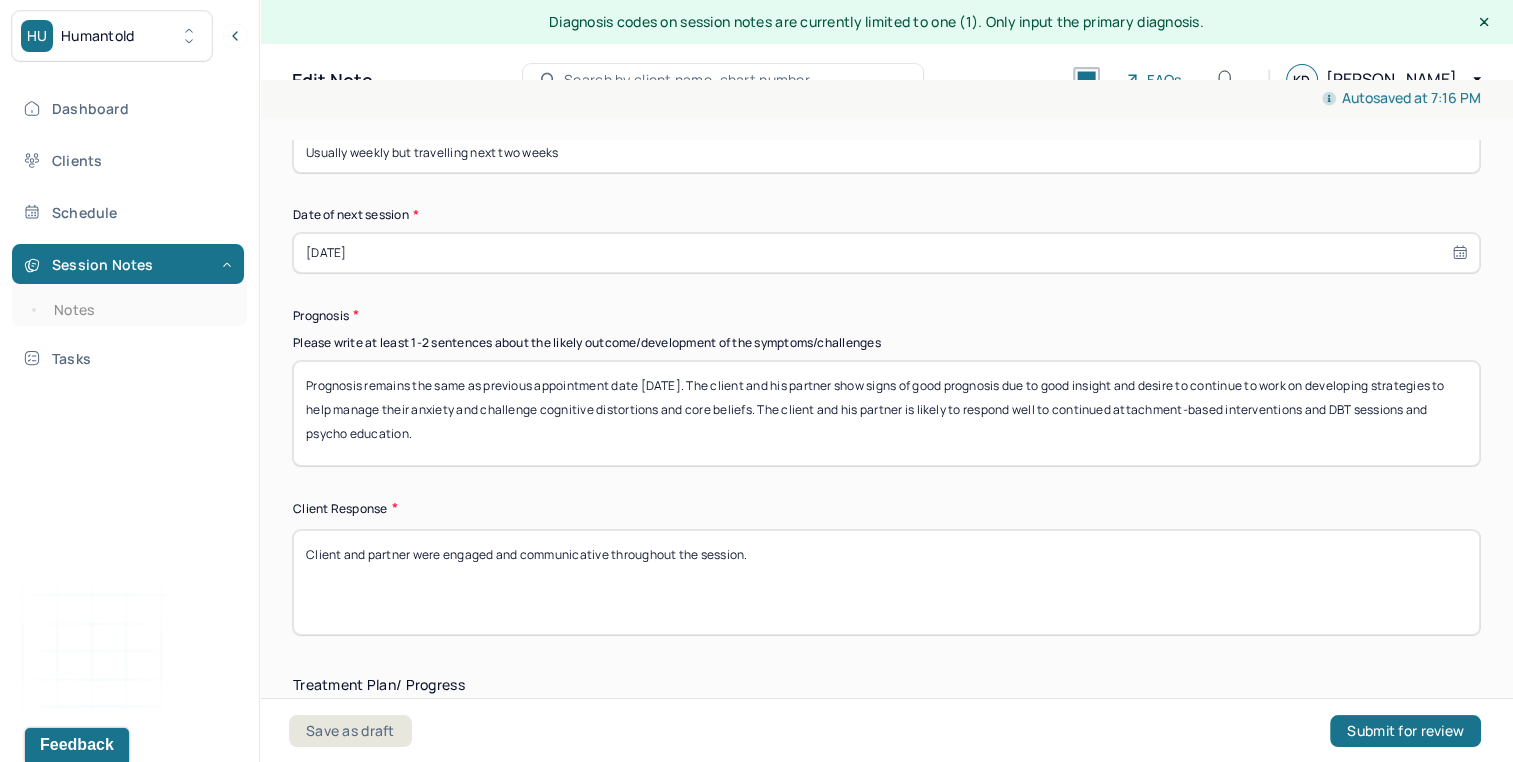 type on "Prognosis remains the same as previous appointment date [DATE]. The client and his partner show signs of good prognosis due to good insight and desire to continue to work on developing strategies to help manage their anxiety and challenge cognitive distortions and core beliefs. The client and his partner is likely to respond well to continued attachment-based interventions and DBT sessions and psycho education." 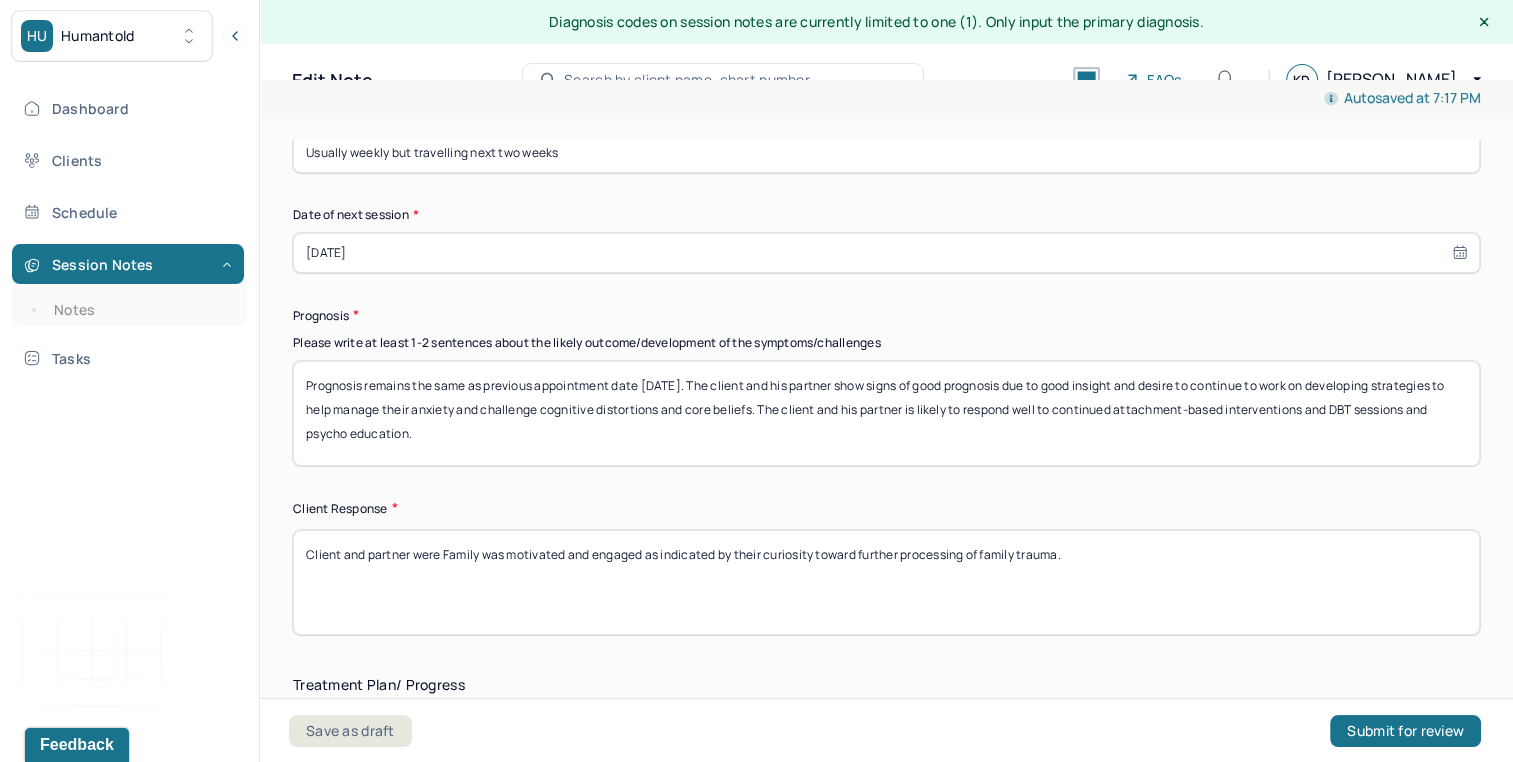 drag, startPoint x: 443, startPoint y: 552, endPoint x: 504, endPoint y: 552, distance: 61 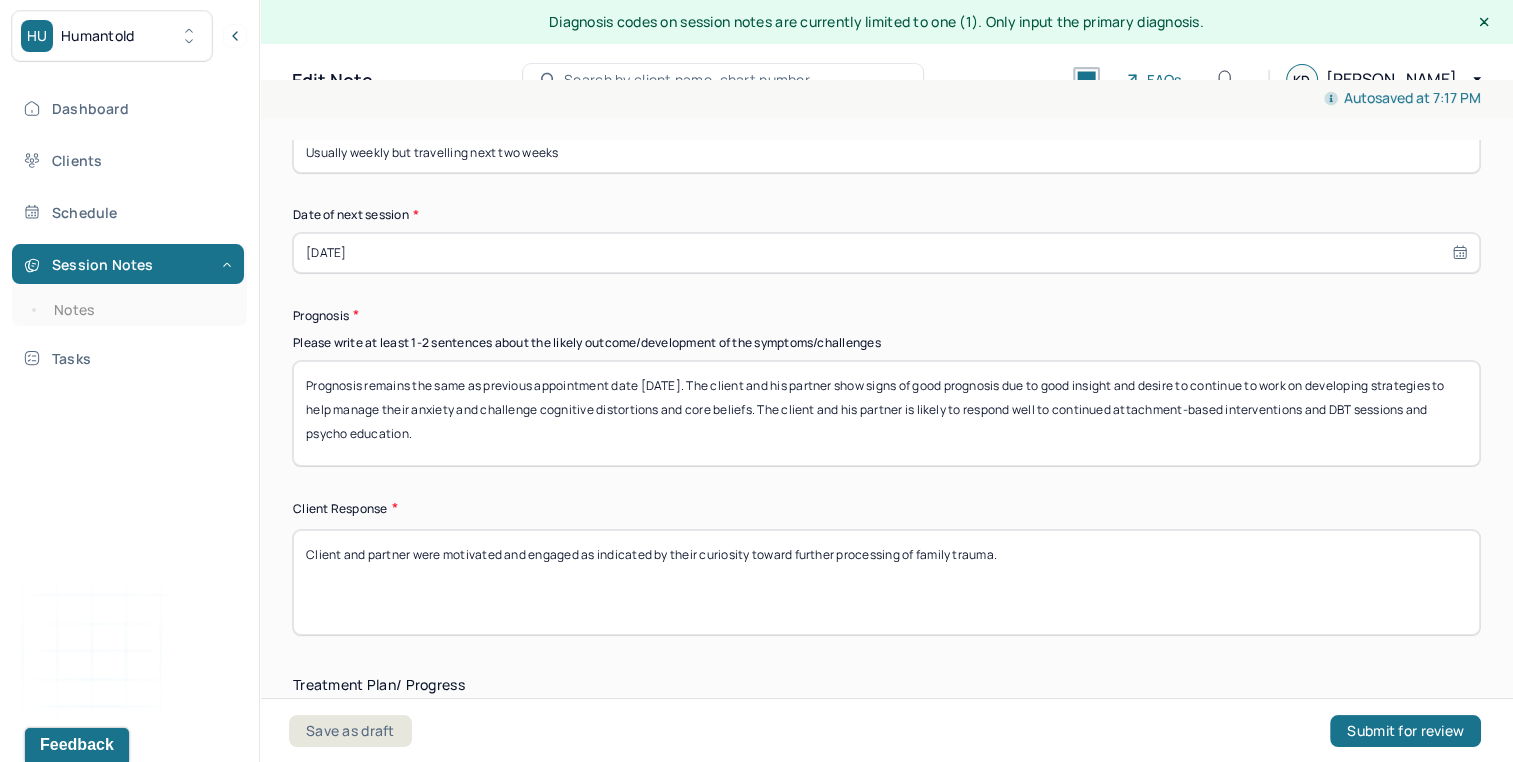 scroll, scrollTop: 16, scrollLeft: 0, axis: vertical 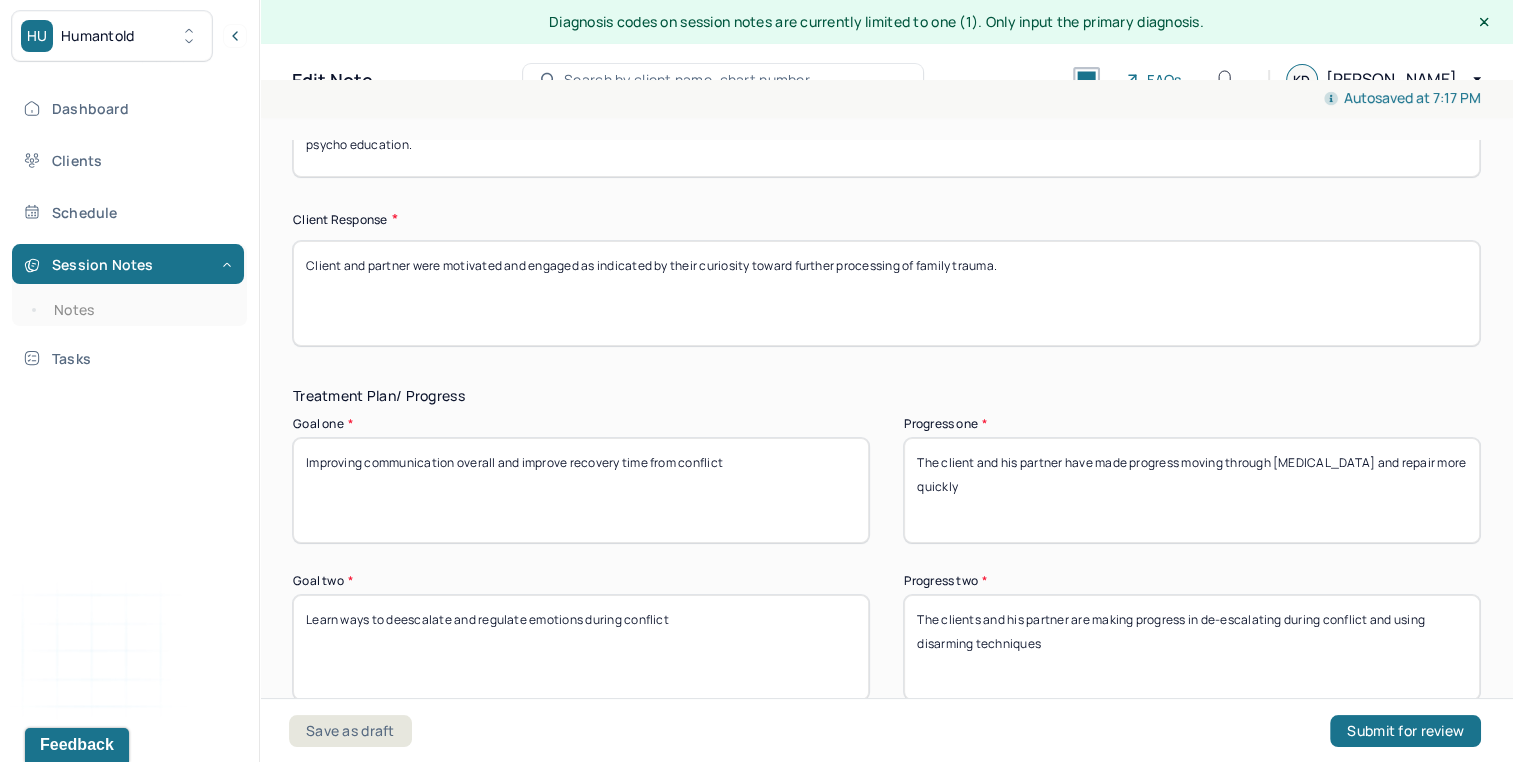 type on "Client and partner were motivated and engaged as indicated by their curiosity toward further processing of family trauma." 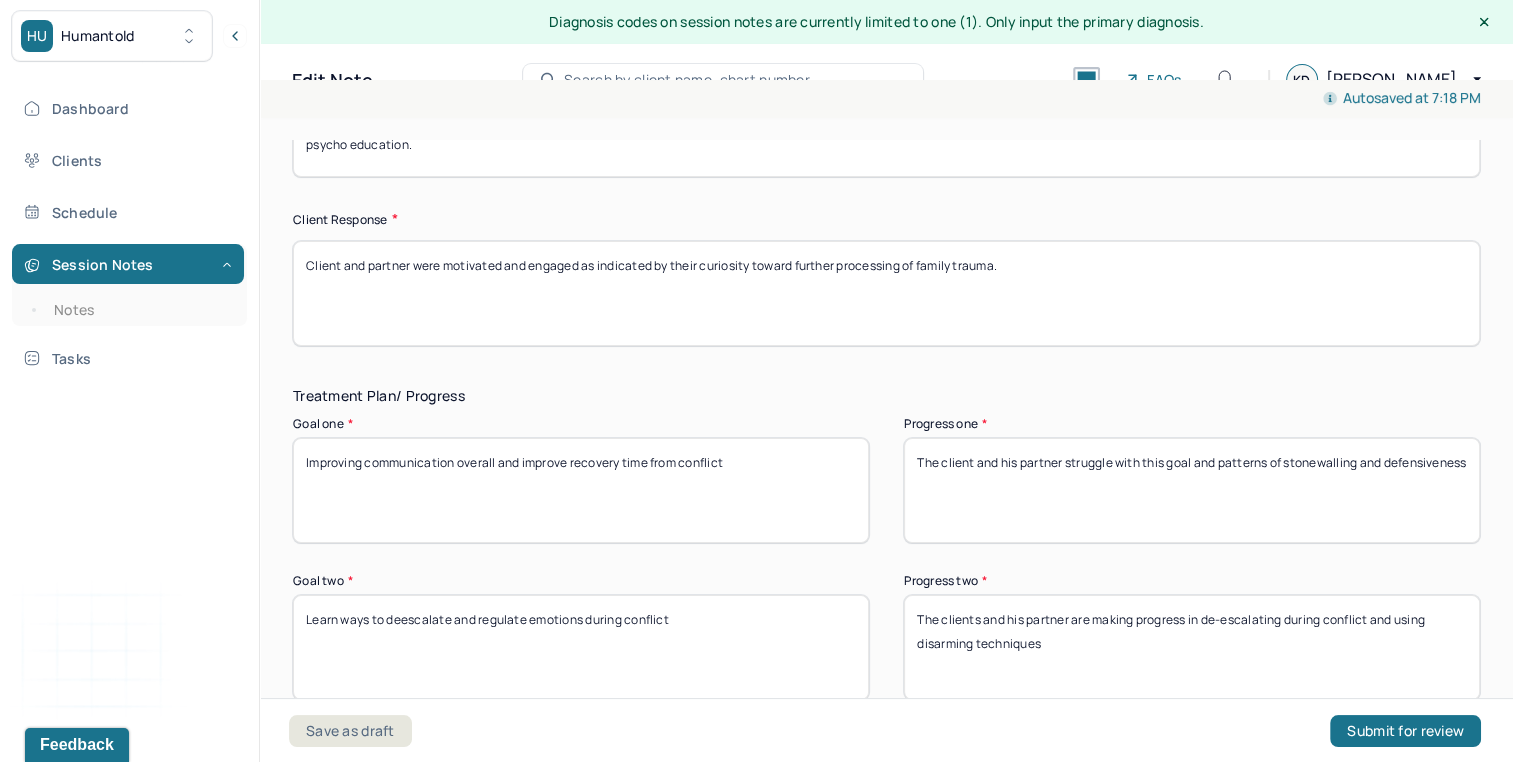 type on "The client and his partner struggle with this goal and patterns of stonewalling and defensiveness" 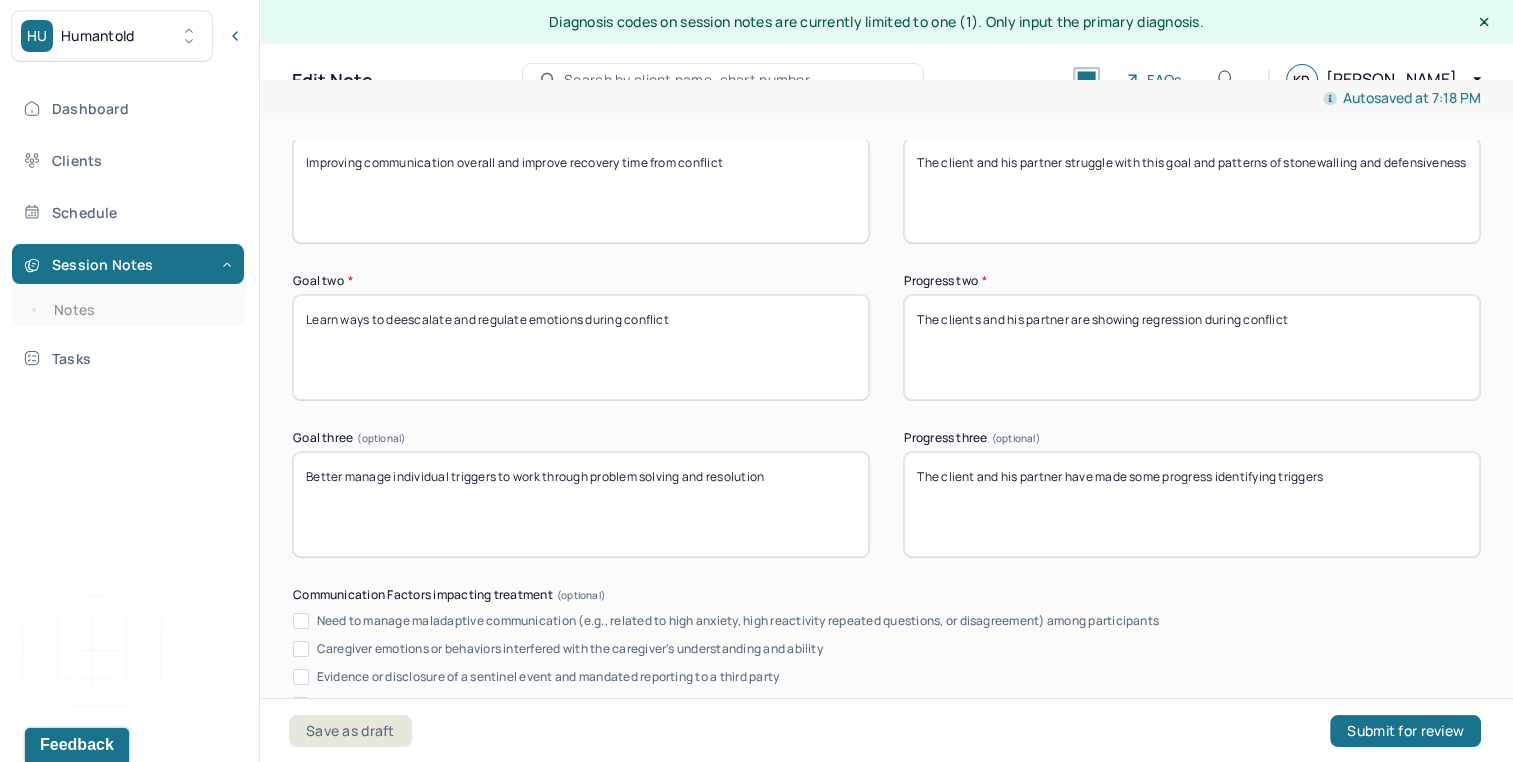 scroll, scrollTop: 3568, scrollLeft: 0, axis: vertical 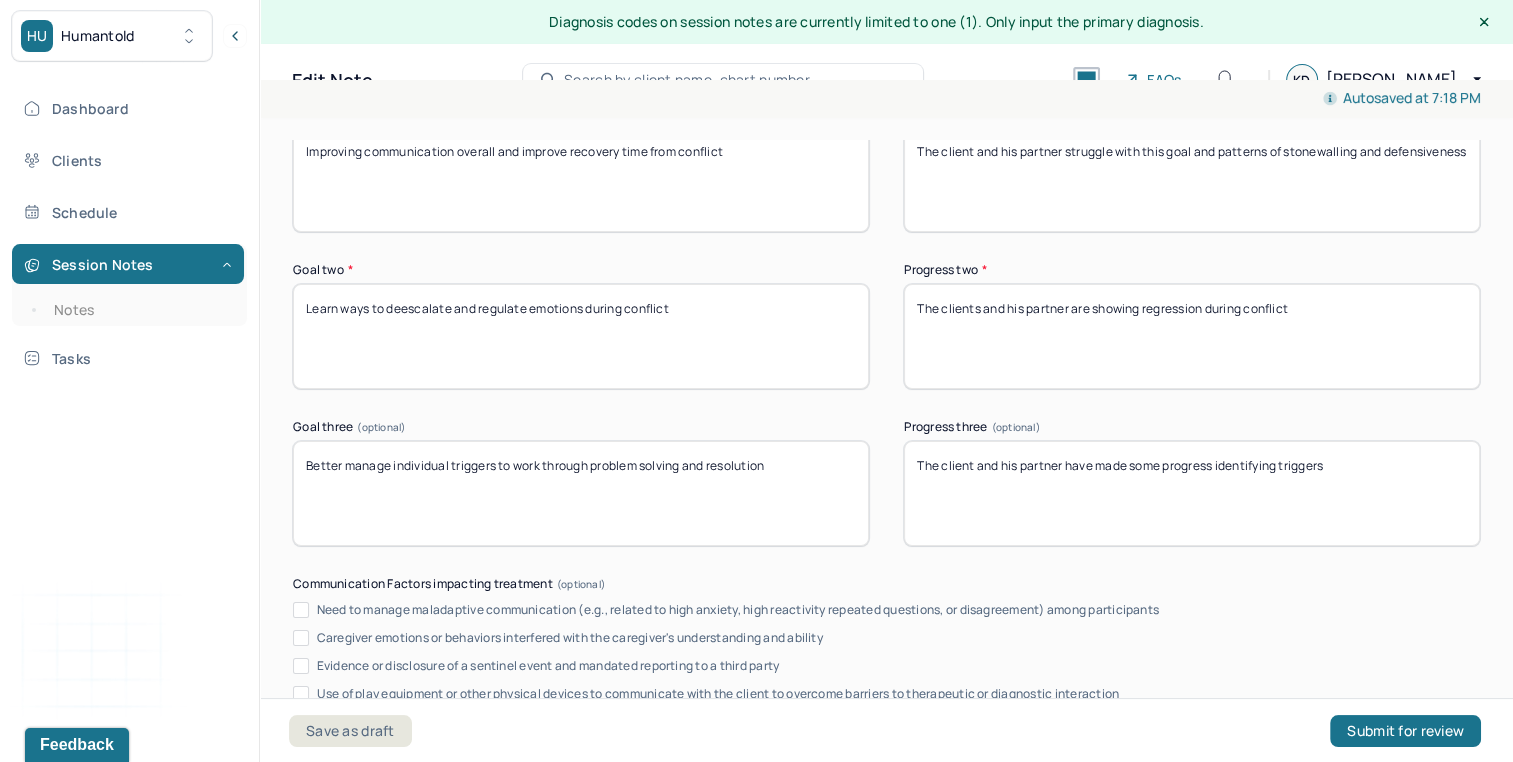 type on "The clients and his partner are showing regression during conflict" 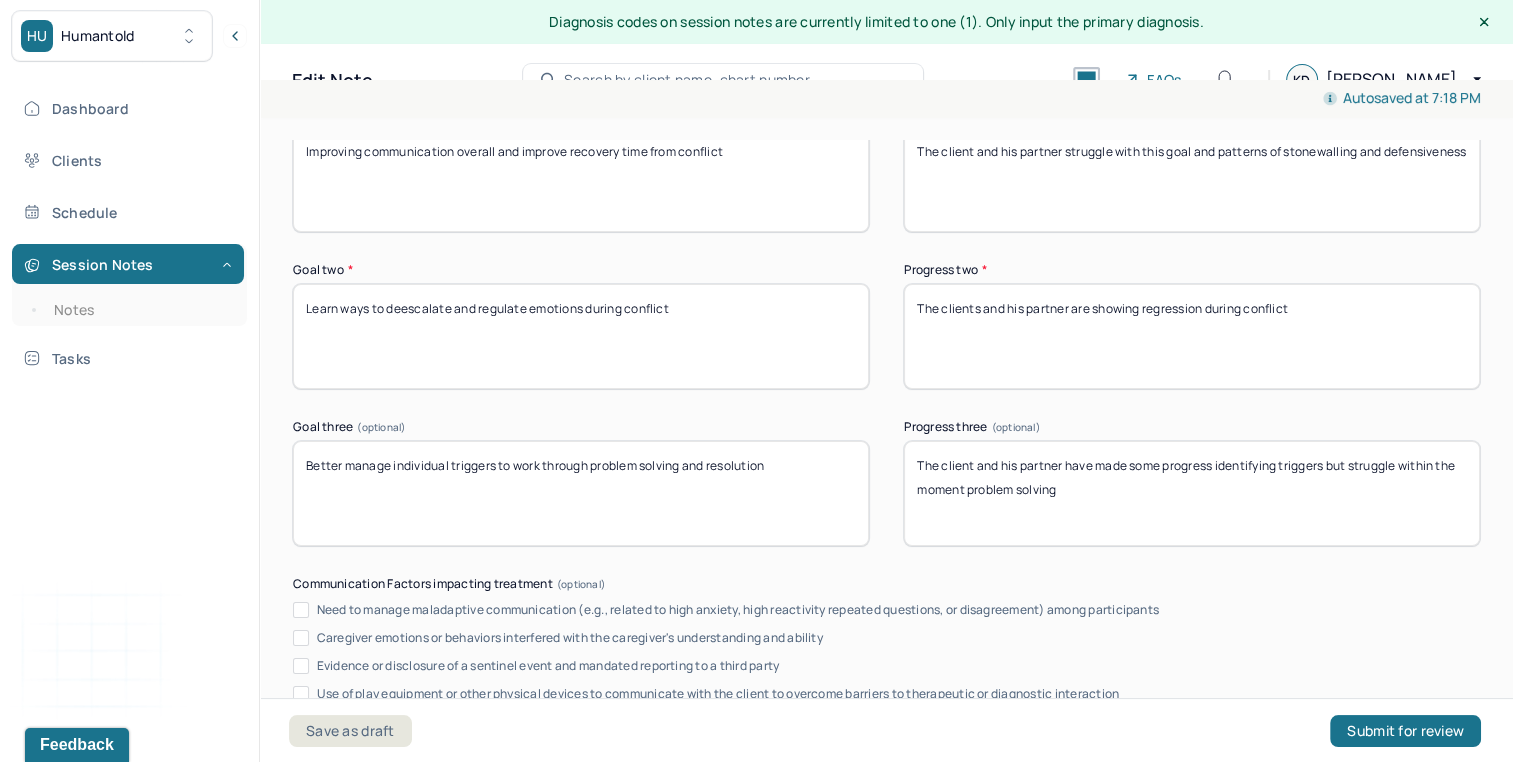 click on "The client and his partner have made some progress identifying triggers but struggle within the moment problem solving" at bounding box center (1192, 493) 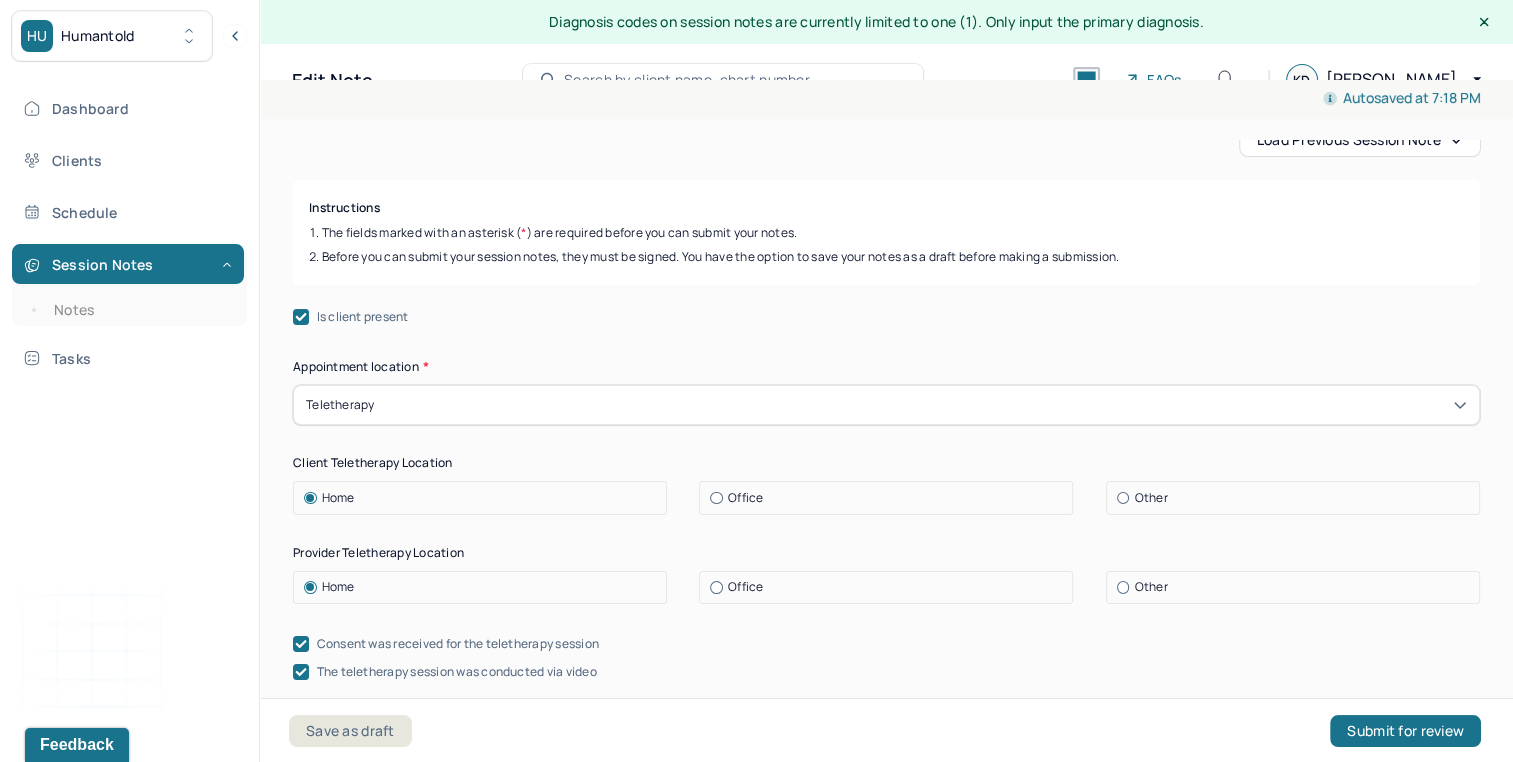 scroll, scrollTop: 0, scrollLeft: 0, axis: both 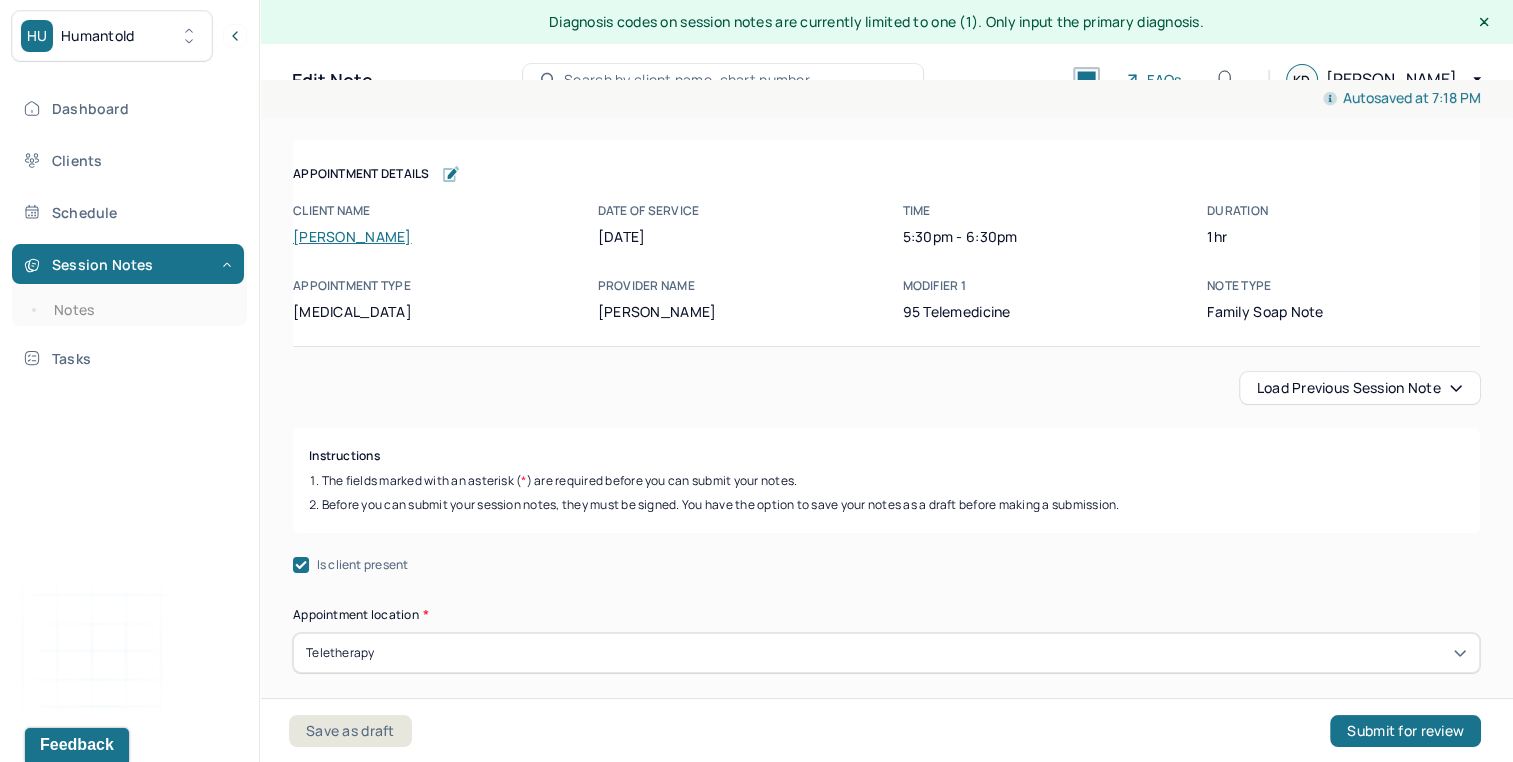 type on "The client and his partner have made some progress identifying triggers but struggle within the moment problem solving" 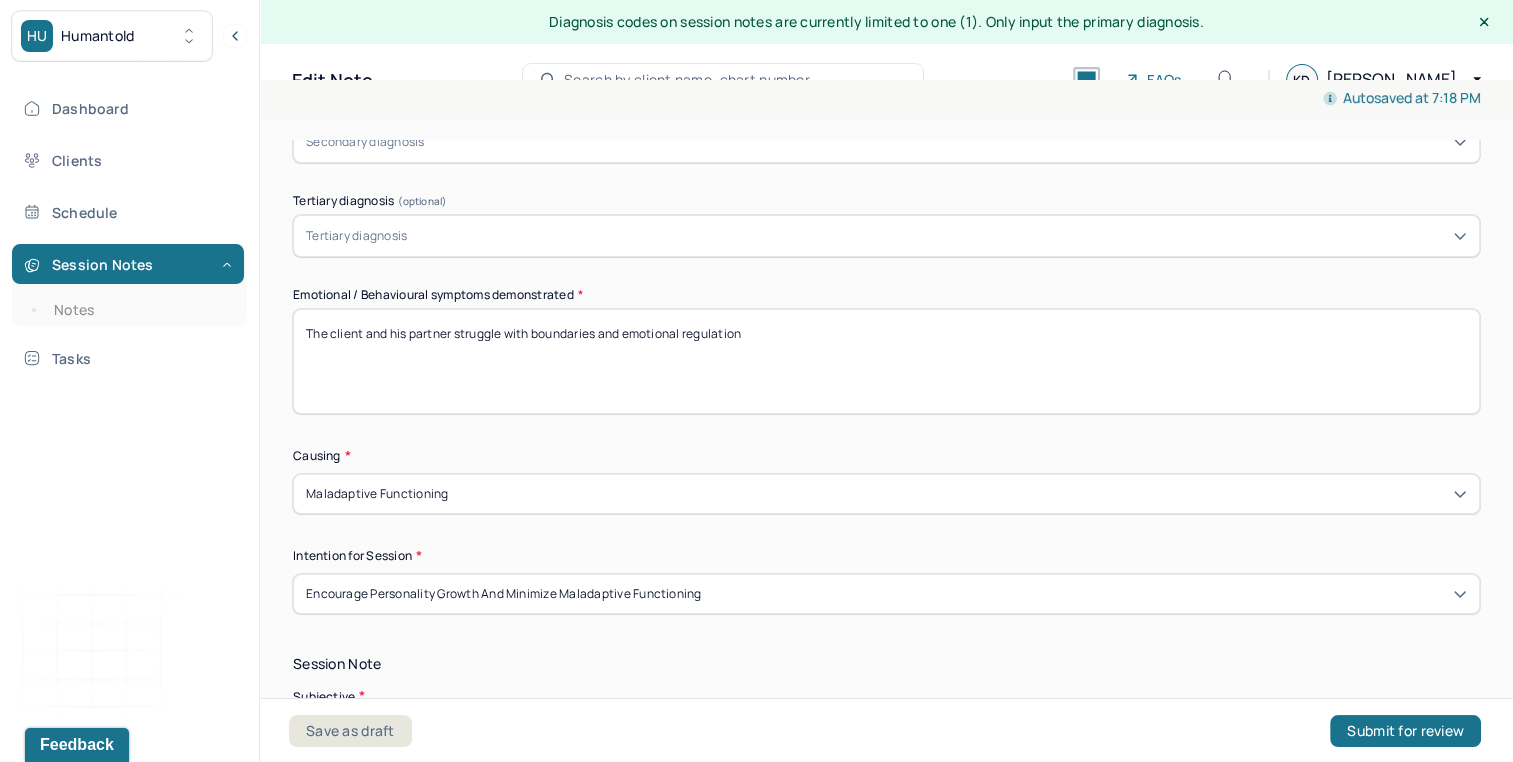 scroll, scrollTop: 967, scrollLeft: 0, axis: vertical 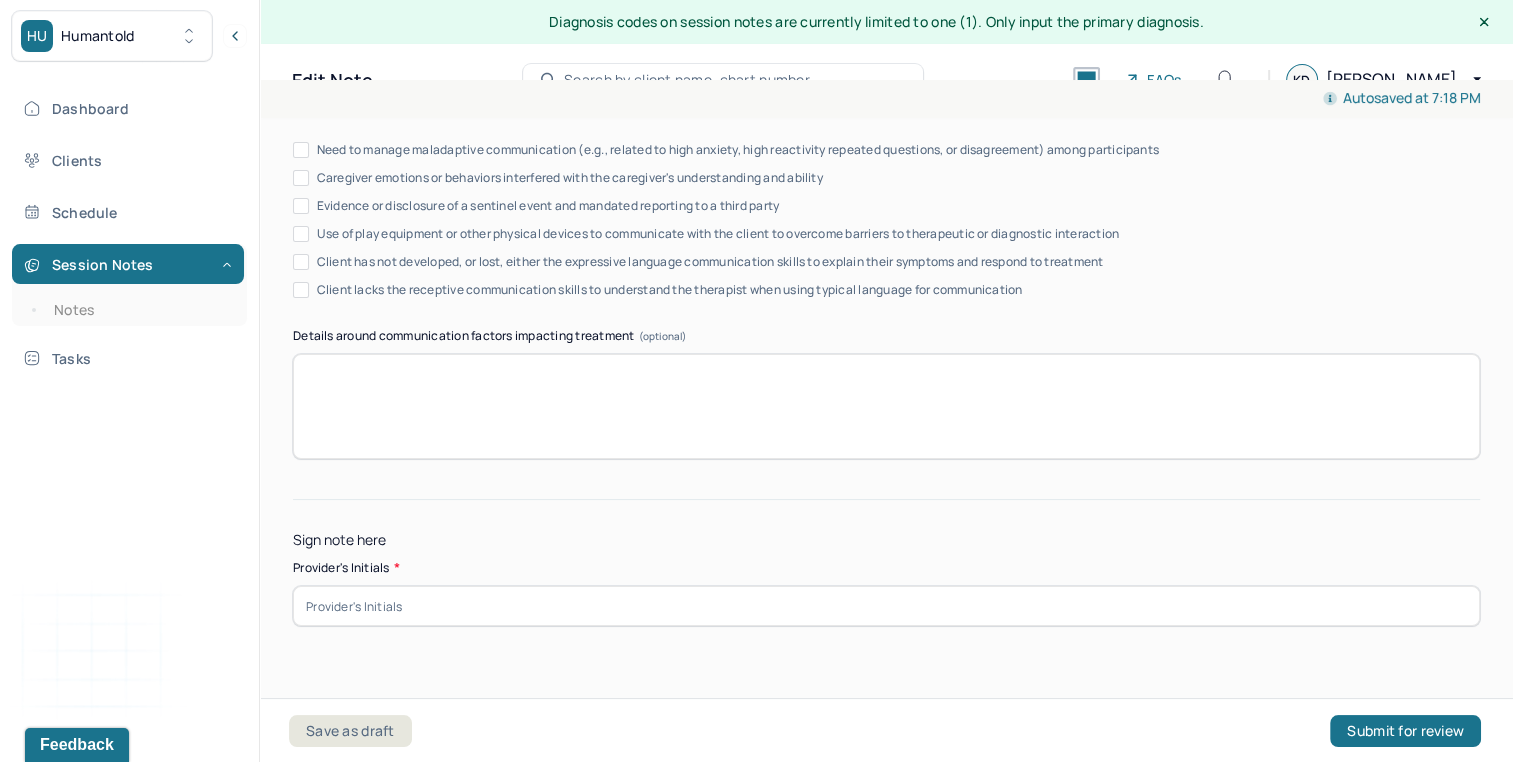 click at bounding box center [886, 606] 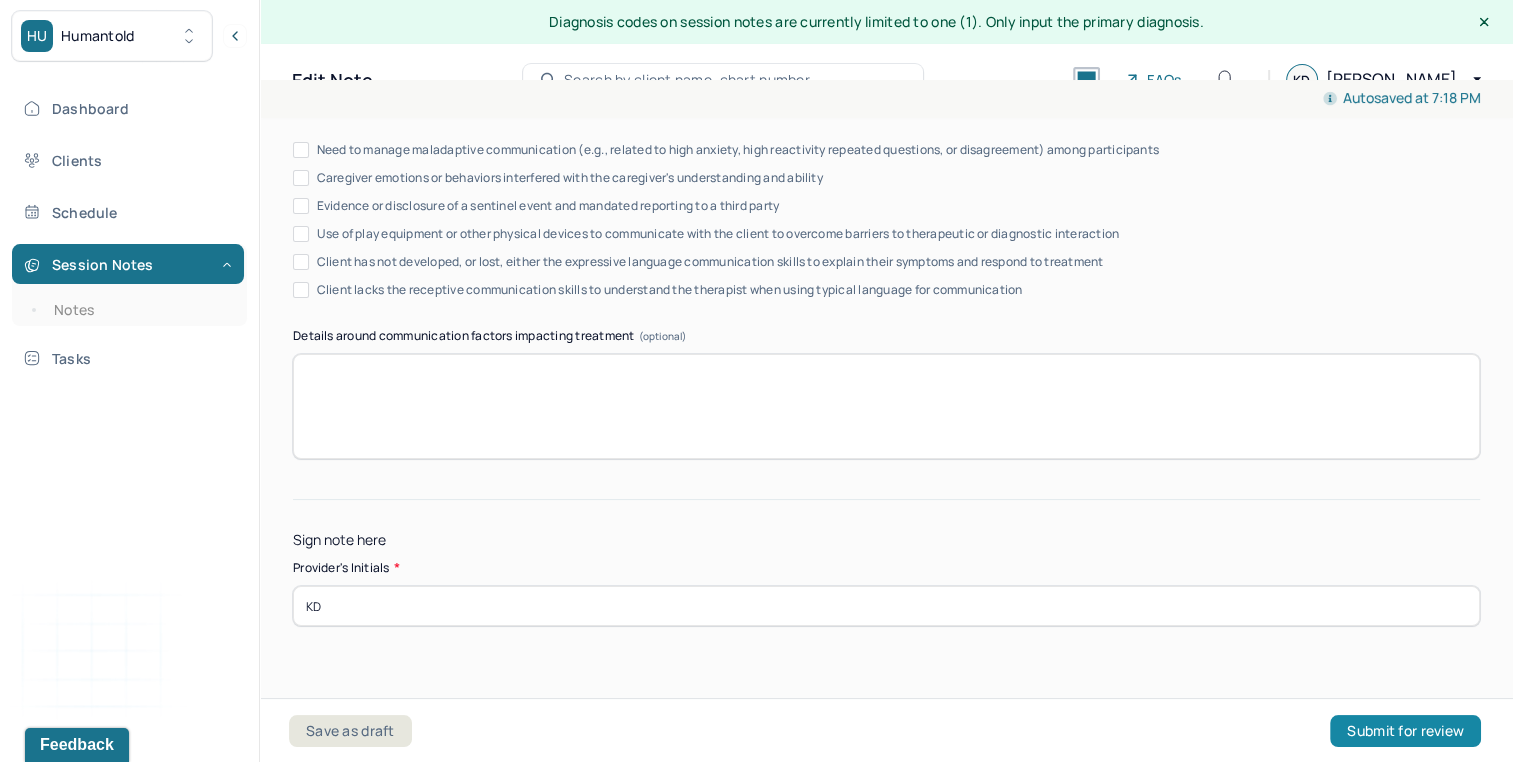 type on "KD" 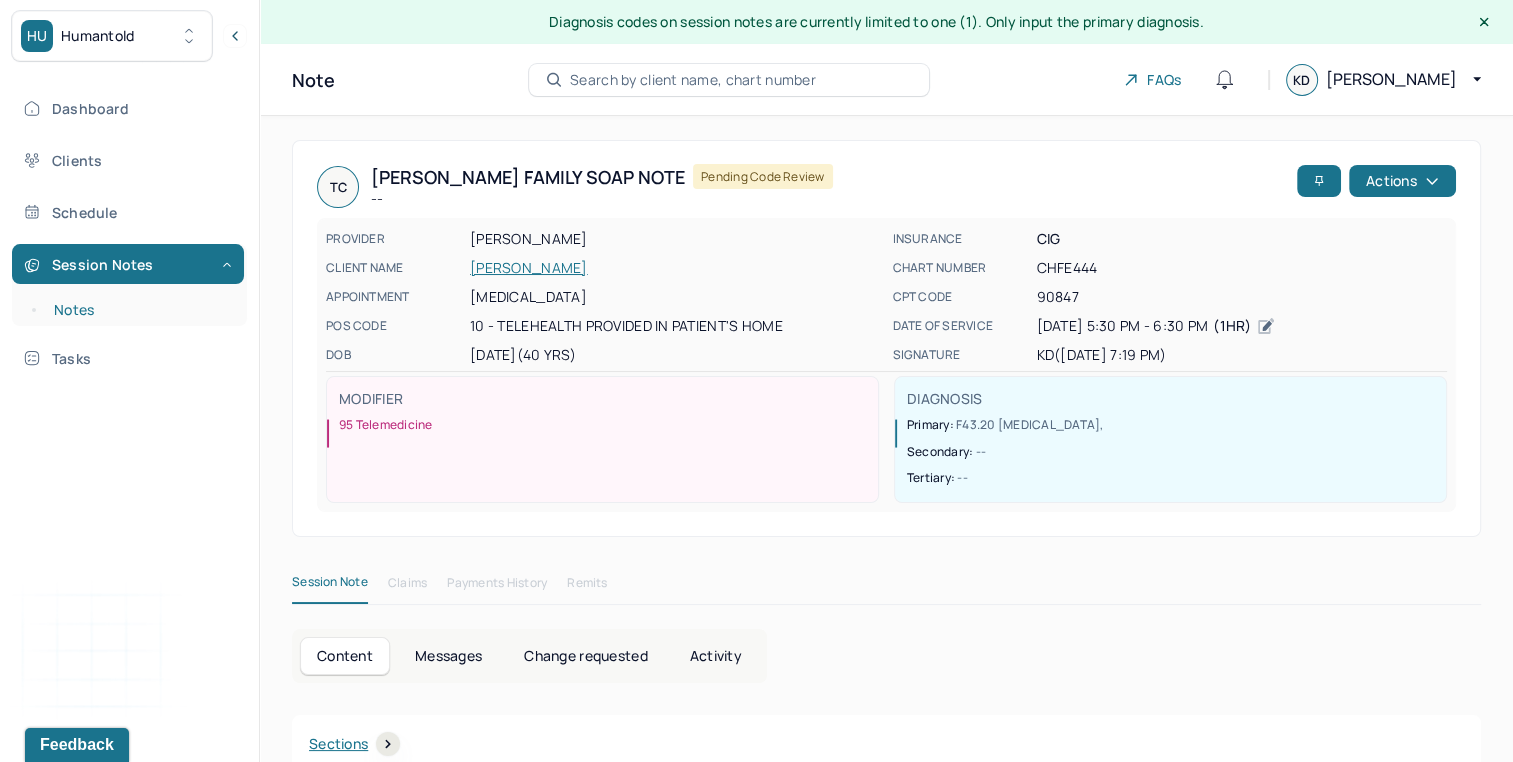 click on "Notes" at bounding box center [139, 310] 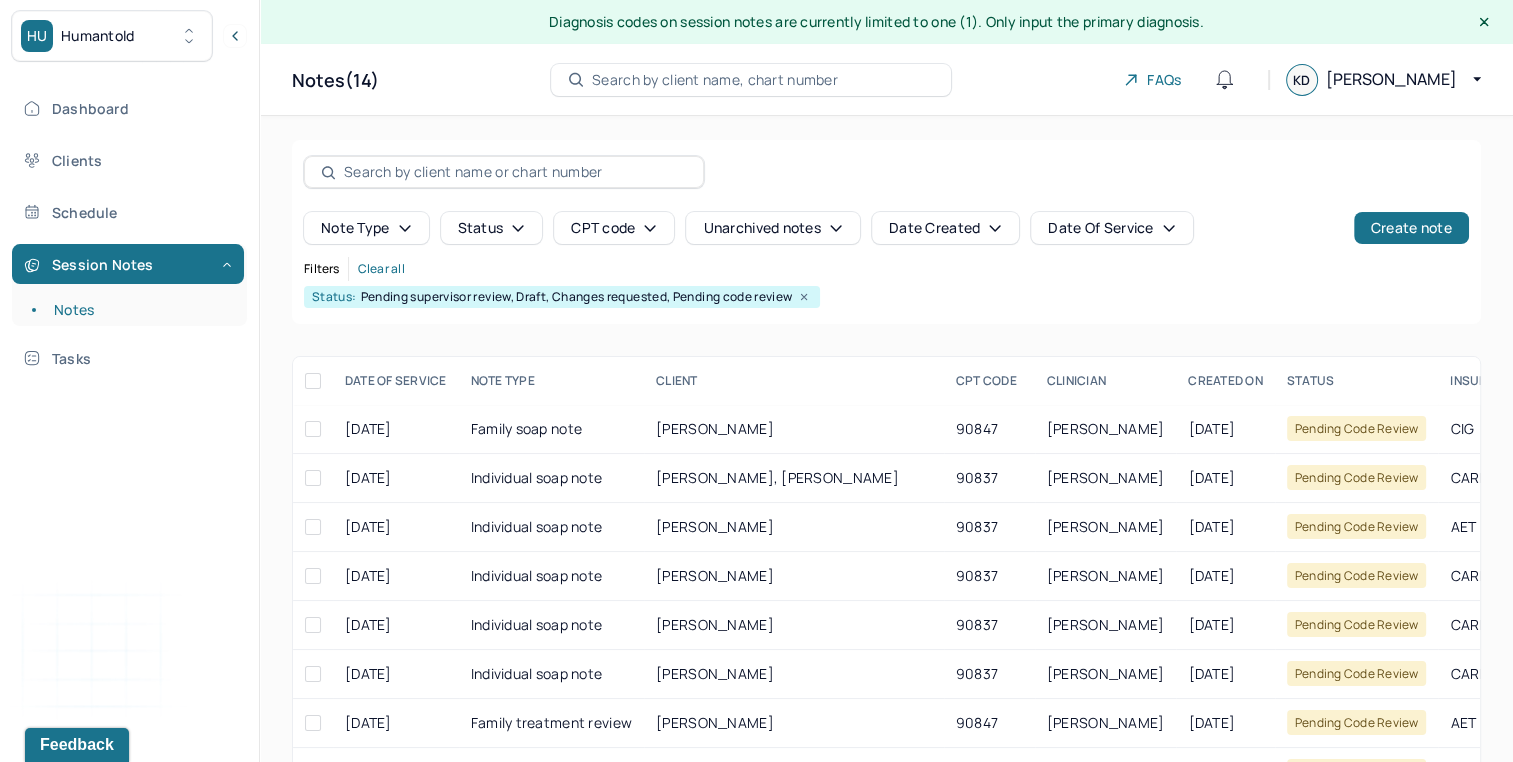 click on "Note type     Status     CPT code     Unarchived notes     Date Created     Date Of Service     Create note   Filters   Clear all   Status: Pending supervisor review, Draft, Changes requested, Pending code review" at bounding box center [886, 232] 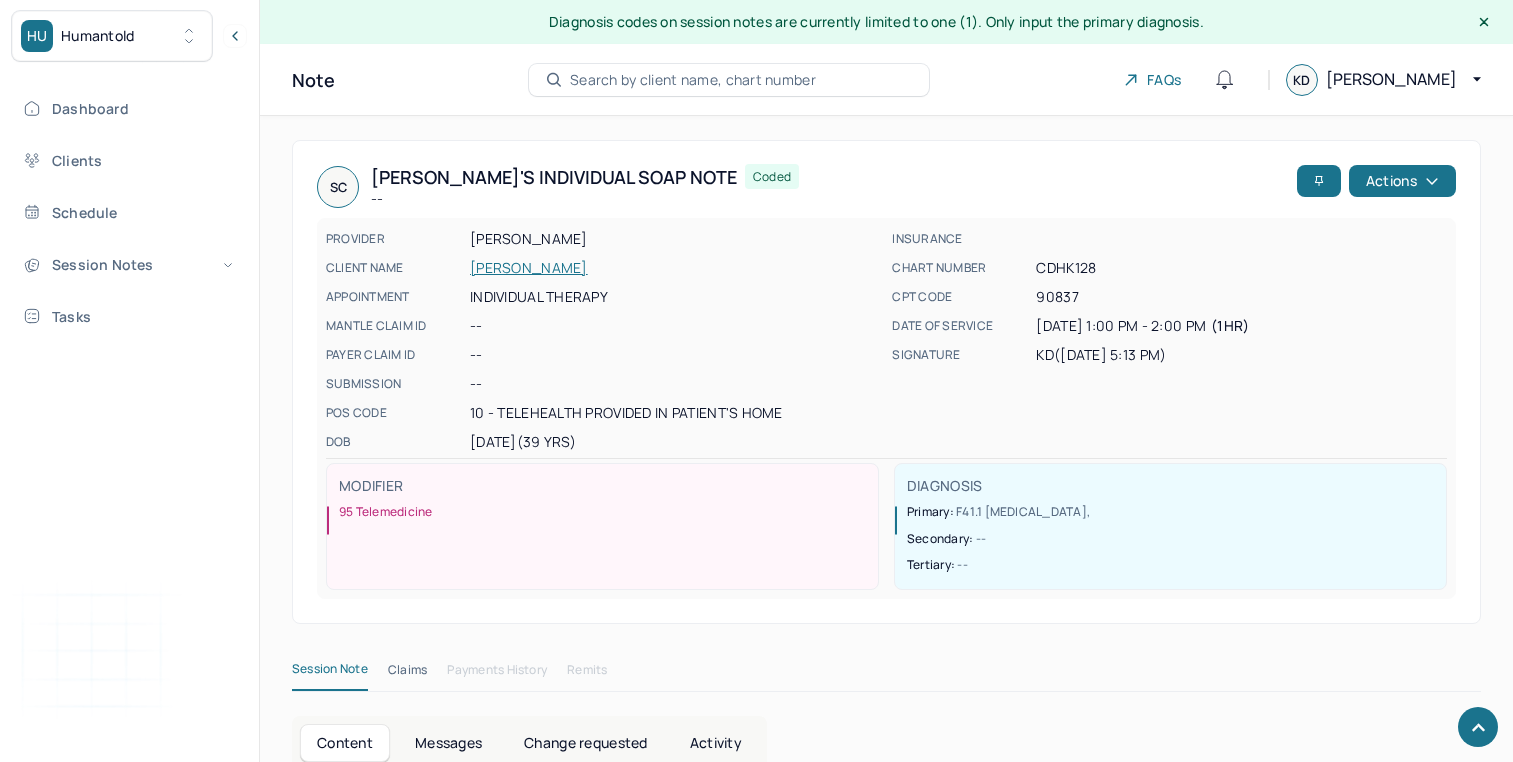 scroll, scrollTop: 1422, scrollLeft: 0, axis: vertical 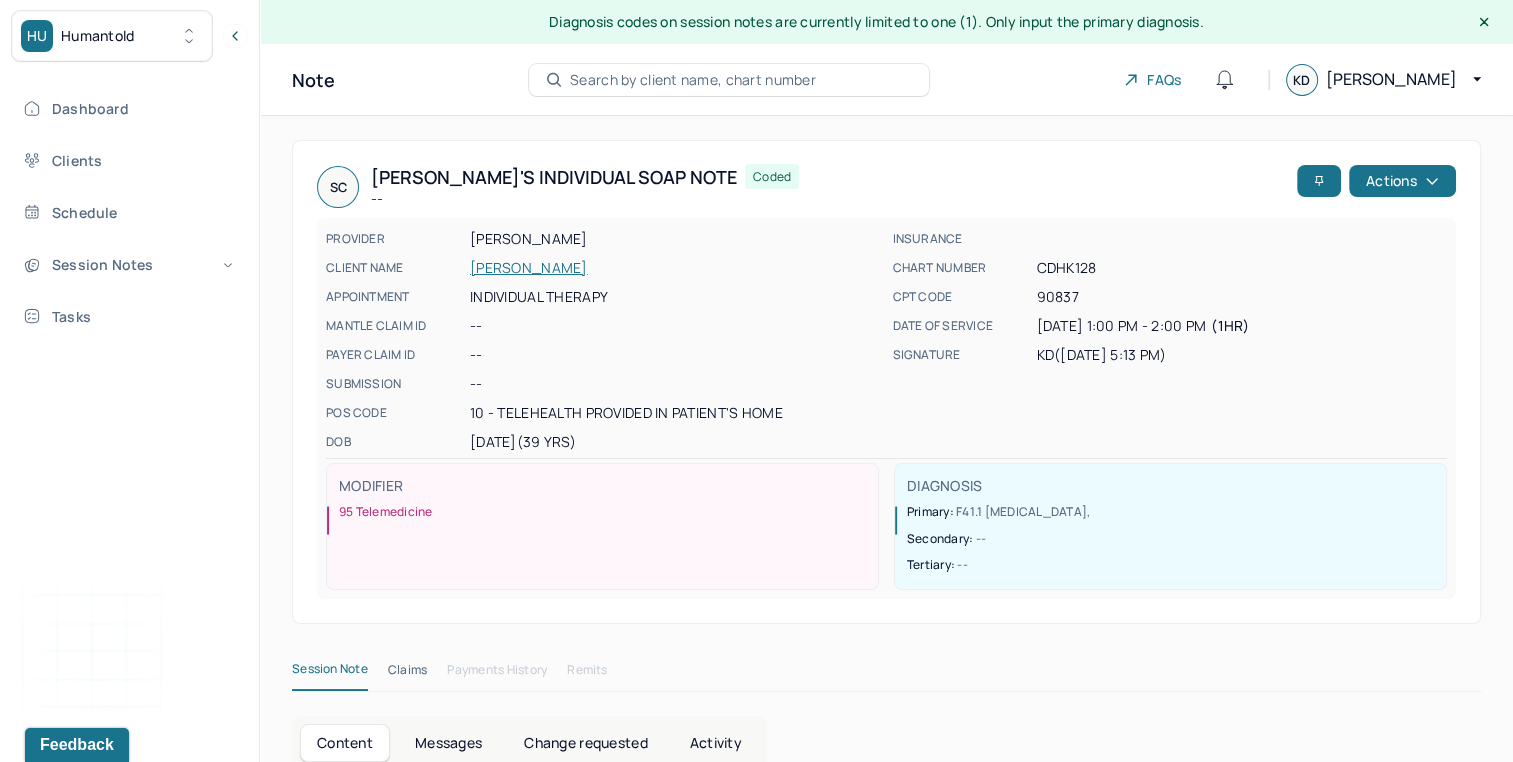 click on "CEBALLOS, SARAH" at bounding box center [675, 268] 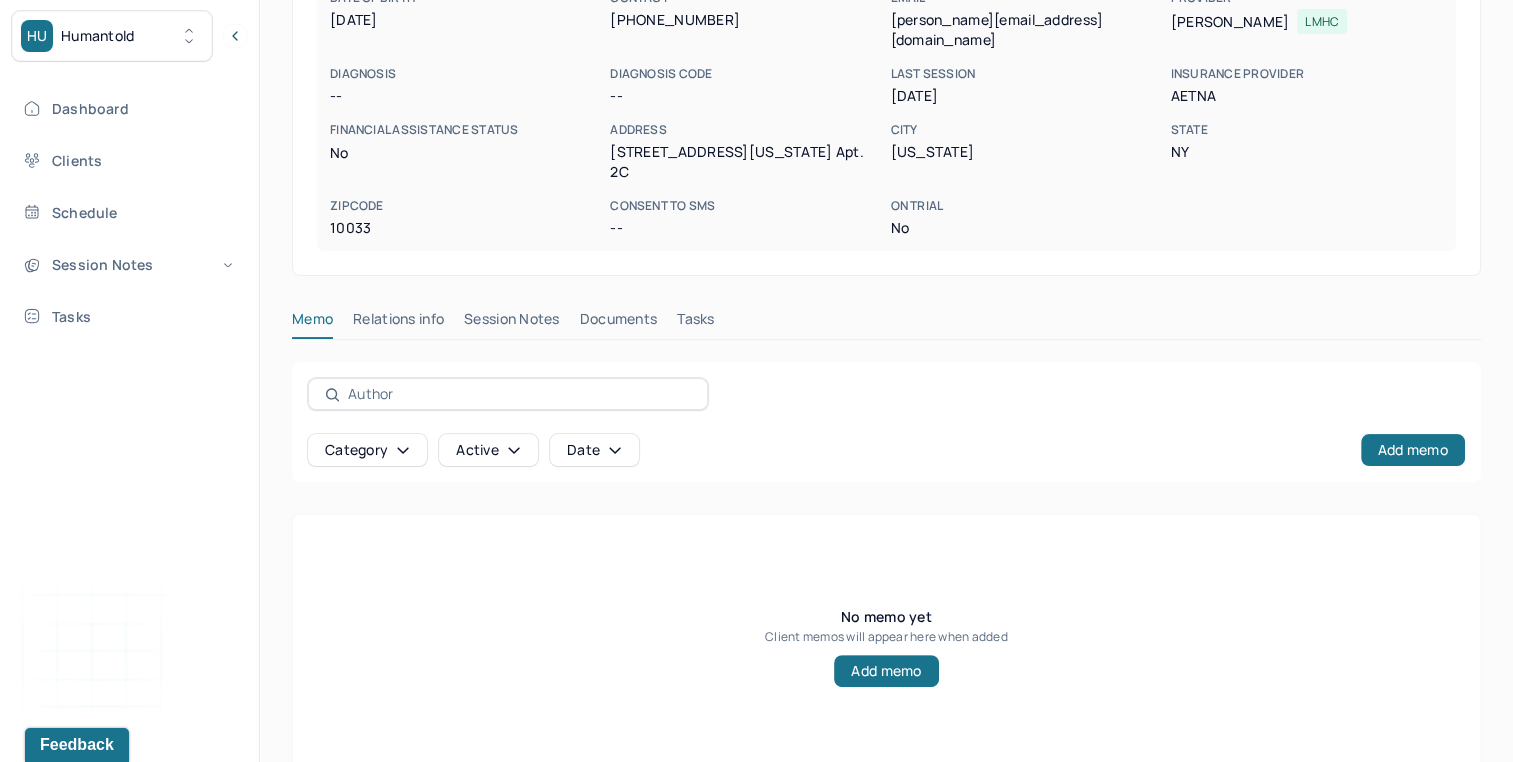 scroll, scrollTop: 336, scrollLeft: 0, axis: vertical 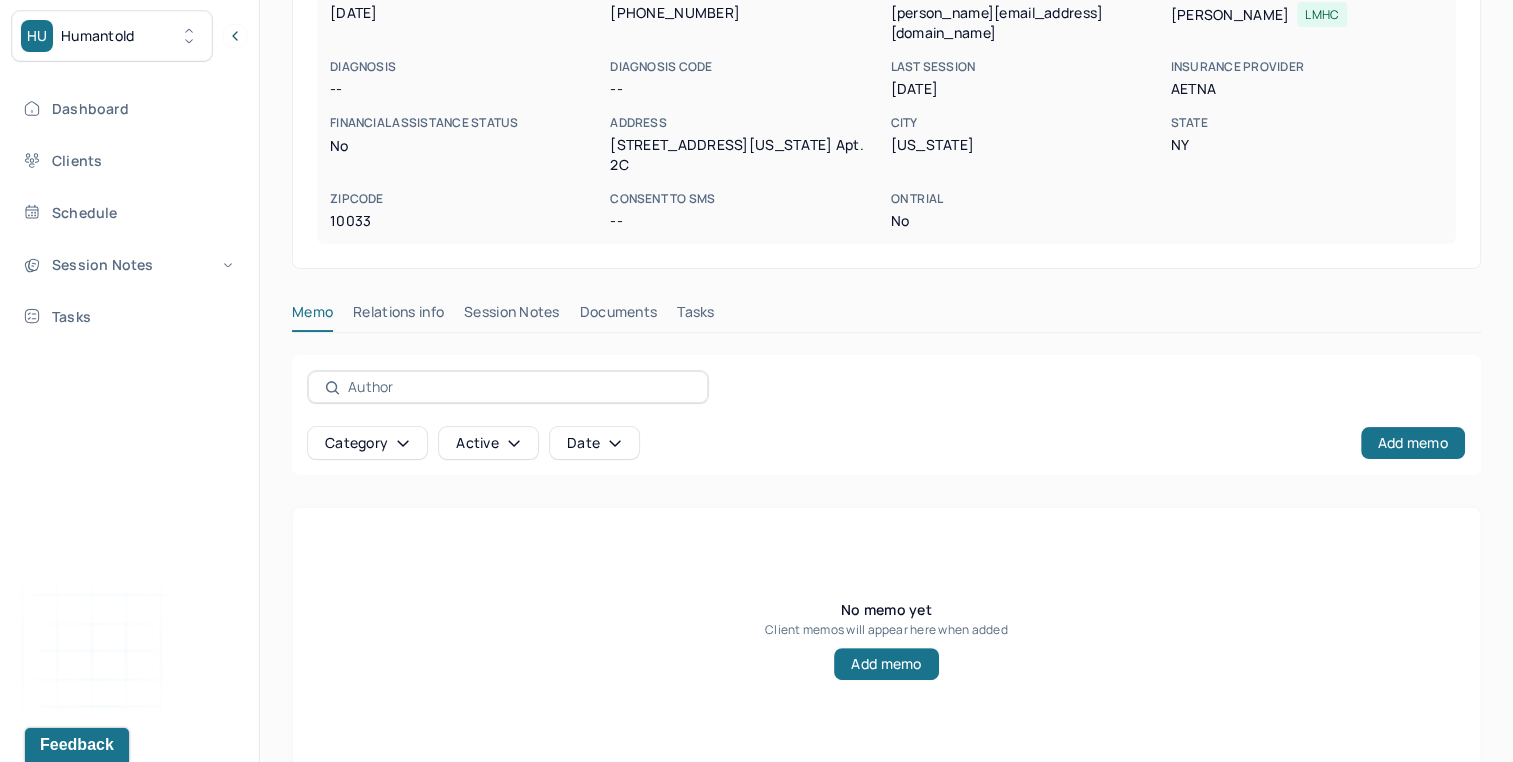 click on "Session Notes" at bounding box center [512, 316] 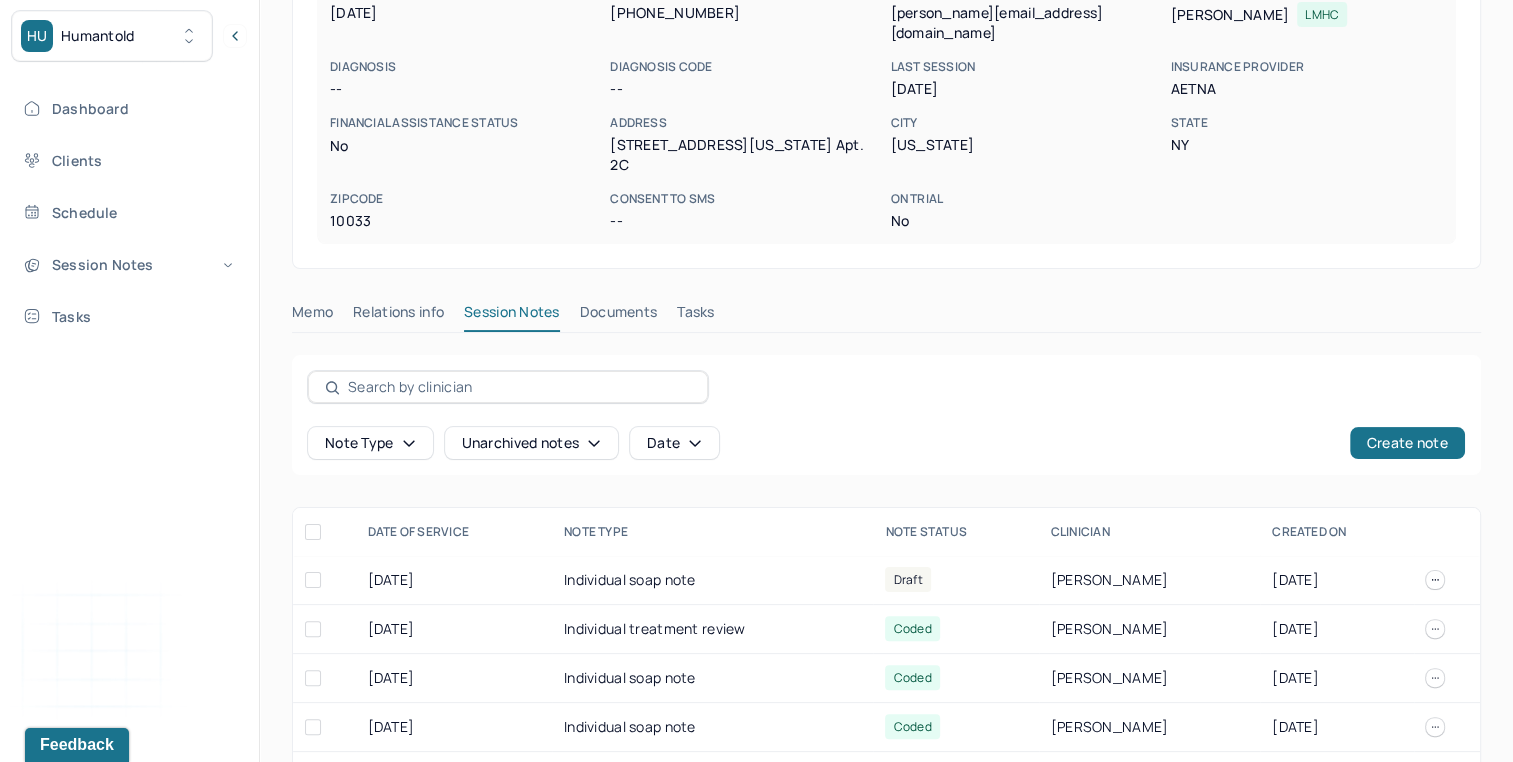 click on "Session Notes" at bounding box center (512, 316) 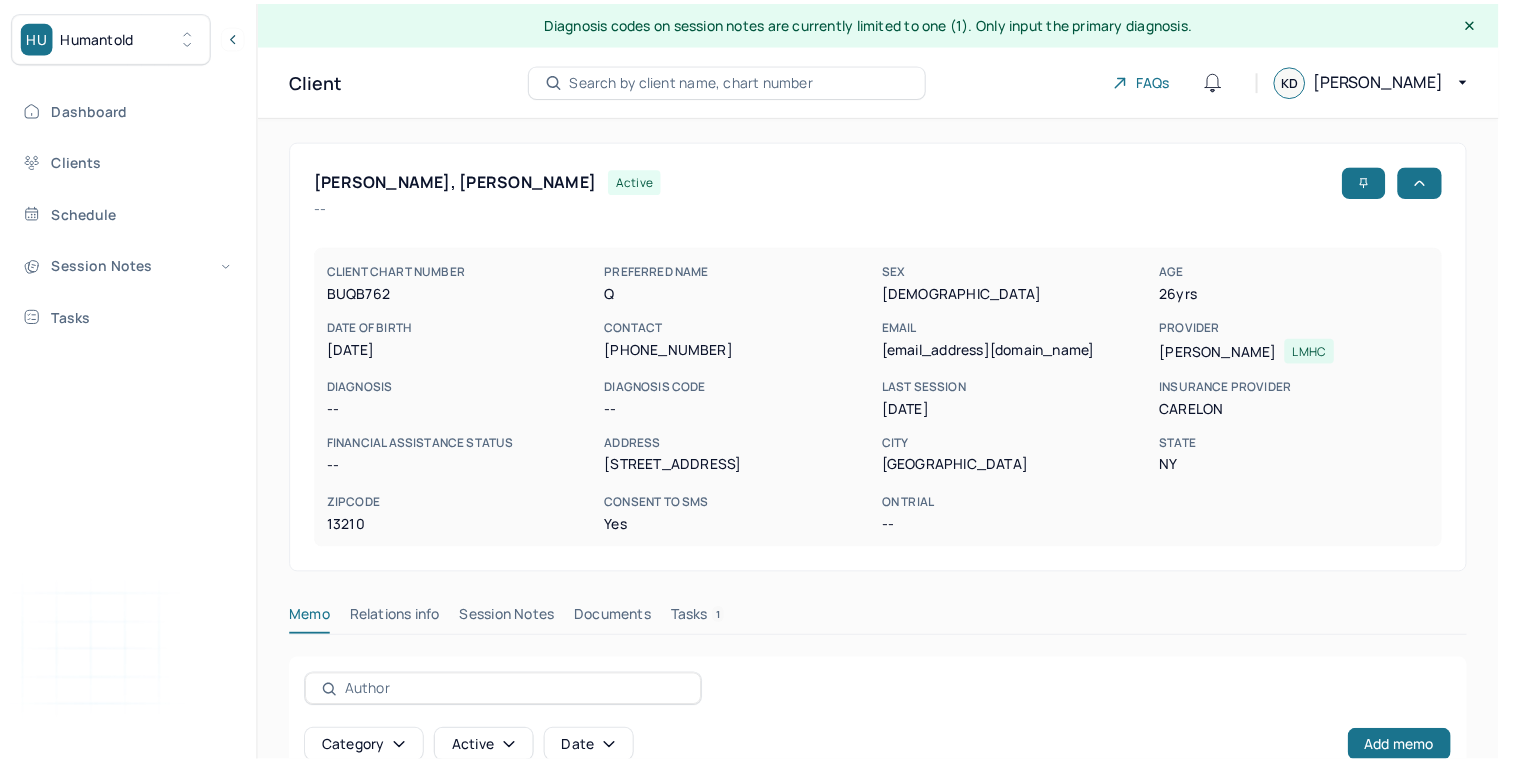 scroll, scrollTop: 0, scrollLeft: 0, axis: both 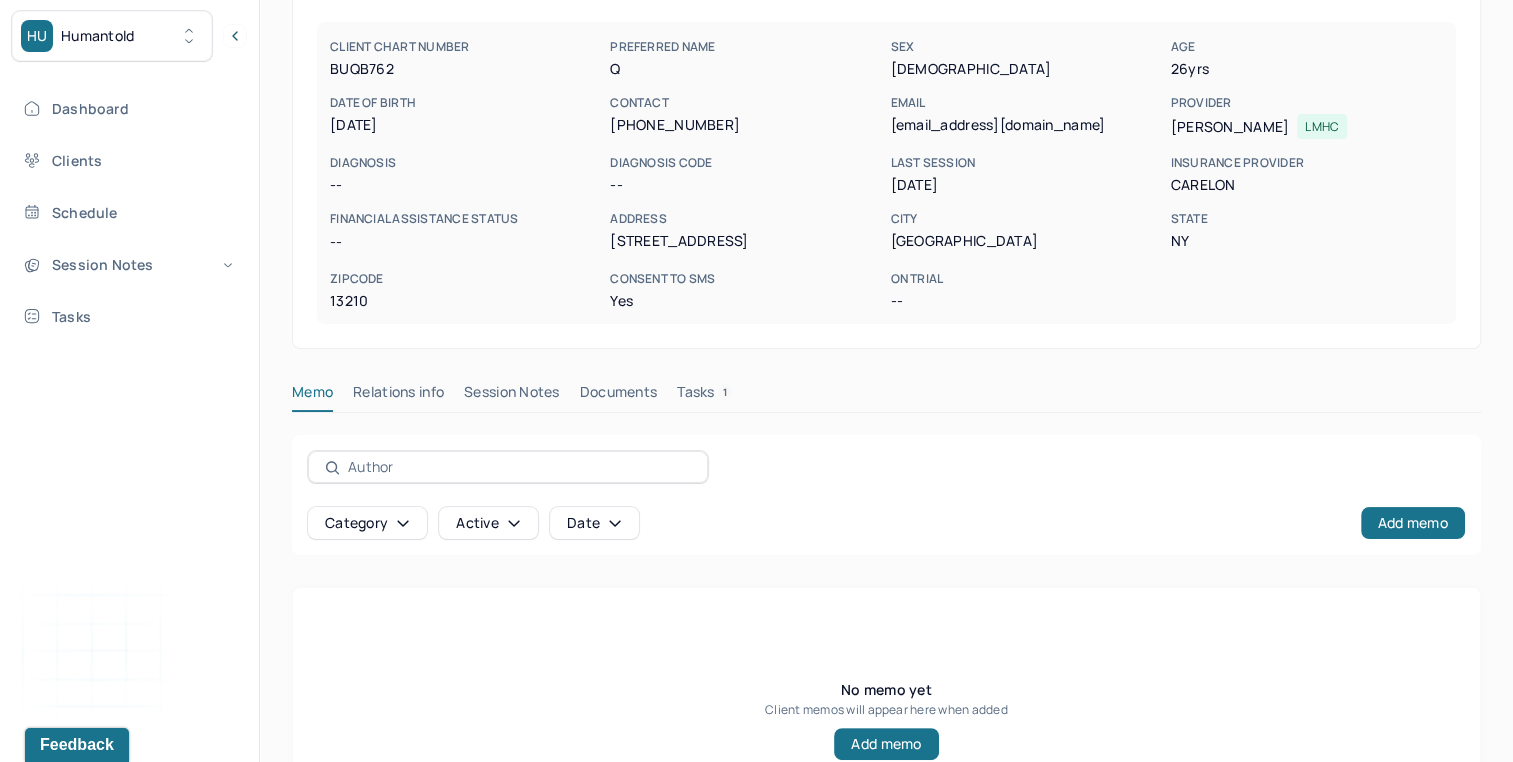 click on "Memo     Relations info     Session Notes     Documents     Tasks 1" at bounding box center [886, 397] 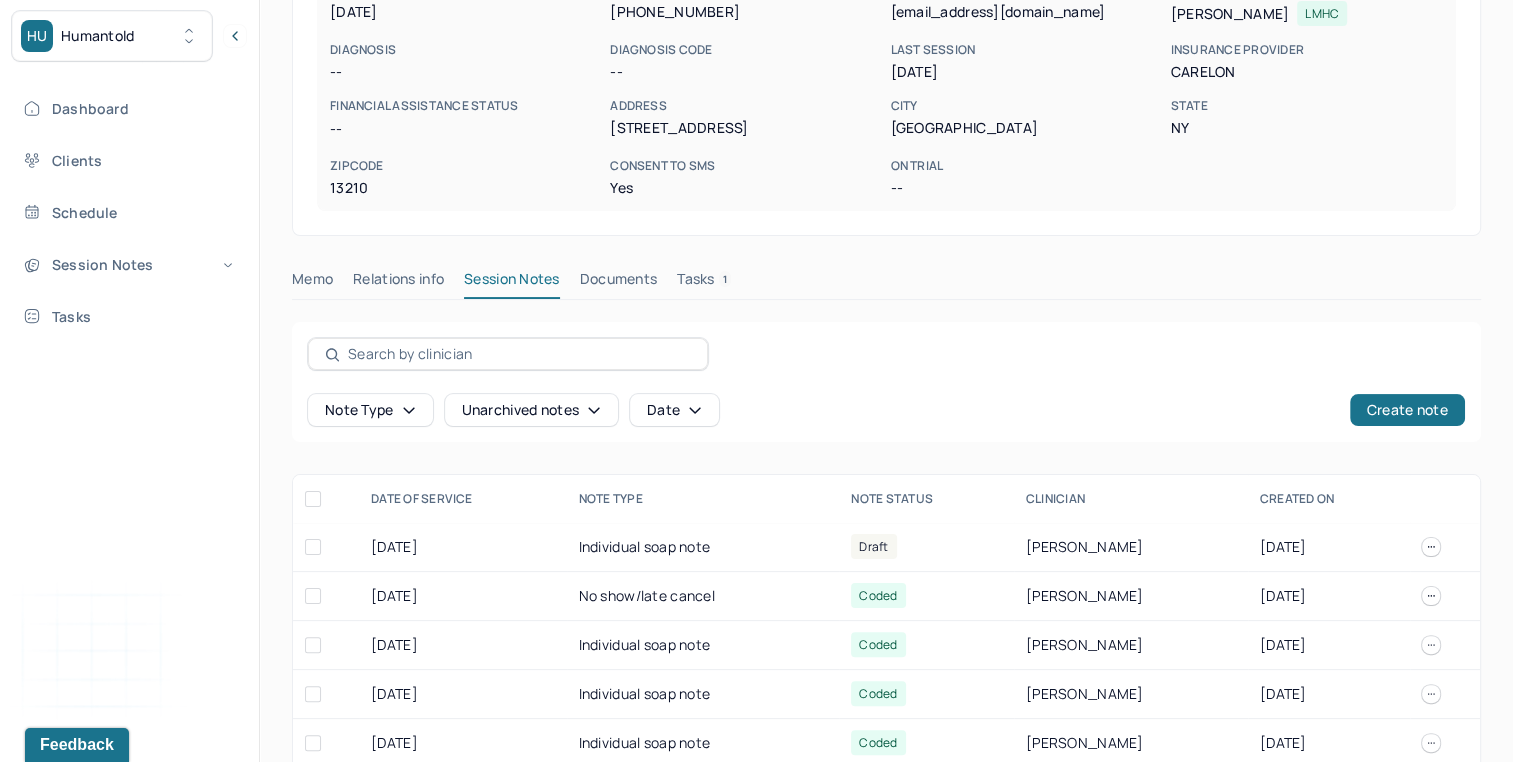 scroll, scrollTop: 360, scrollLeft: 0, axis: vertical 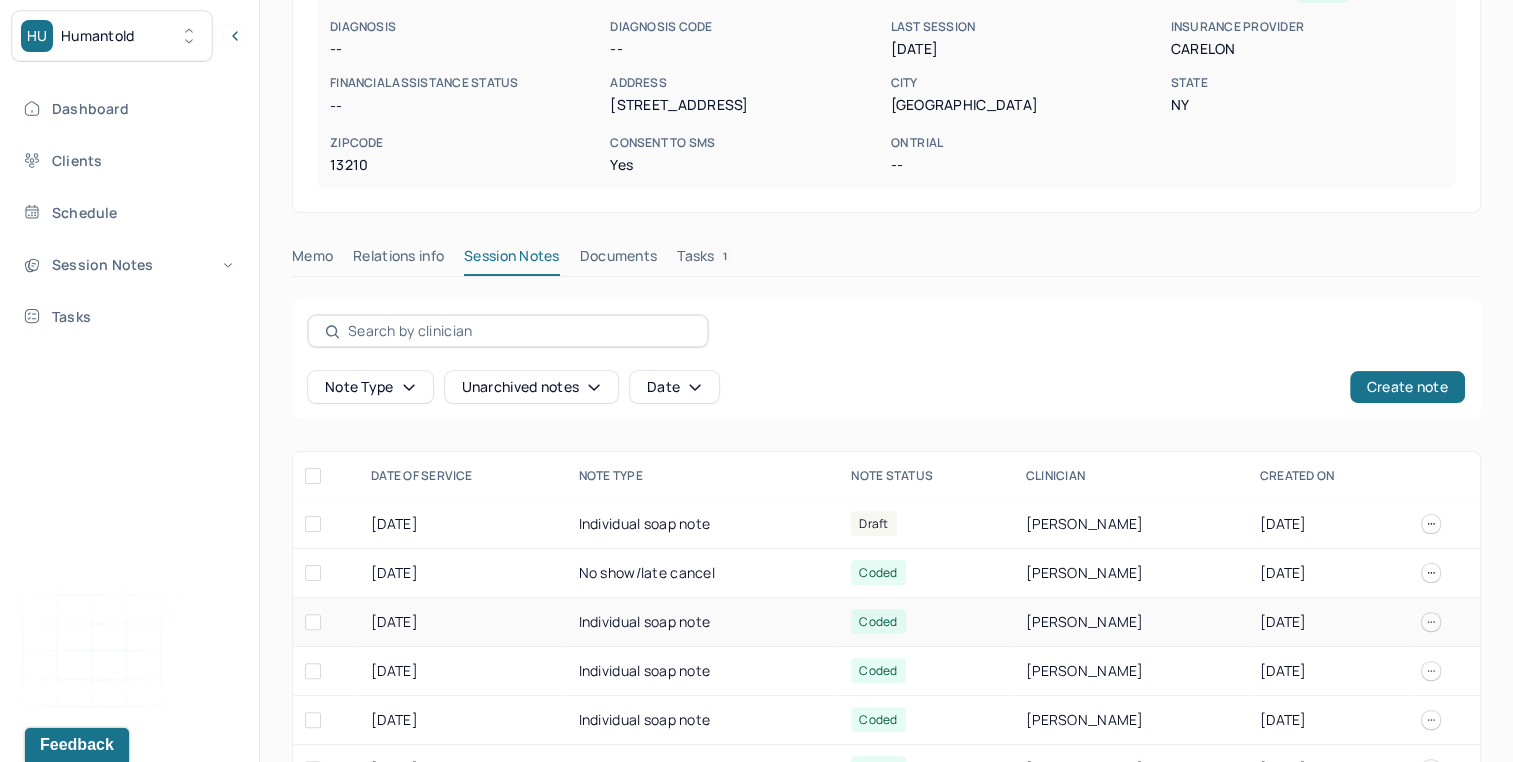 click on "Individual soap note" at bounding box center (703, 622) 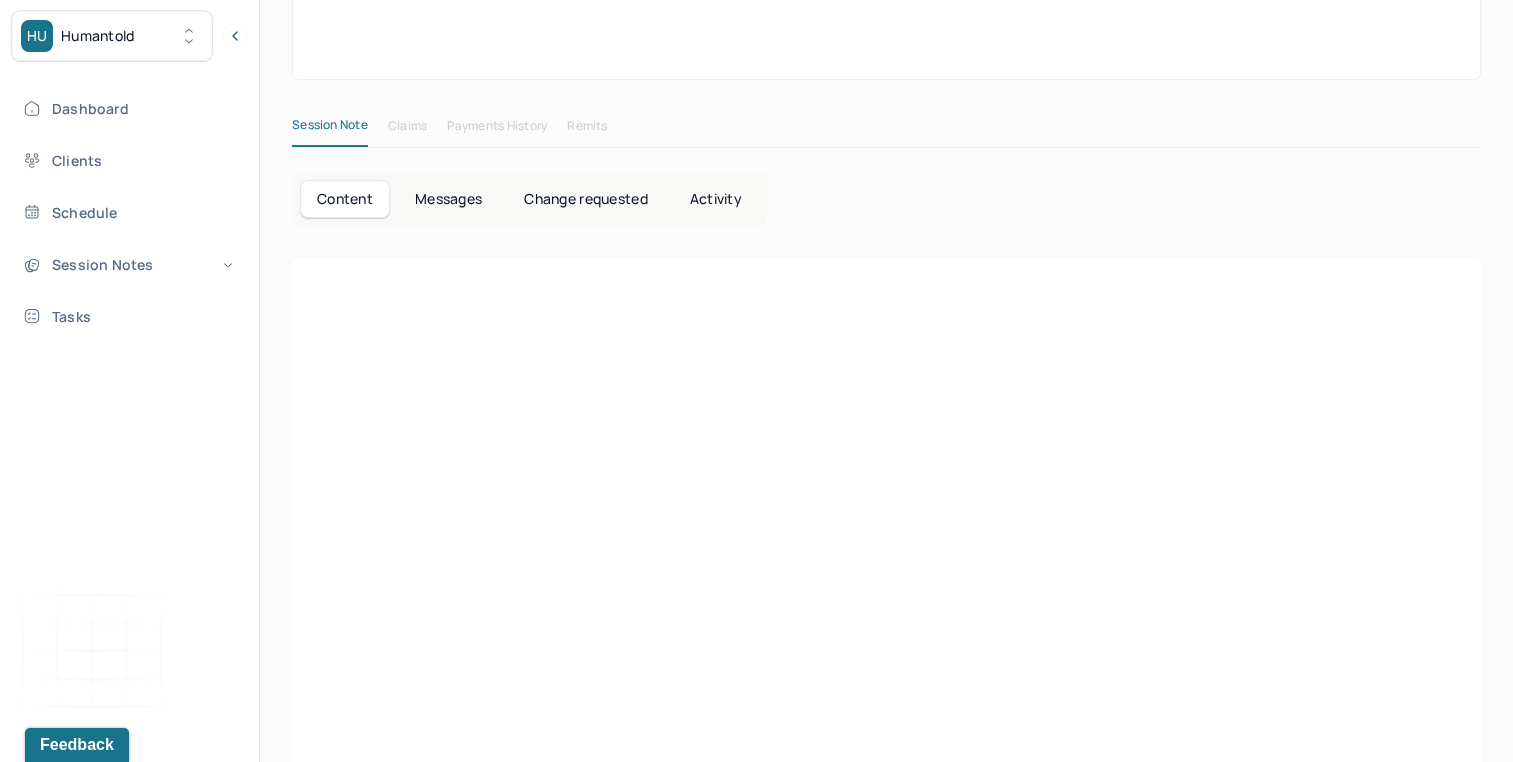 scroll, scrollTop: 0, scrollLeft: 0, axis: both 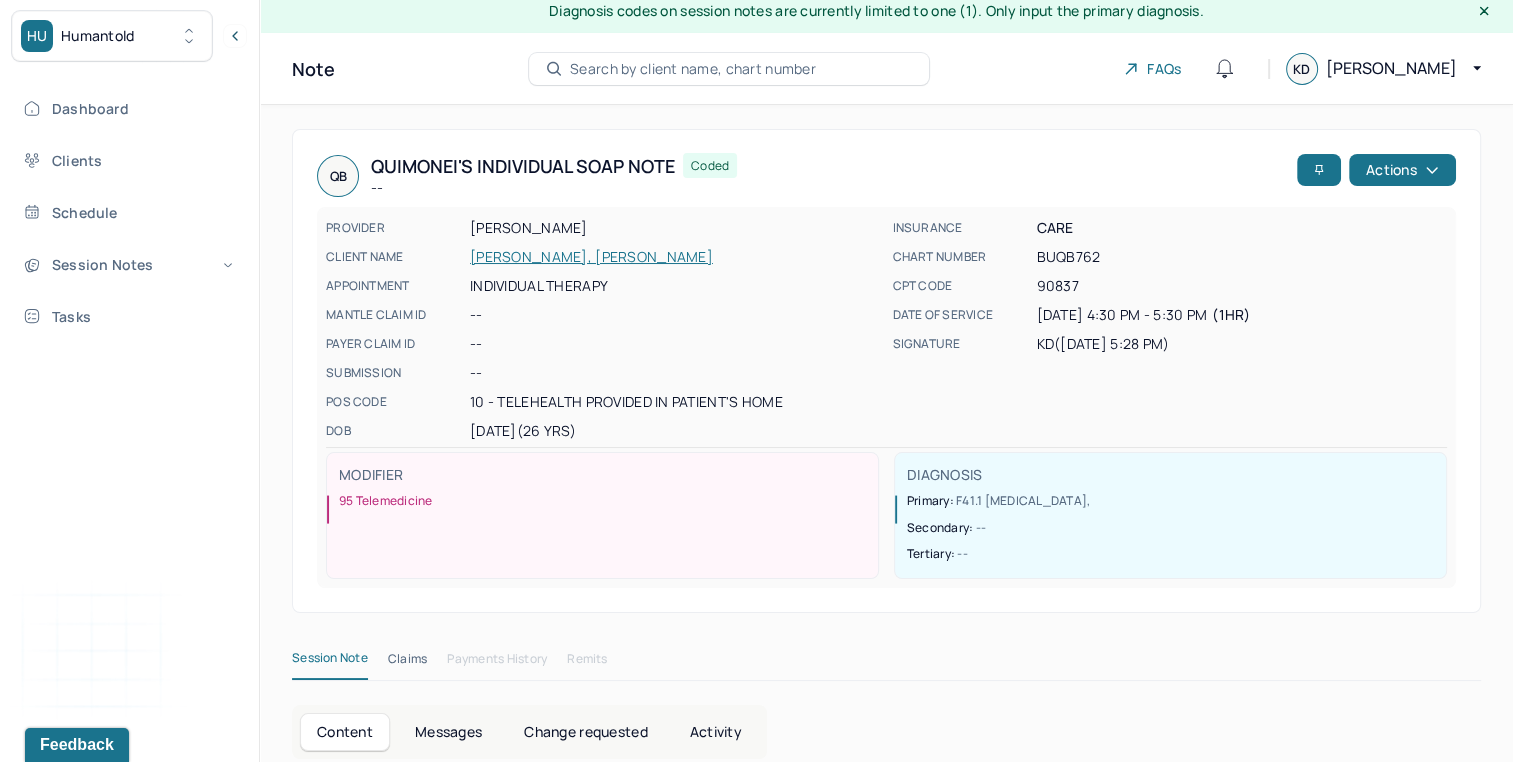 click on "[PERSON_NAME], [PERSON_NAME]" at bounding box center (675, 257) 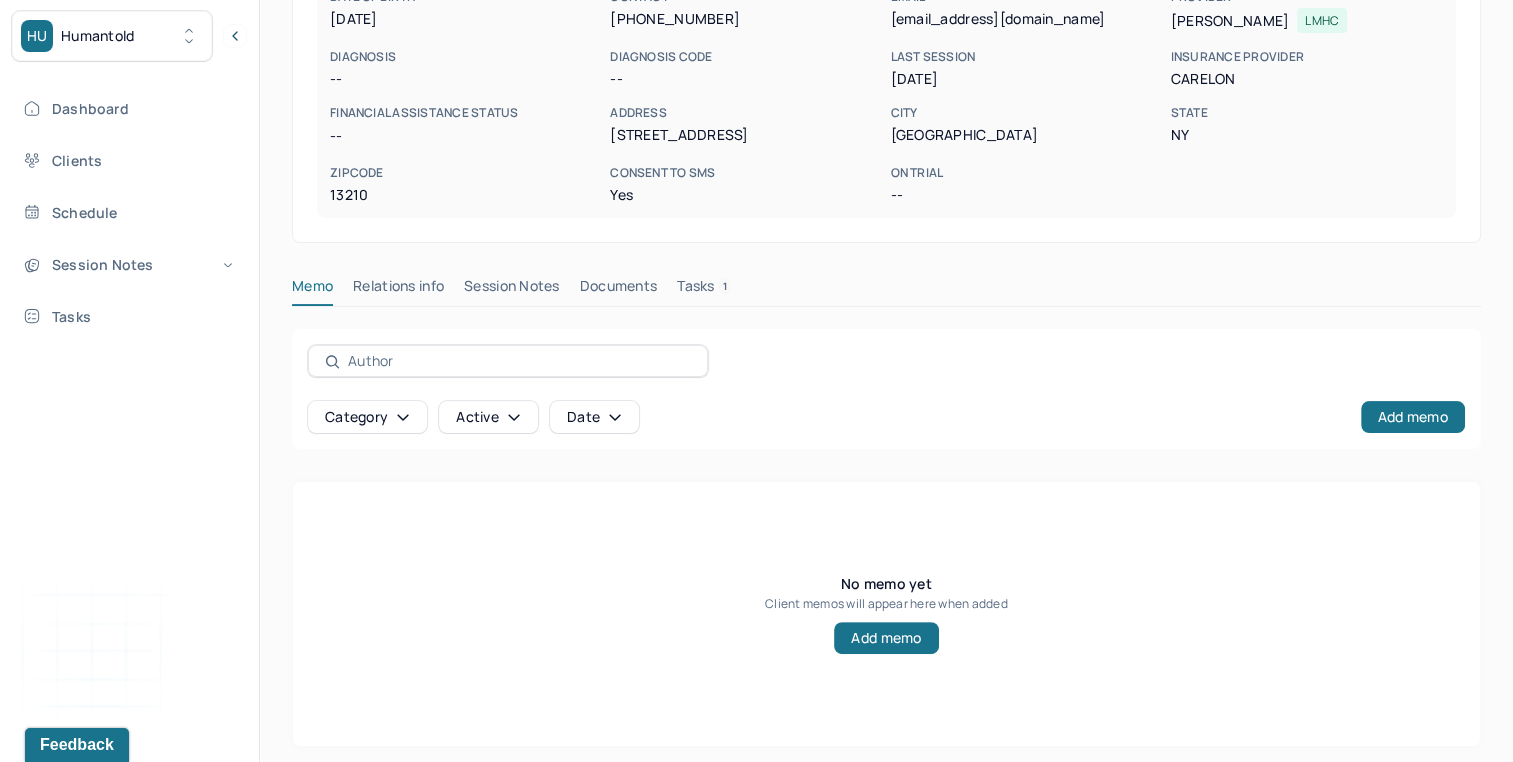 scroll, scrollTop: 315, scrollLeft: 0, axis: vertical 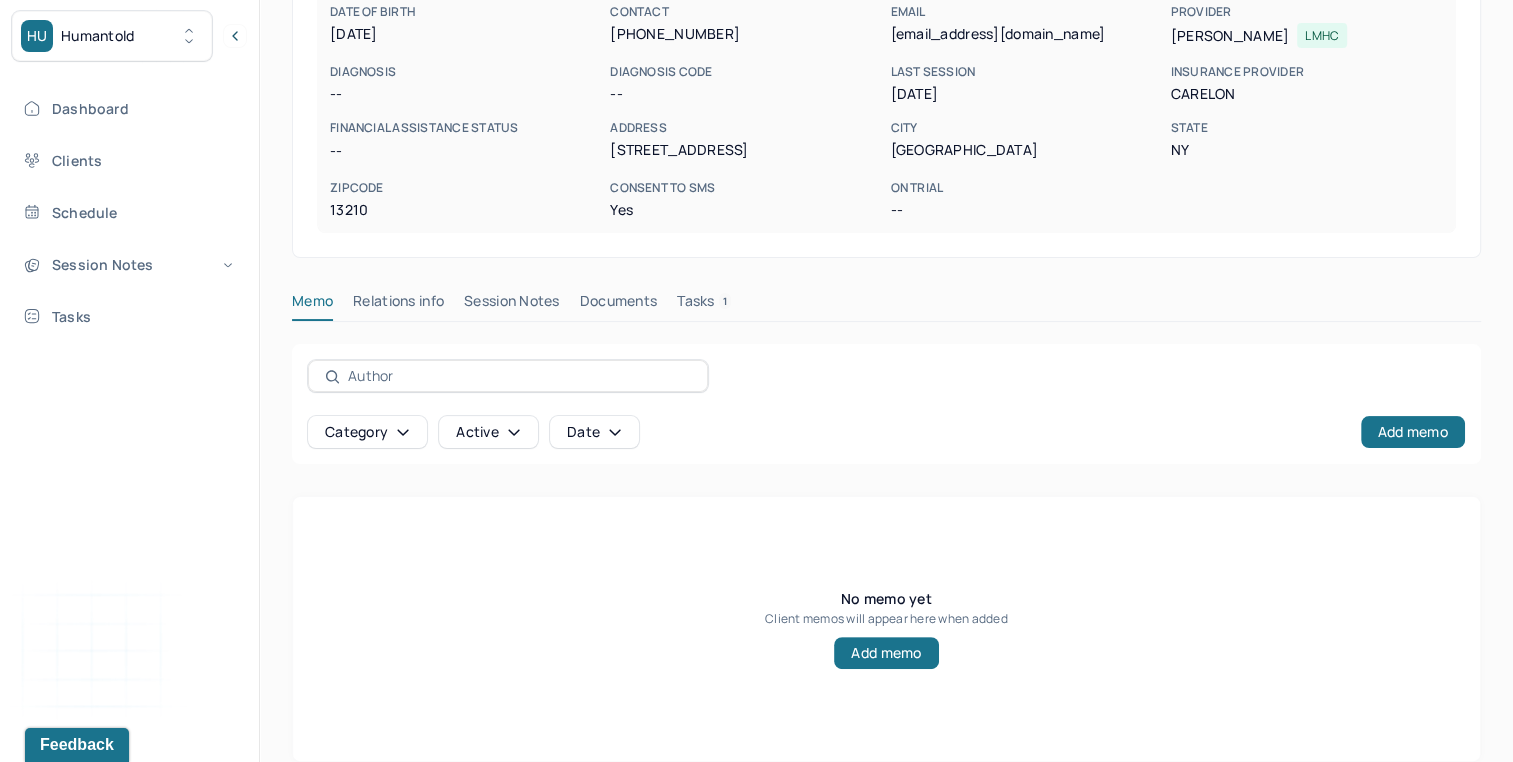 click on "Session Notes" at bounding box center [512, 305] 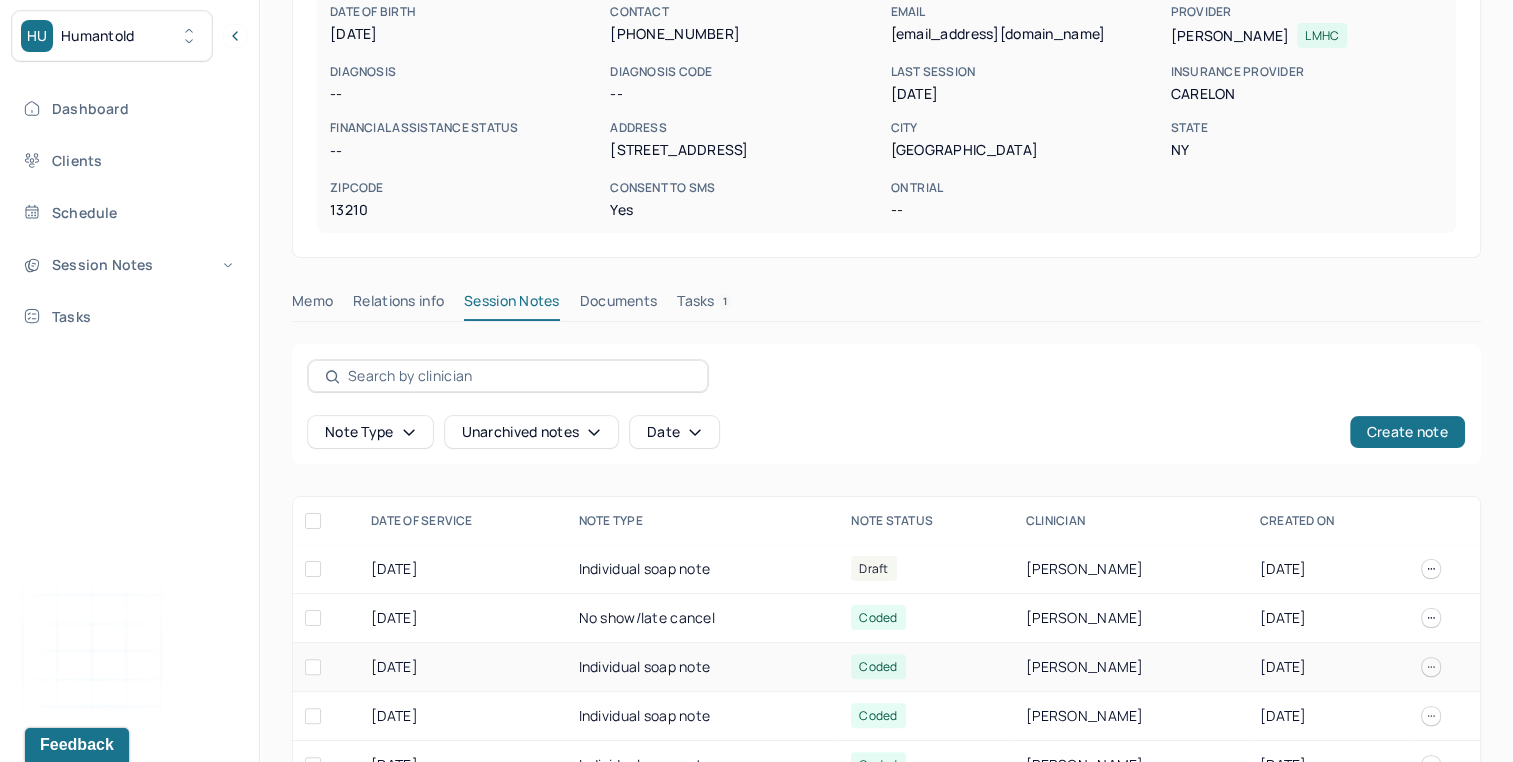 click on "Individual soap note" at bounding box center [703, 667] 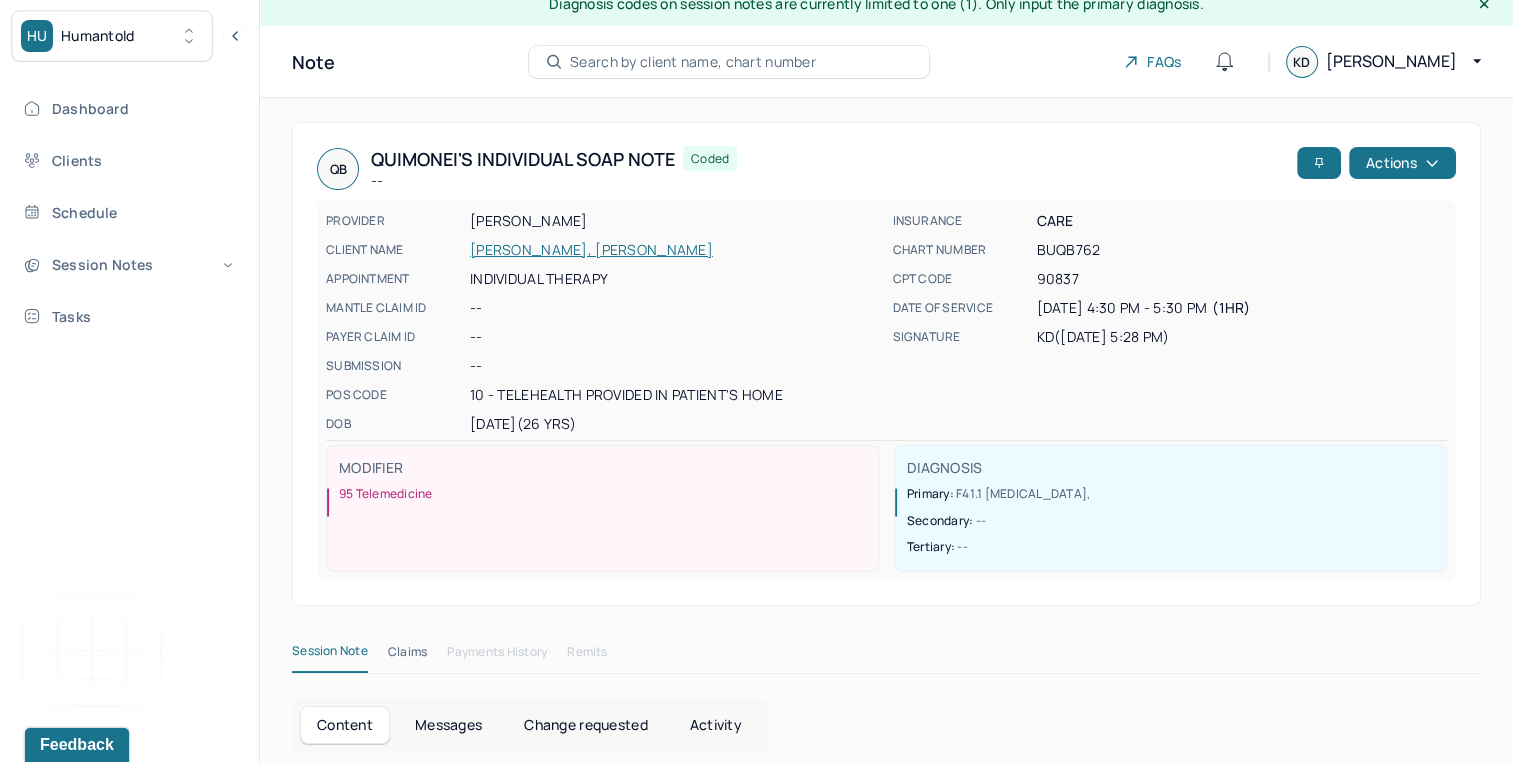 scroll, scrollTop: 0, scrollLeft: 0, axis: both 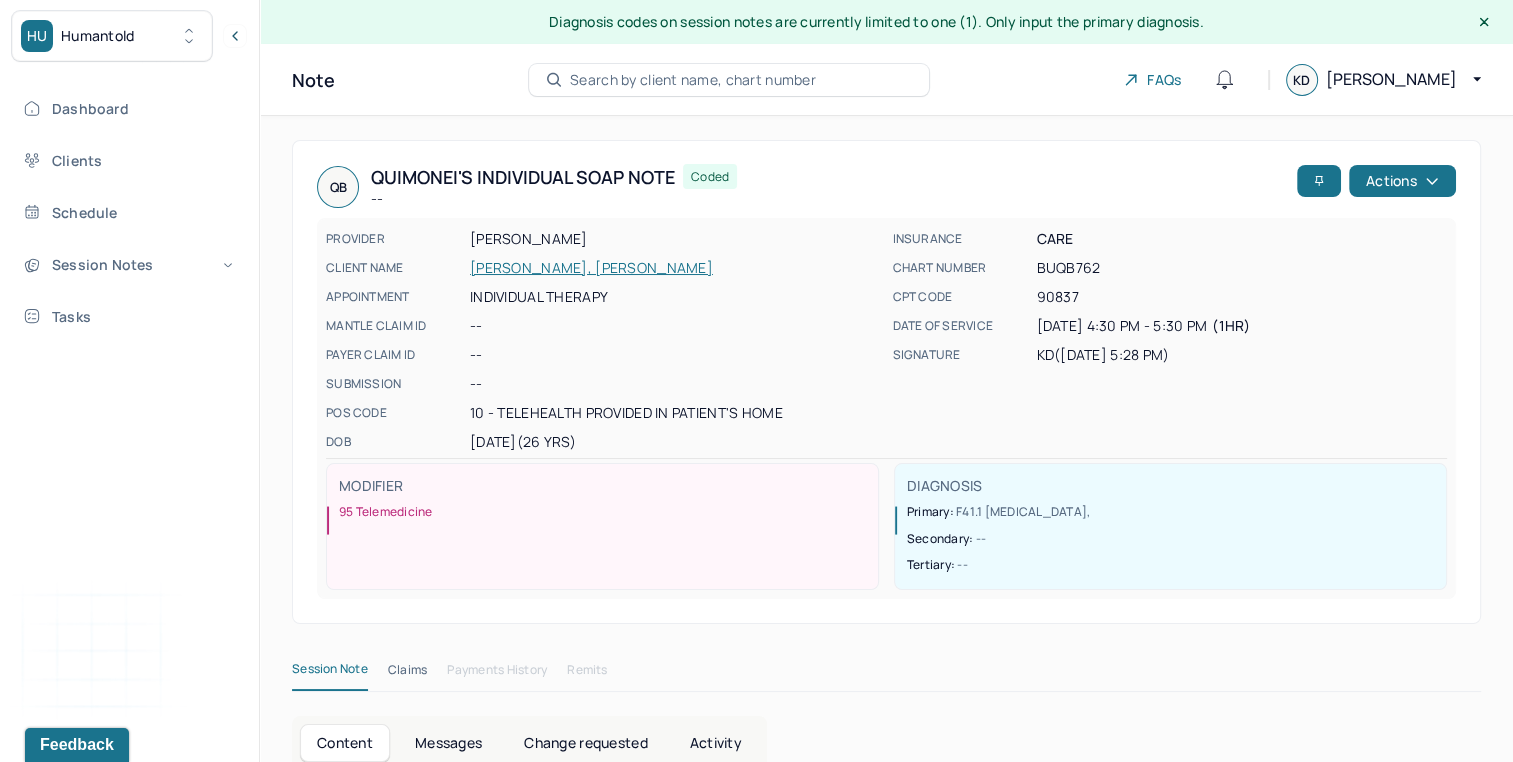 click on "[PERSON_NAME], [PERSON_NAME]" at bounding box center [675, 268] 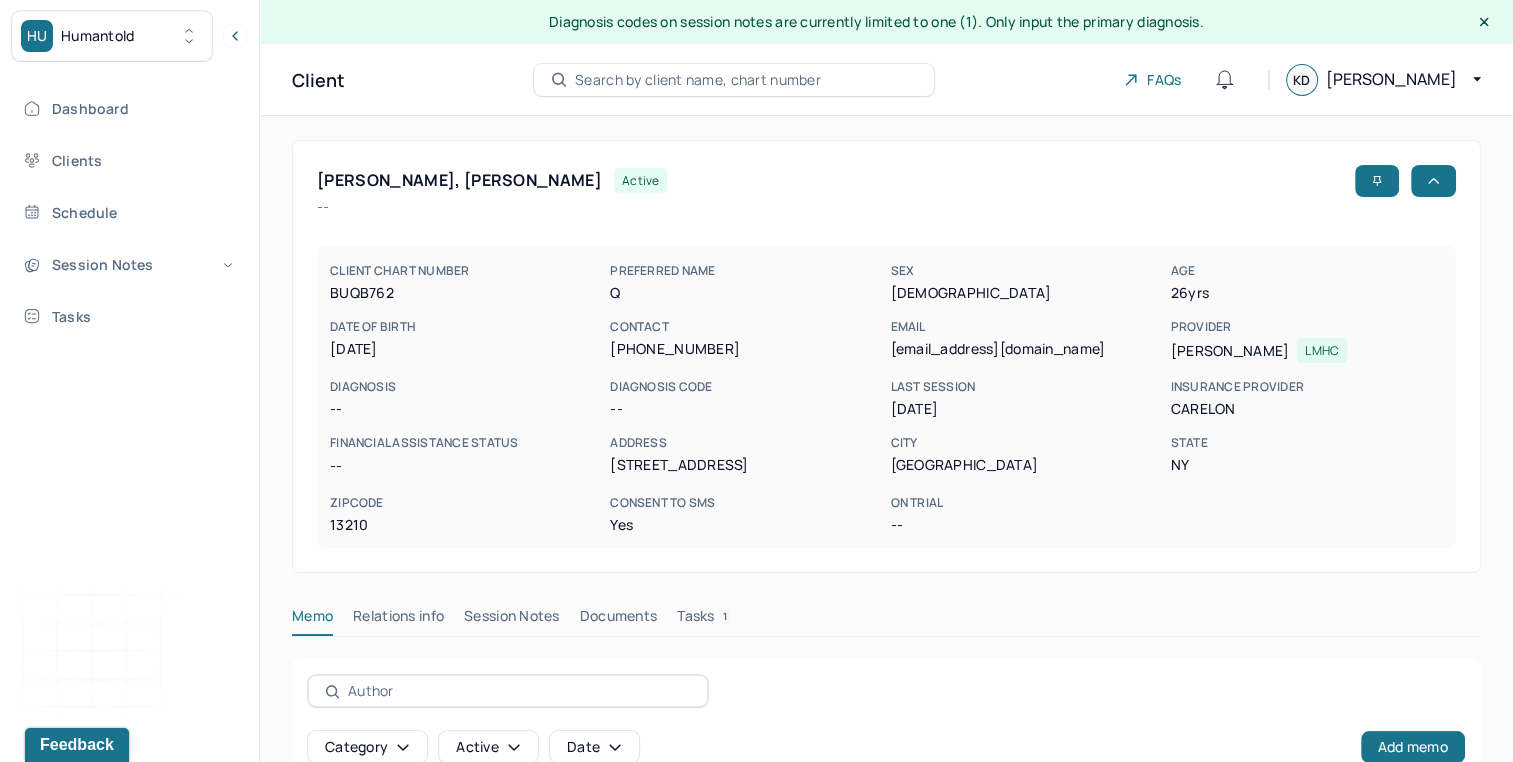 click on "Session Notes" at bounding box center [512, 620] 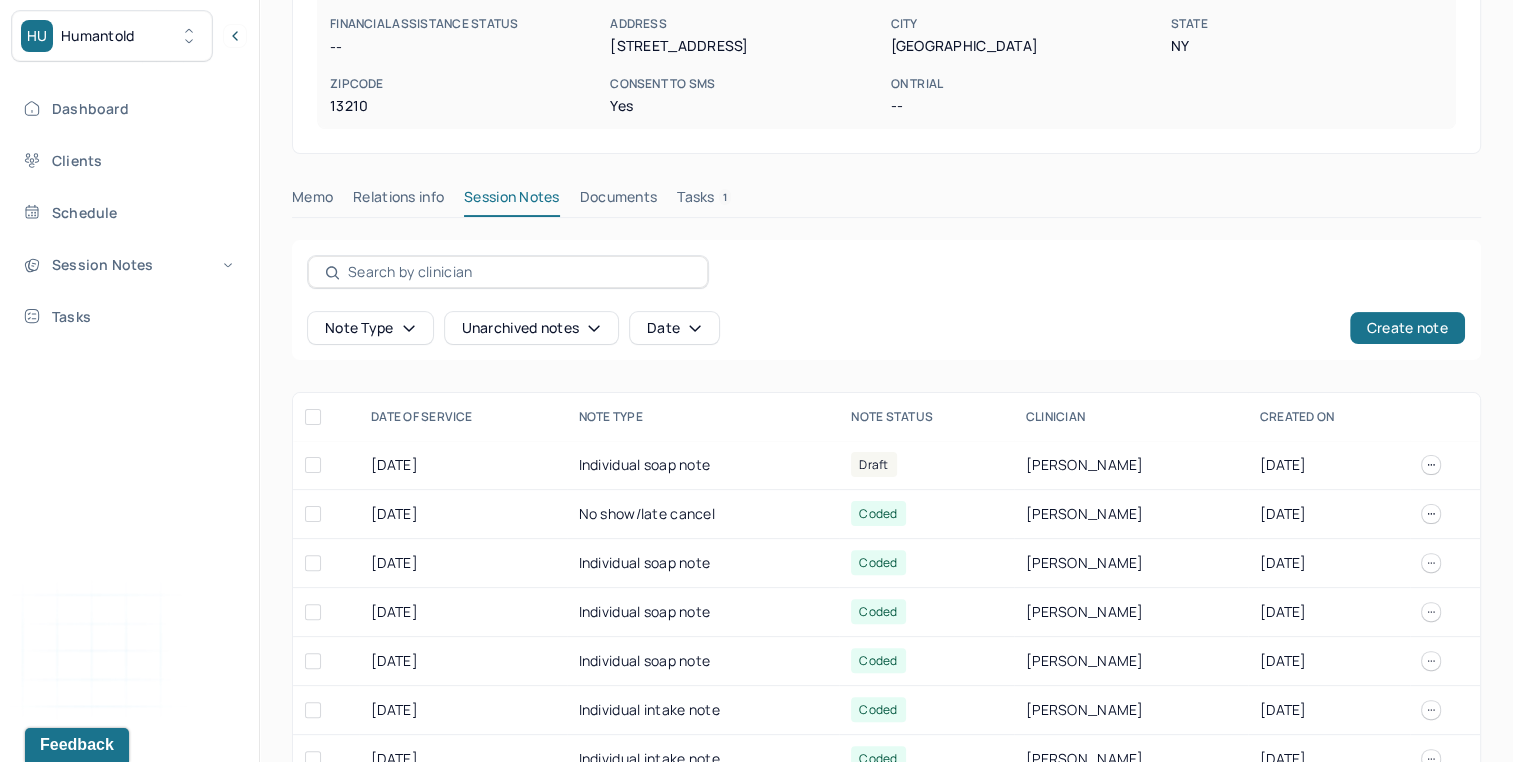 scroll, scrollTop: 428, scrollLeft: 0, axis: vertical 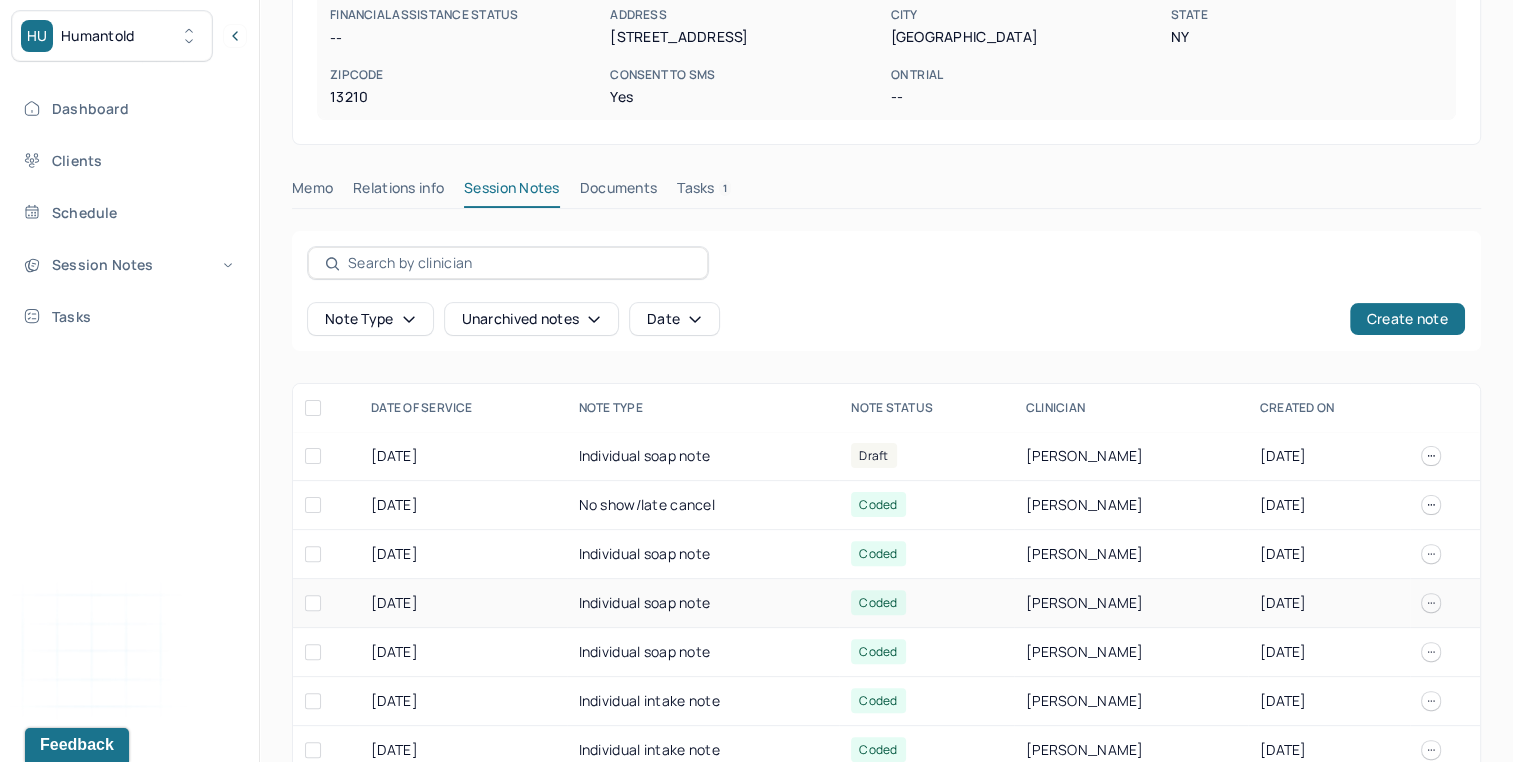 click on "Individual soap note" at bounding box center [703, 603] 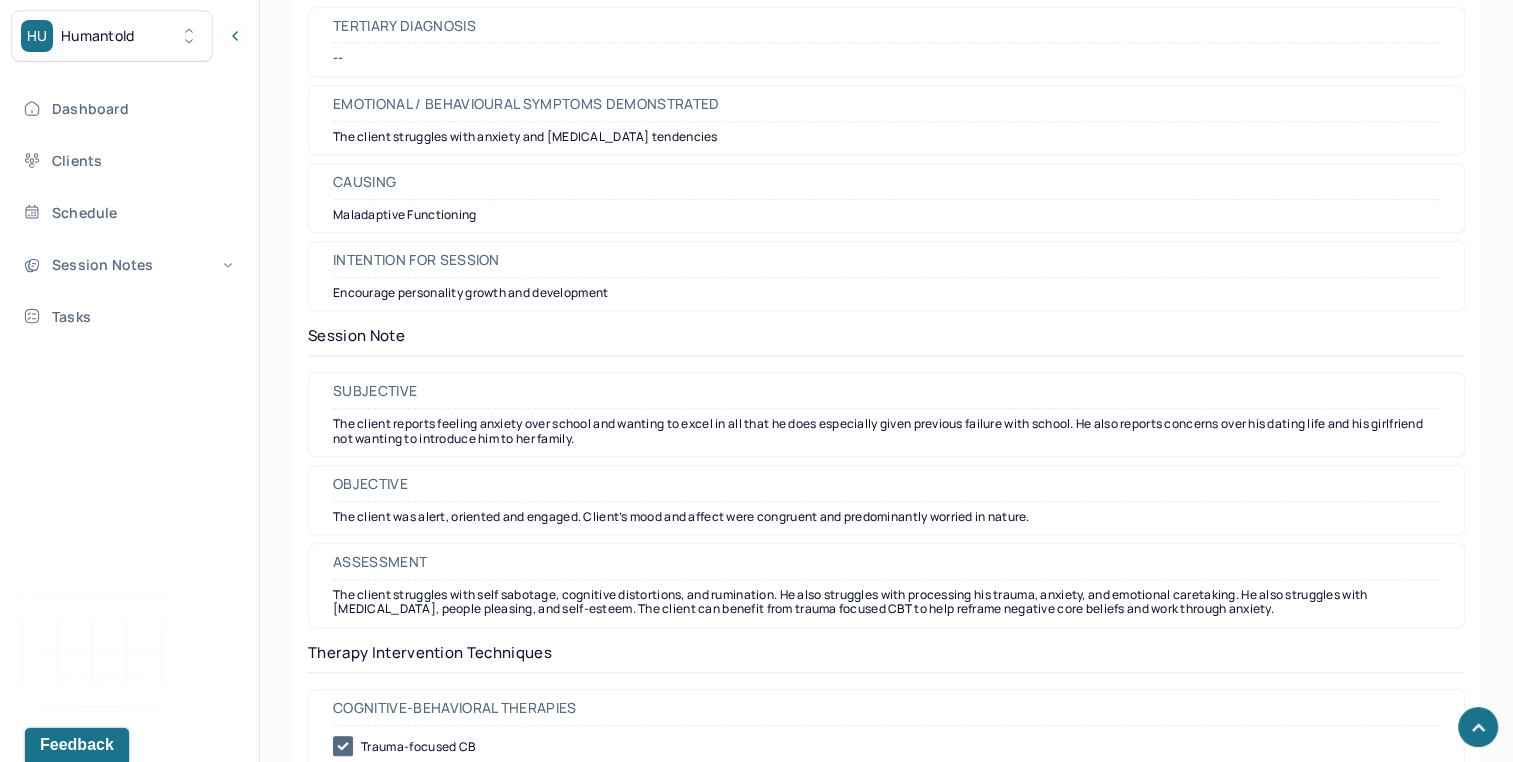 scroll, scrollTop: 1483, scrollLeft: 0, axis: vertical 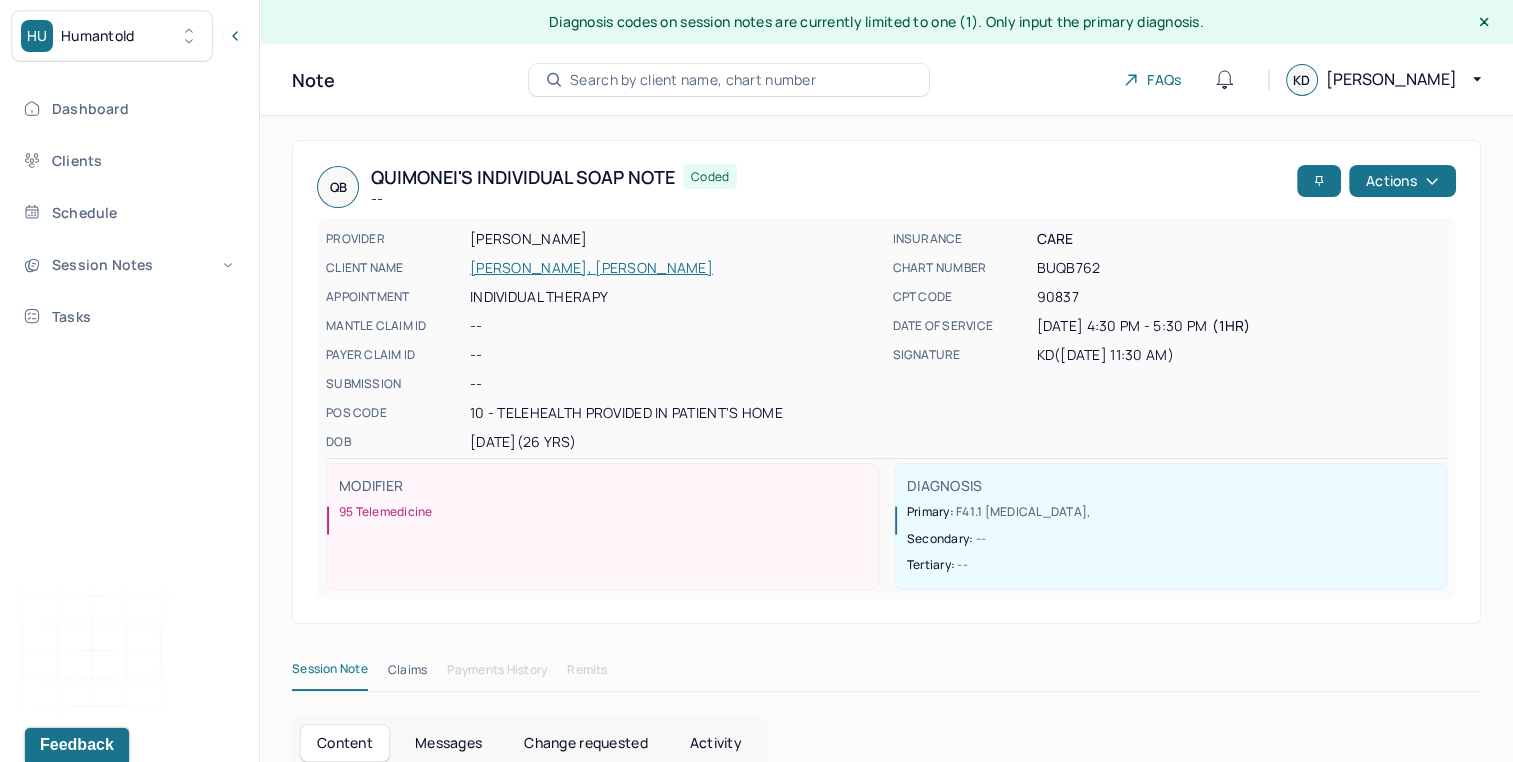 click on "[PERSON_NAME], [PERSON_NAME]" at bounding box center [675, 268] 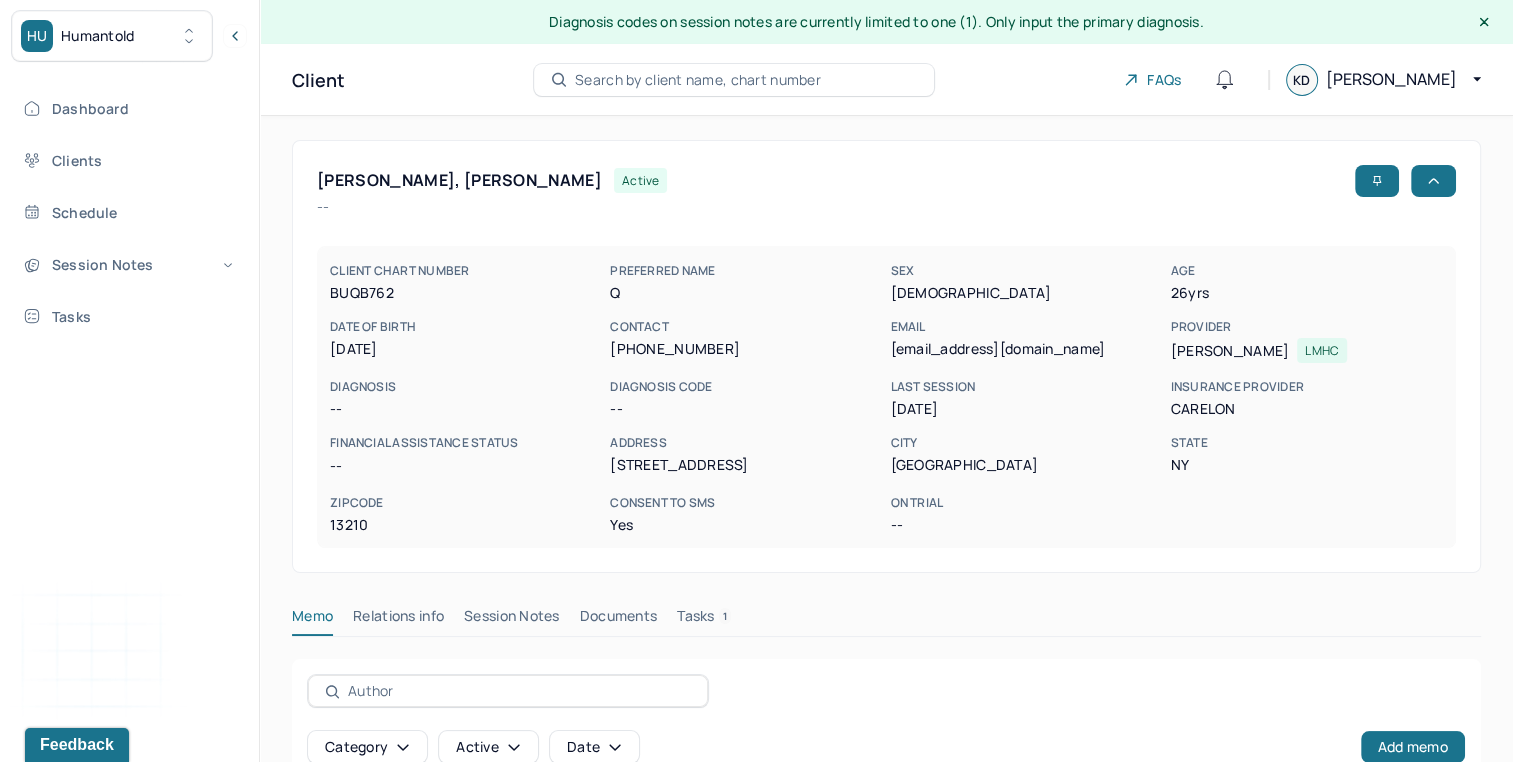 click on "Session Notes" at bounding box center [512, 620] 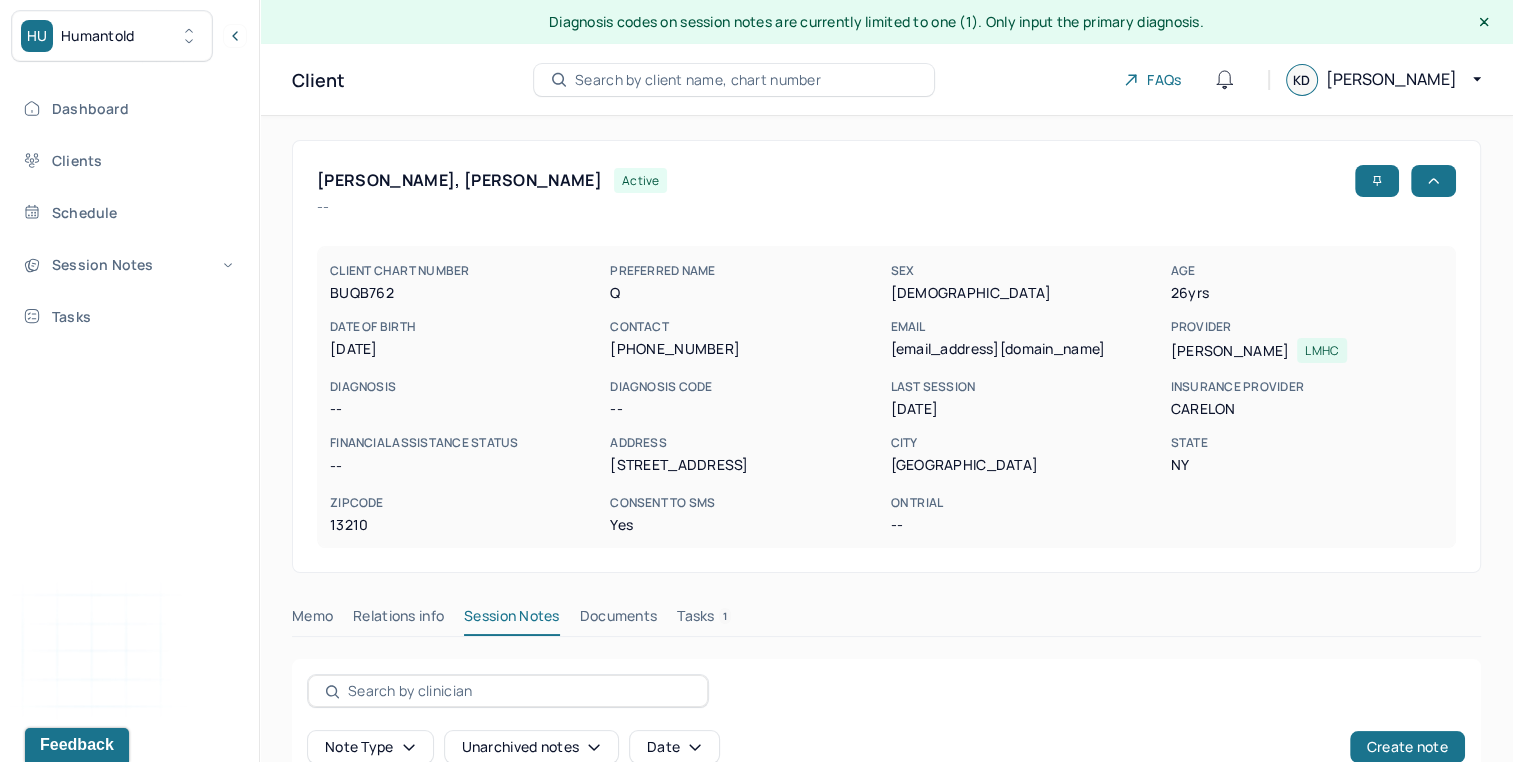 scroll, scrollTop: 374, scrollLeft: 0, axis: vertical 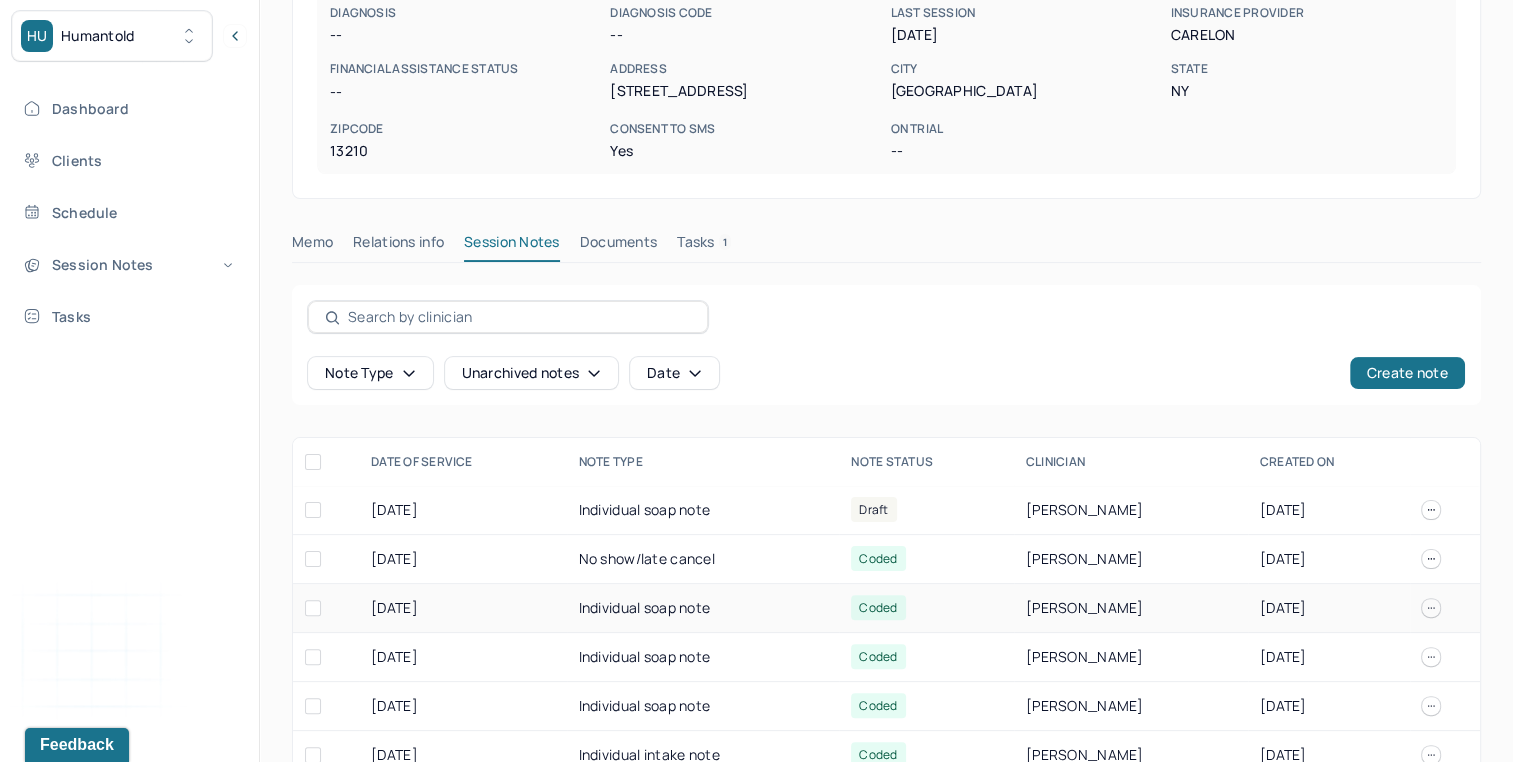 click on "Individual soap note" at bounding box center [703, 608] 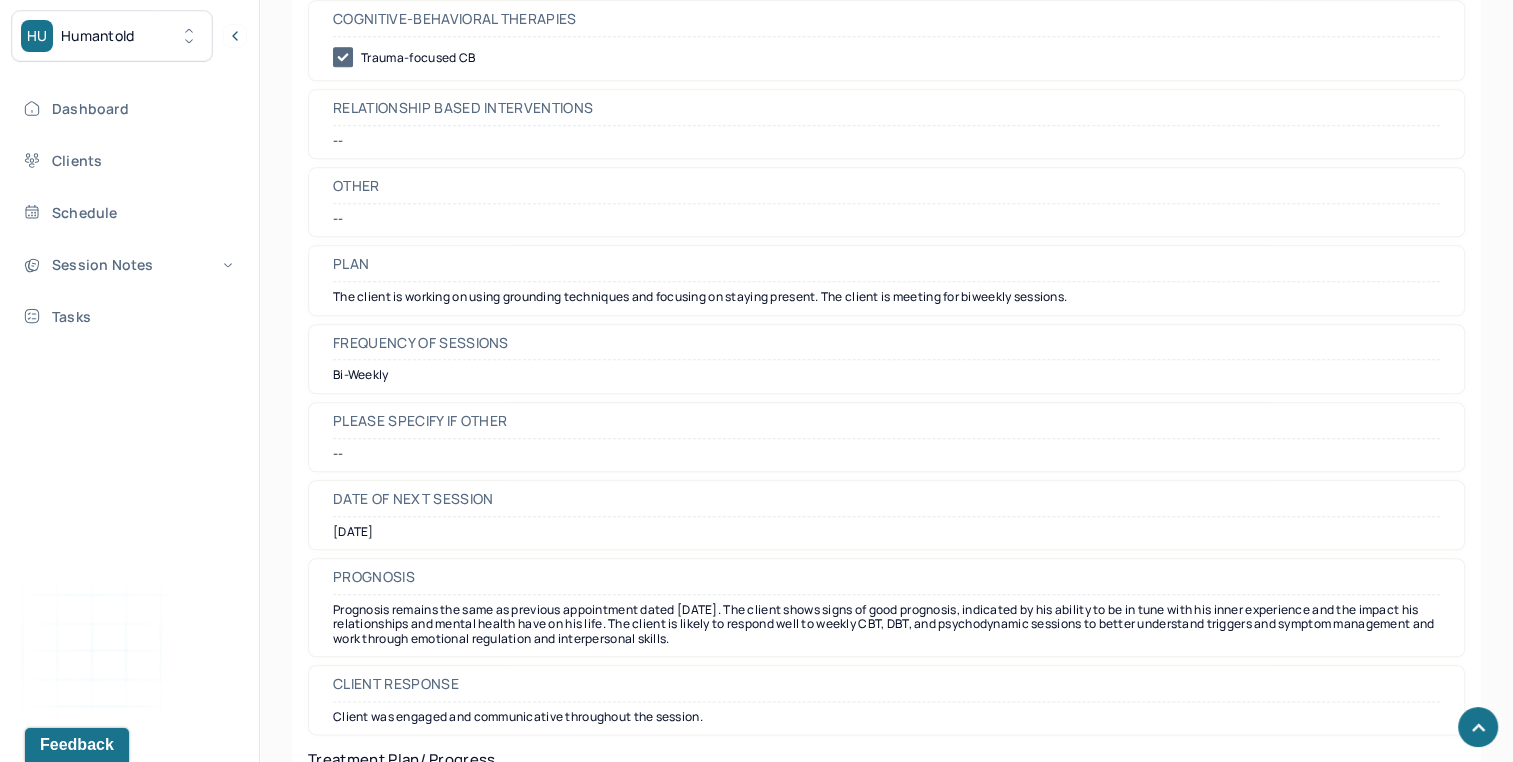 scroll, scrollTop: 2159, scrollLeft: 0, axis: vertical 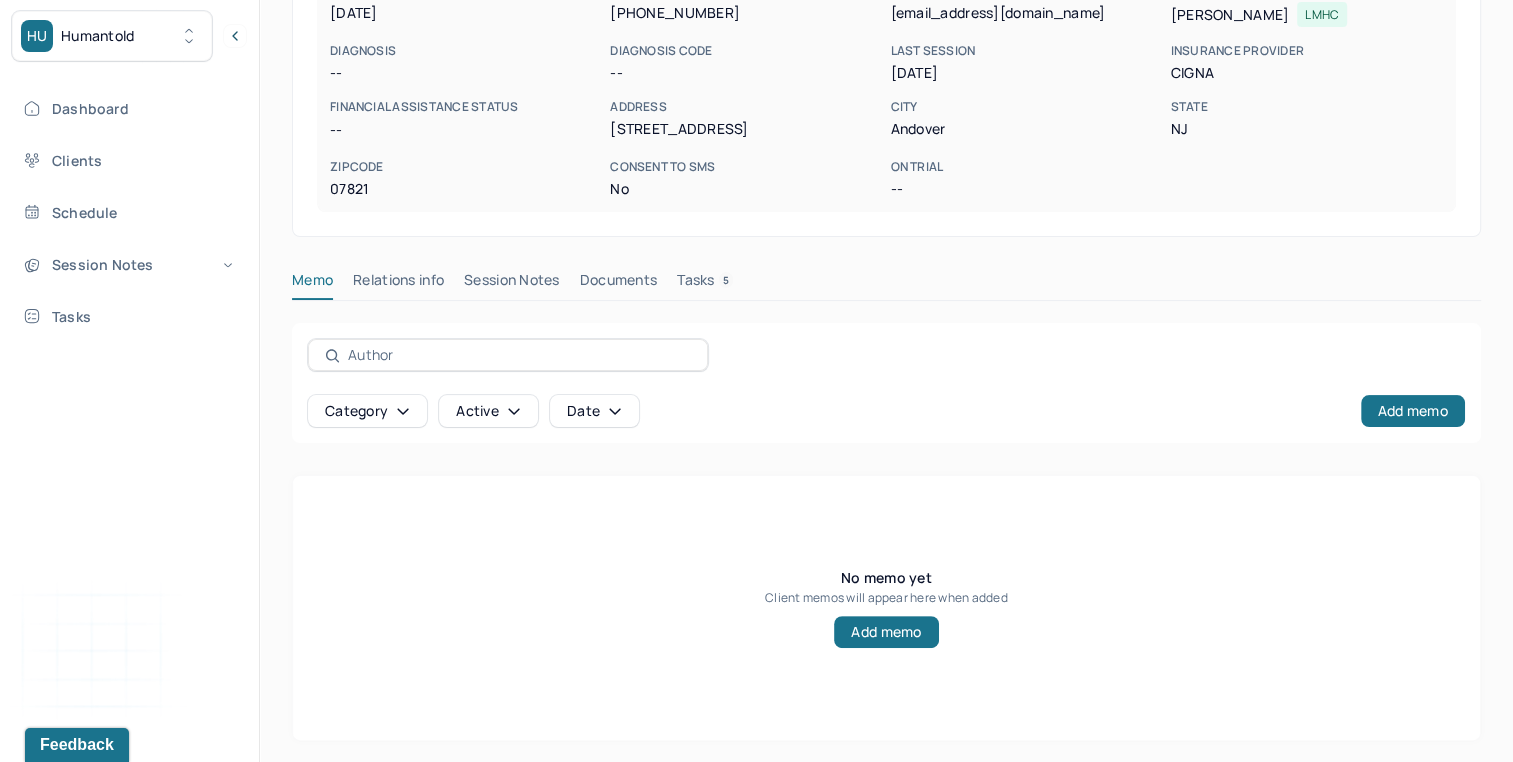 click on "Session Notes" at bounding box center (512, 284) 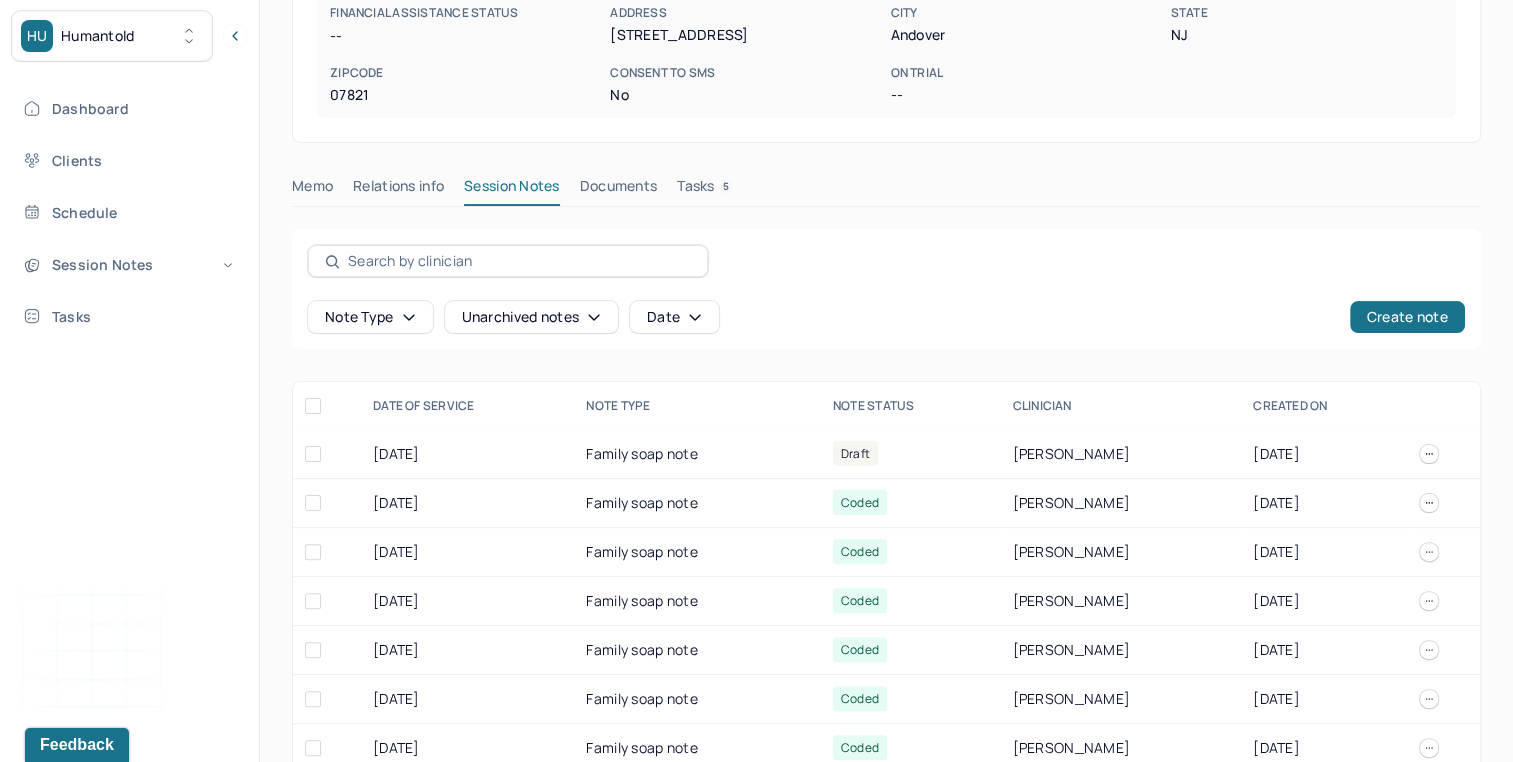 scroll, scrollTop: 432, scrollLeft: 0, axis: vertical 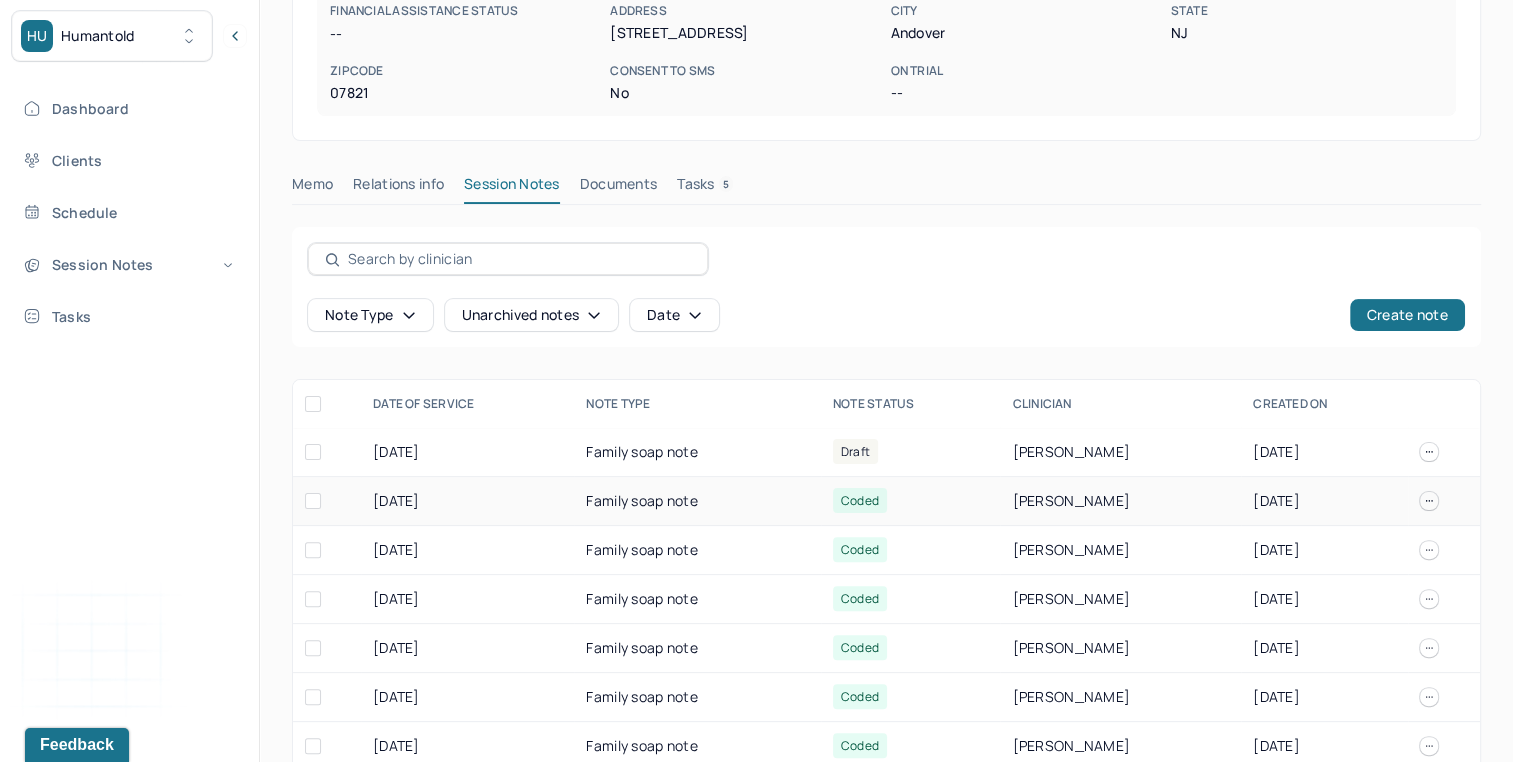 click on "Family soap note" at bounding box center [697, 501] 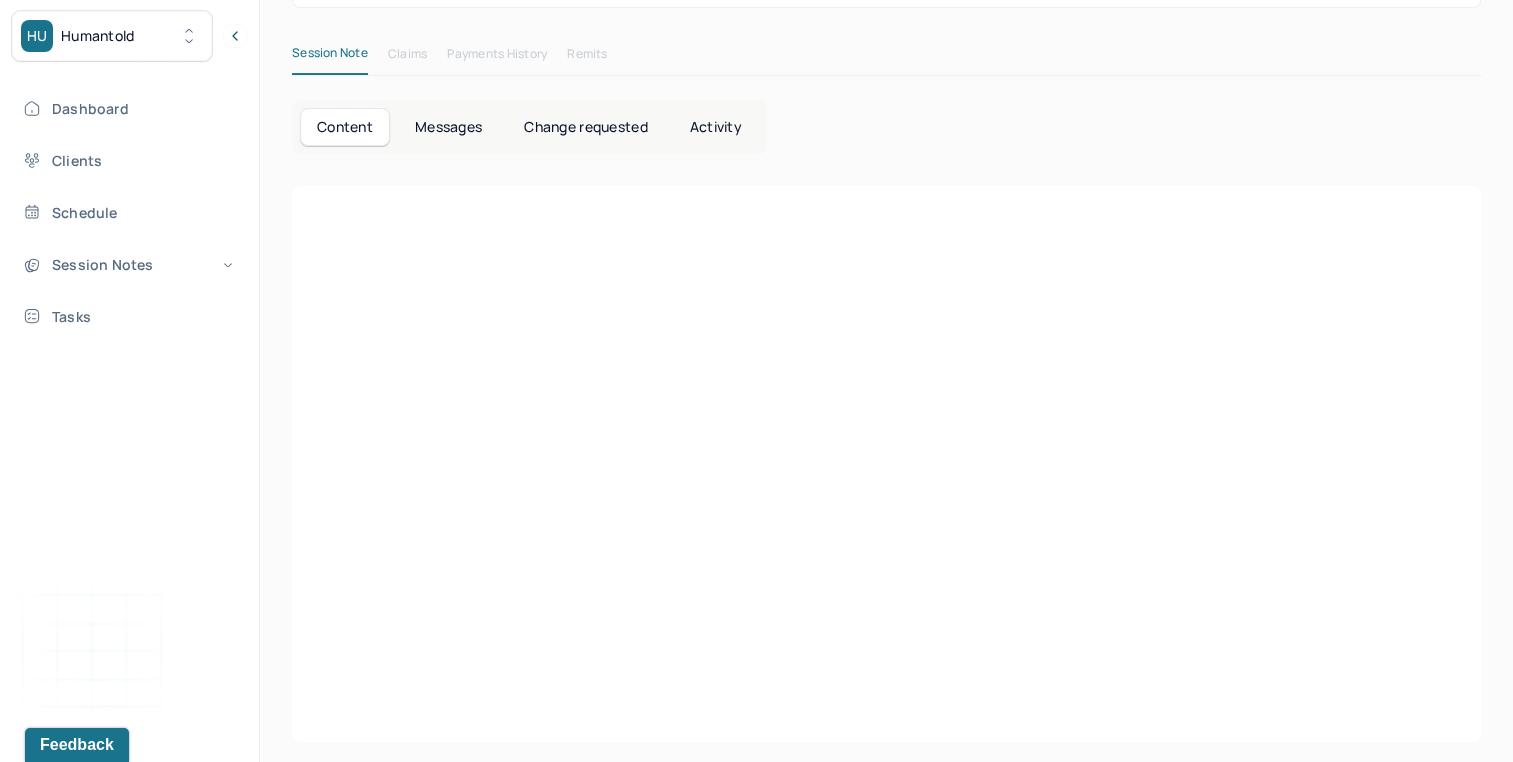 scroll, scrollTop: 0, scrollLeft: 0, axis: both 